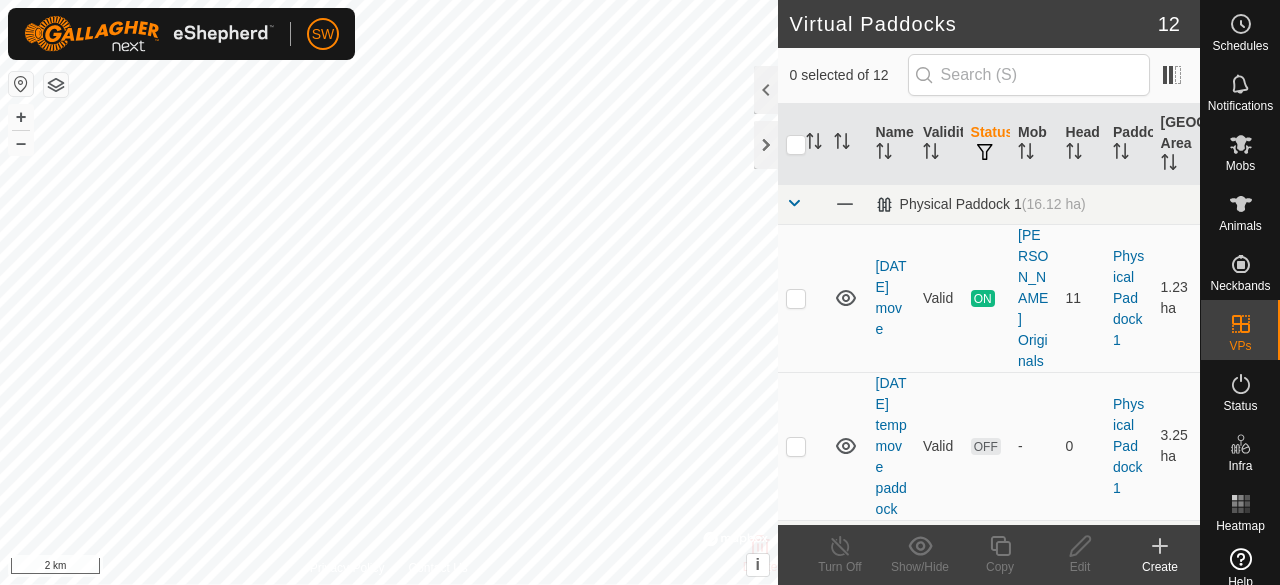 scroll, scrollTop: 0, scrollLeft: 0, axis: both 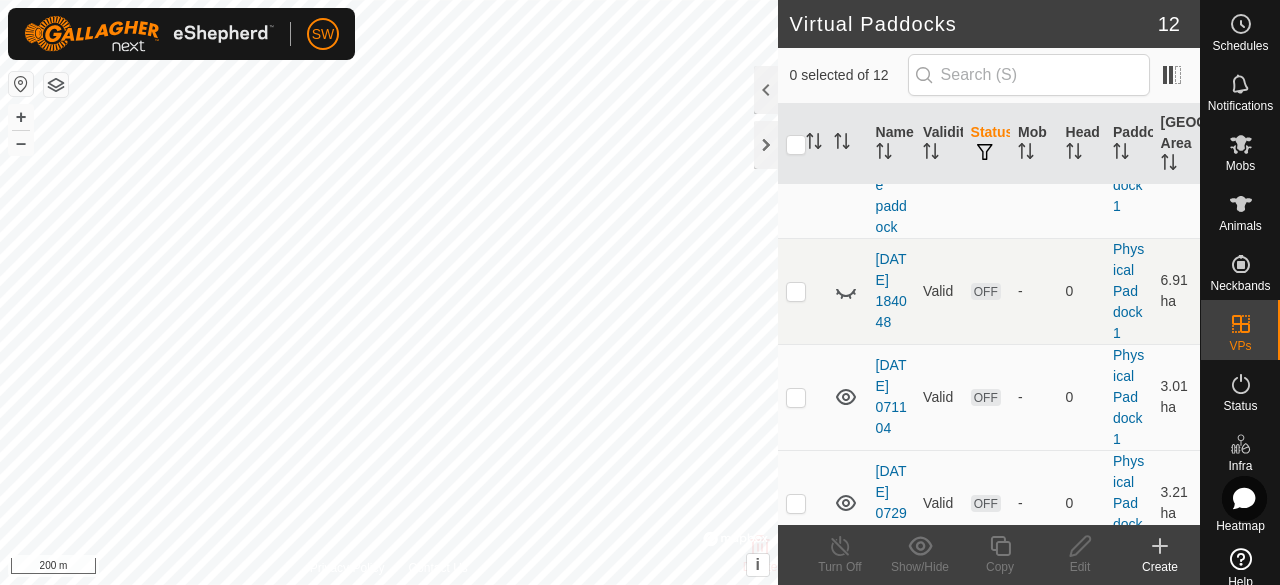click 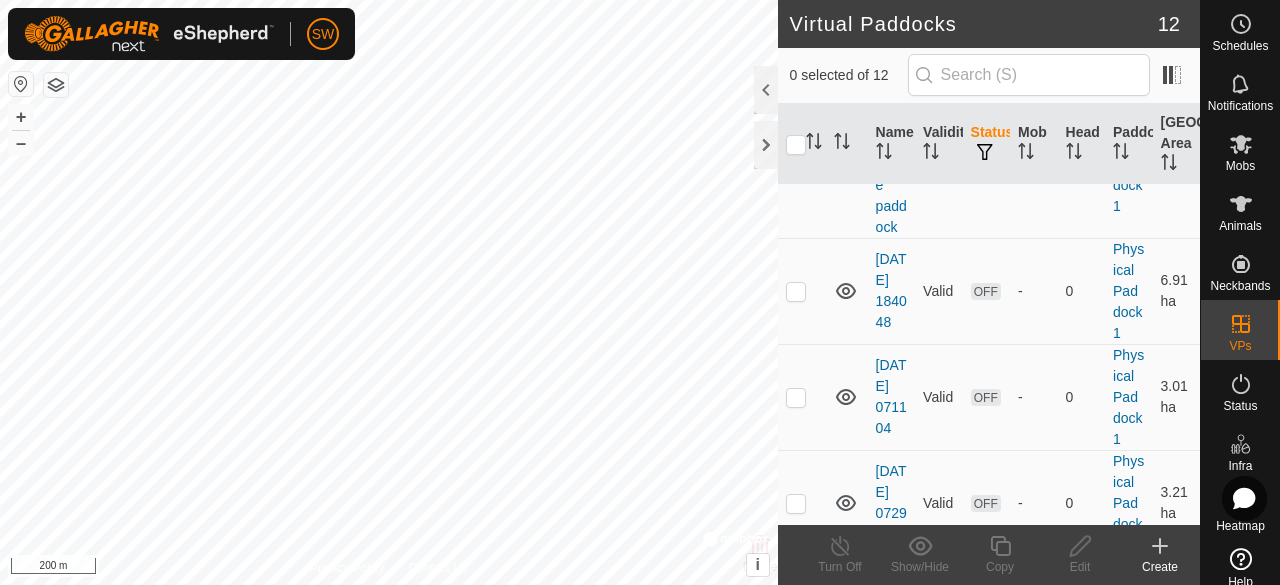 click 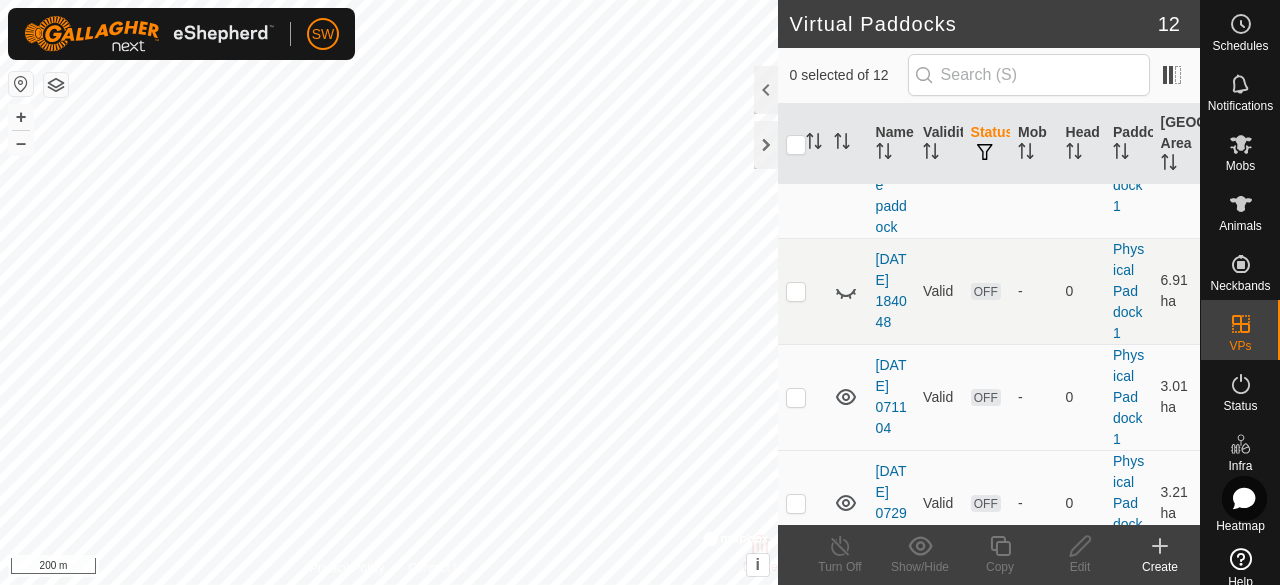 click 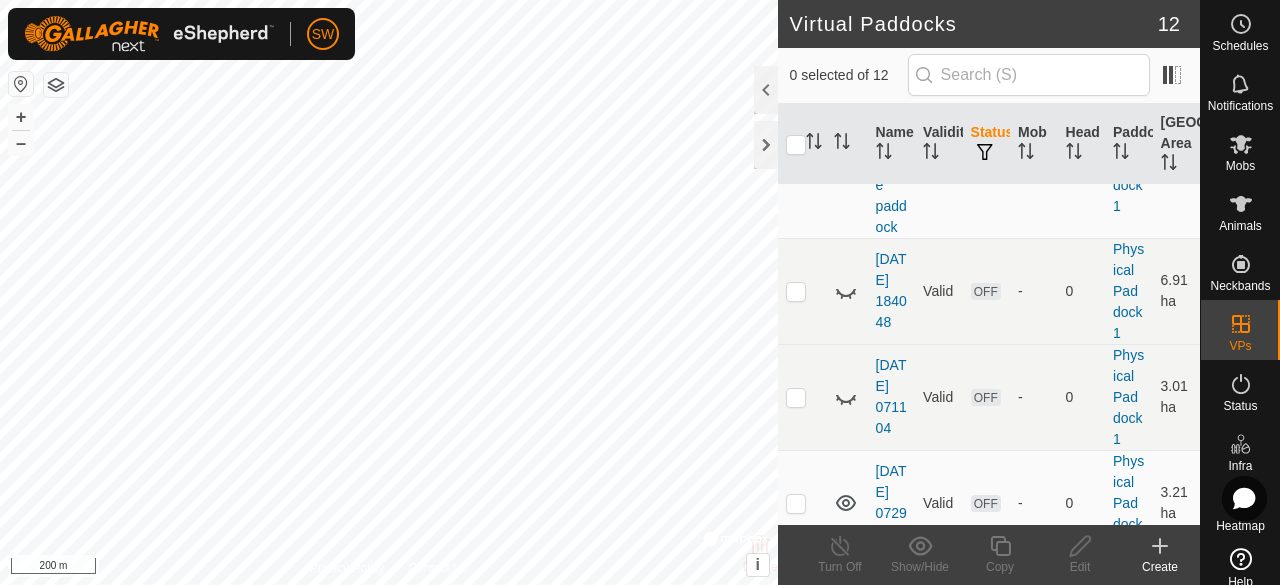 click 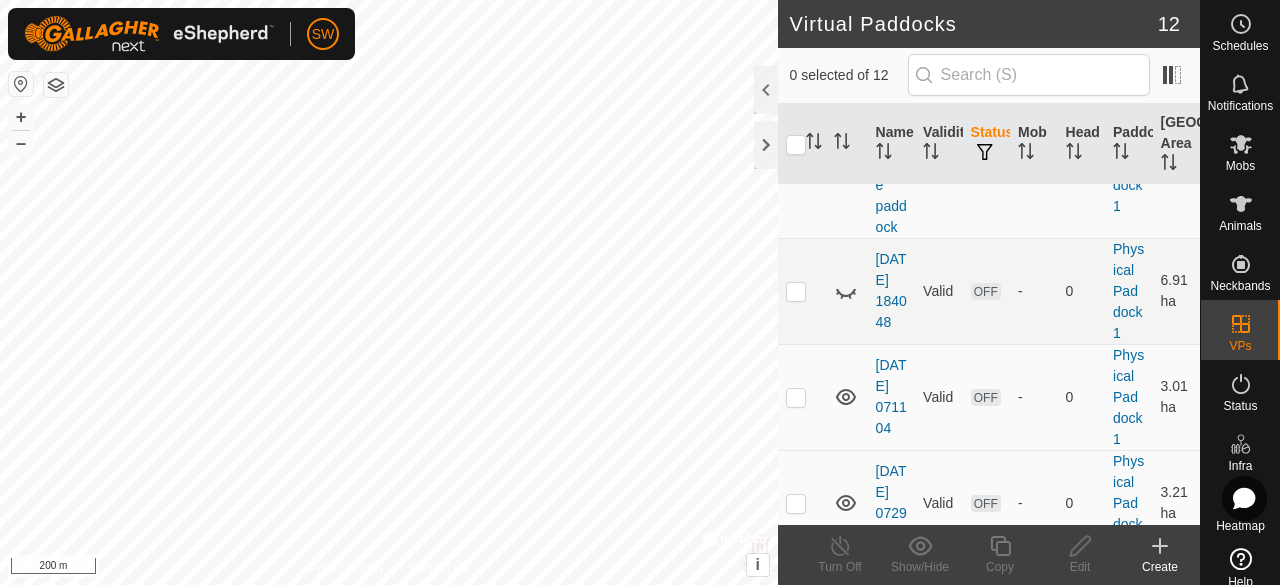 click 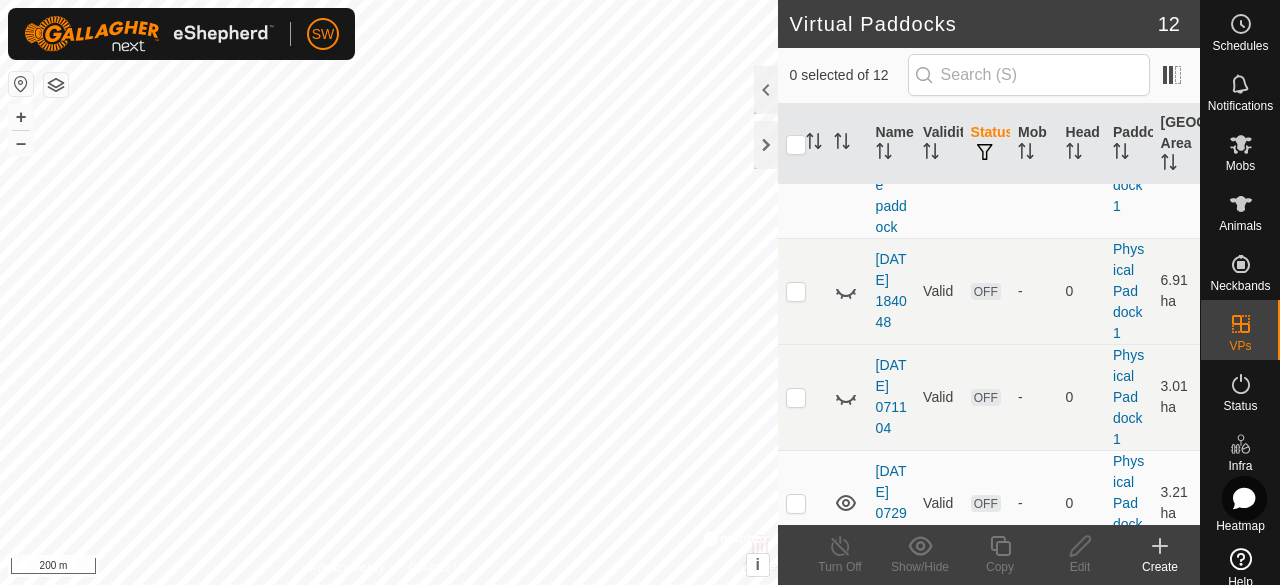 click 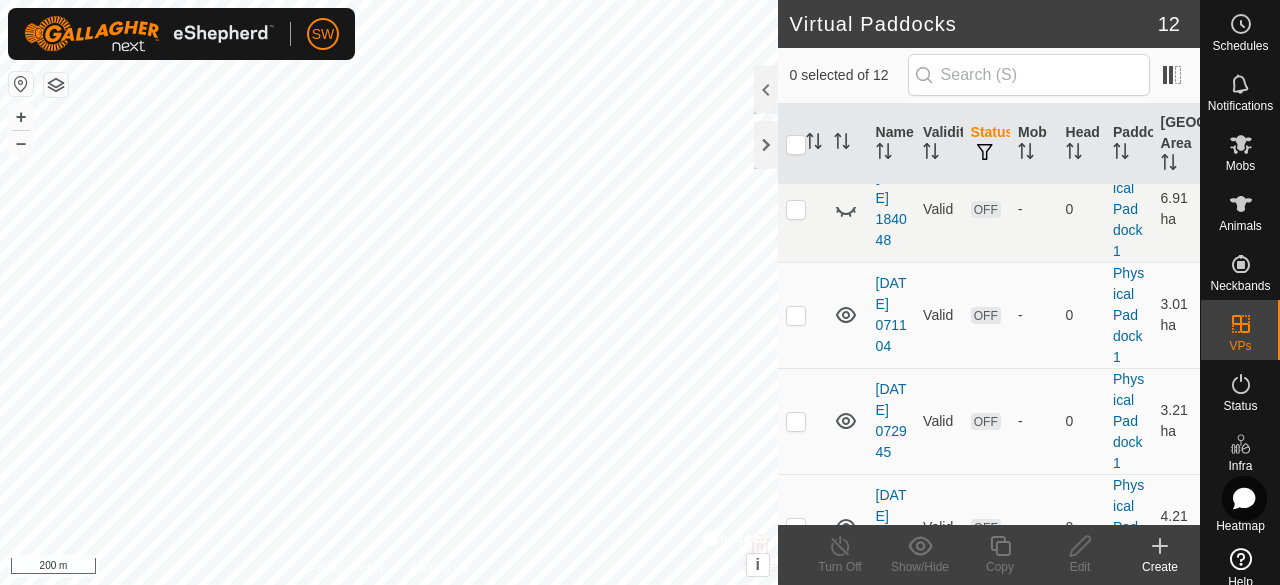 scroll, scrollTop: 390, scrollLeft: 0, axis: vertical 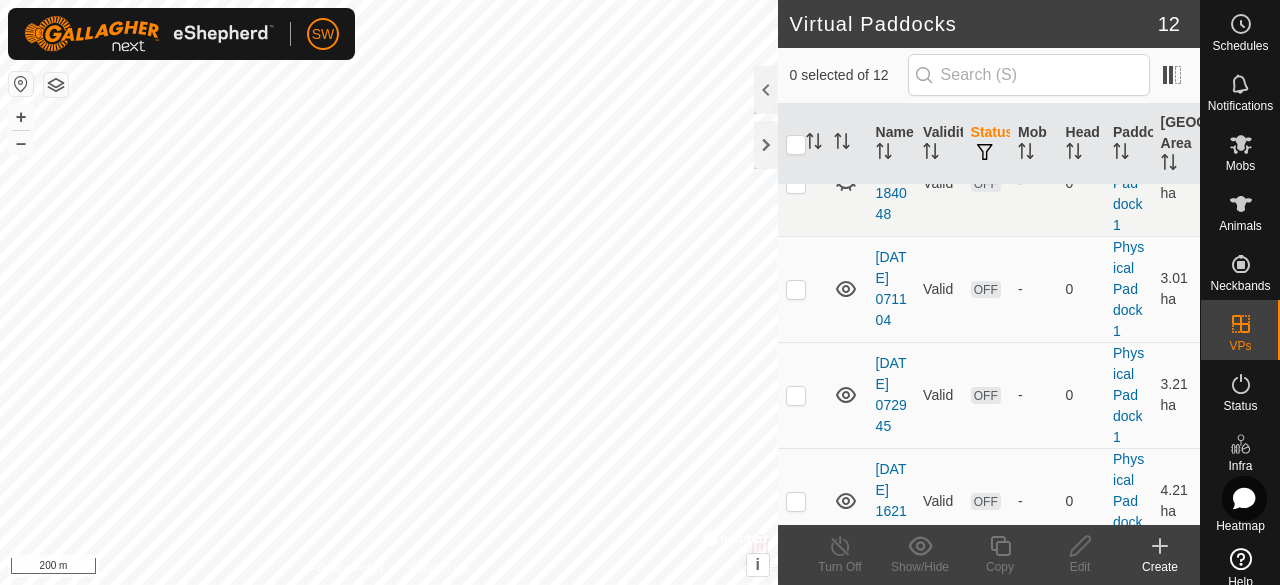 click 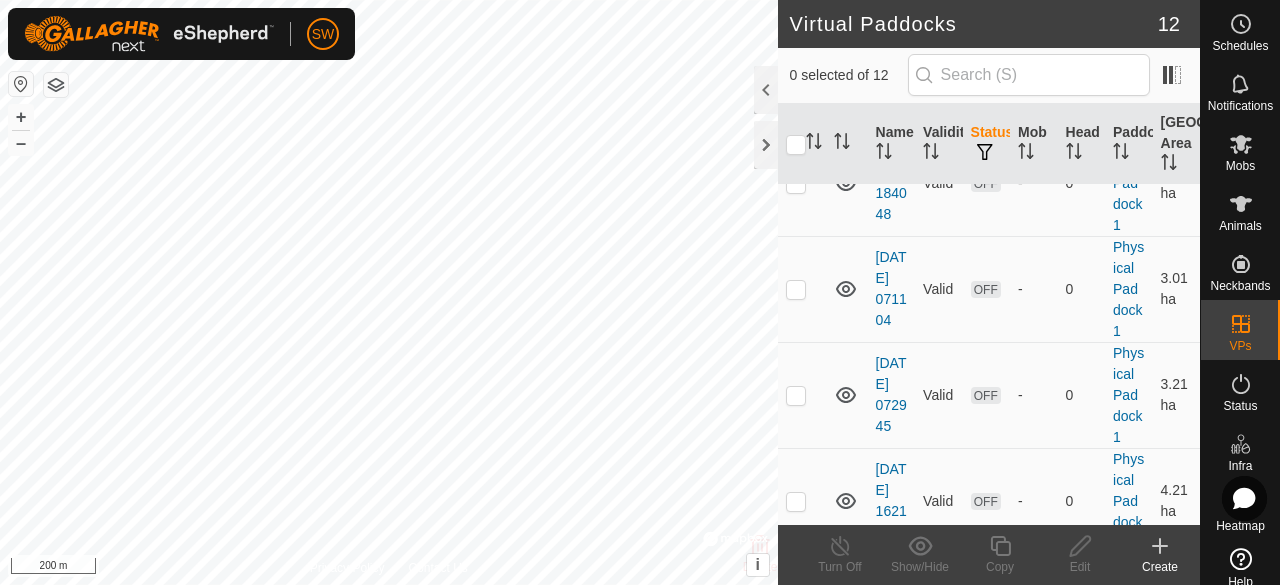 click 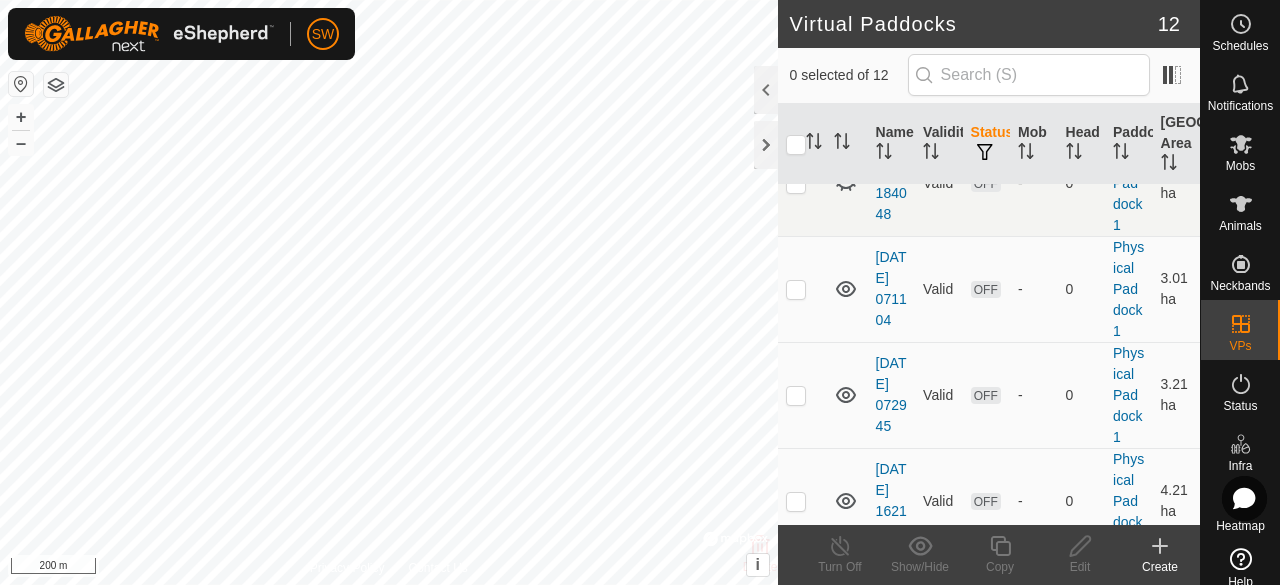 click 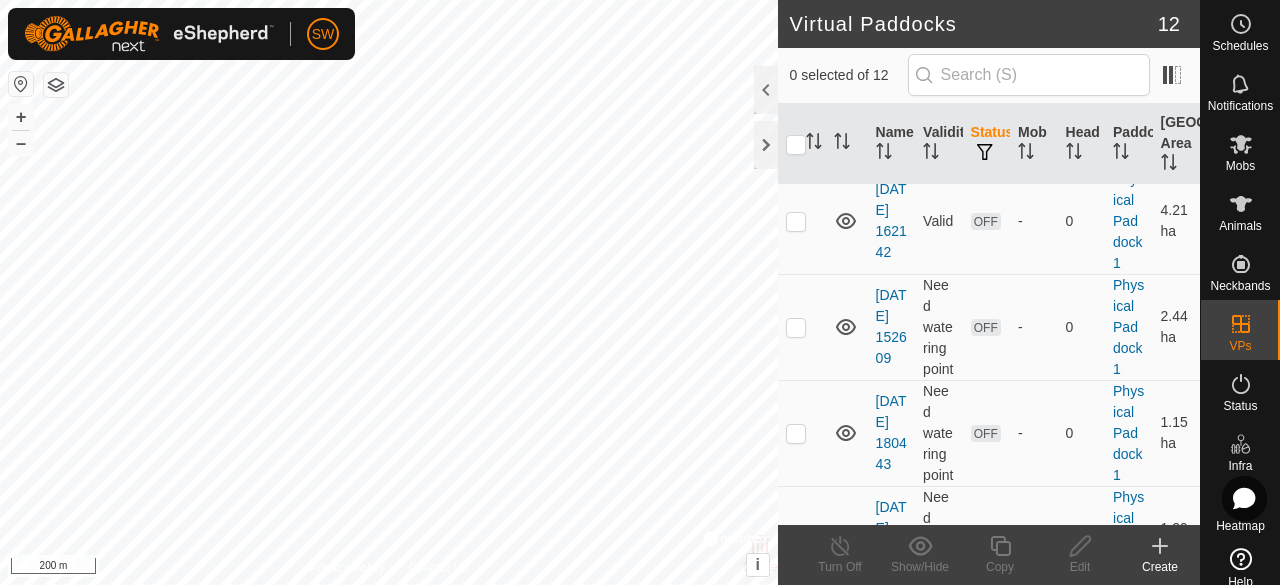 scroll, scrollTop: 671, scrollLeft: 0, axis: vertical 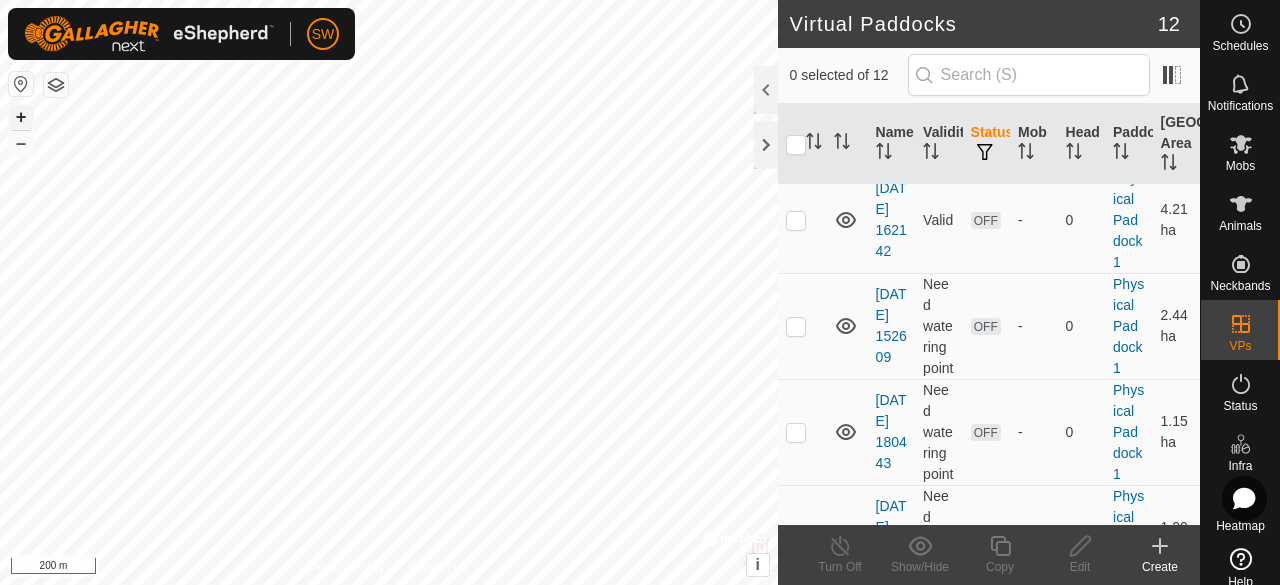 click on "+" at bounding box center (21, 117) 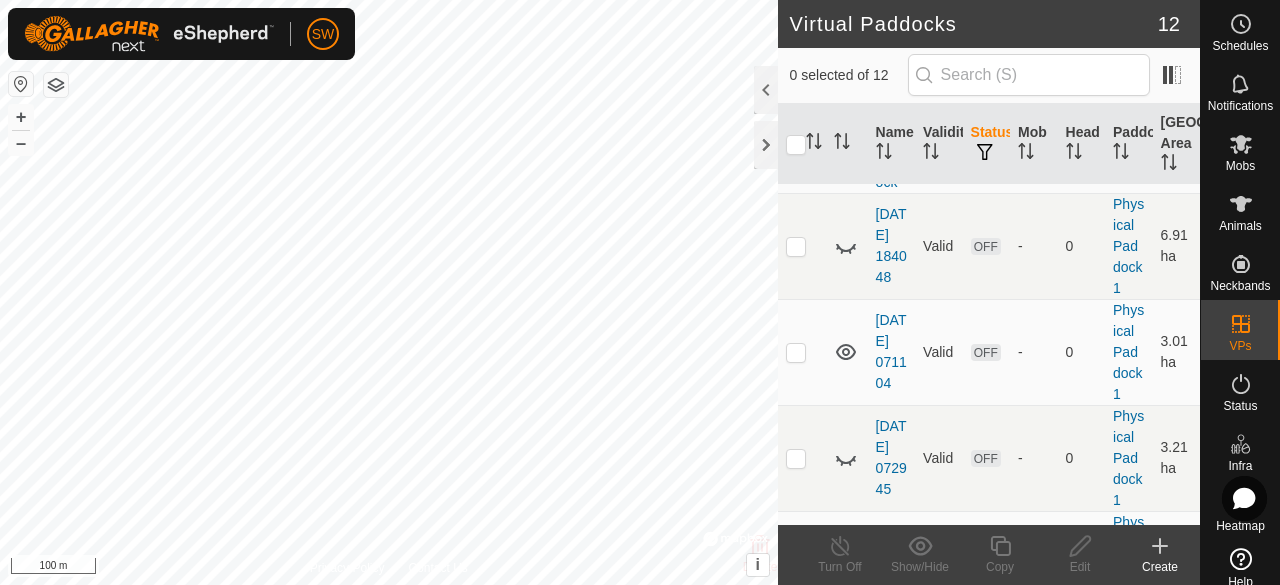 scroll, scrollTop: 328, scrollLeft: 0, axis: vertical 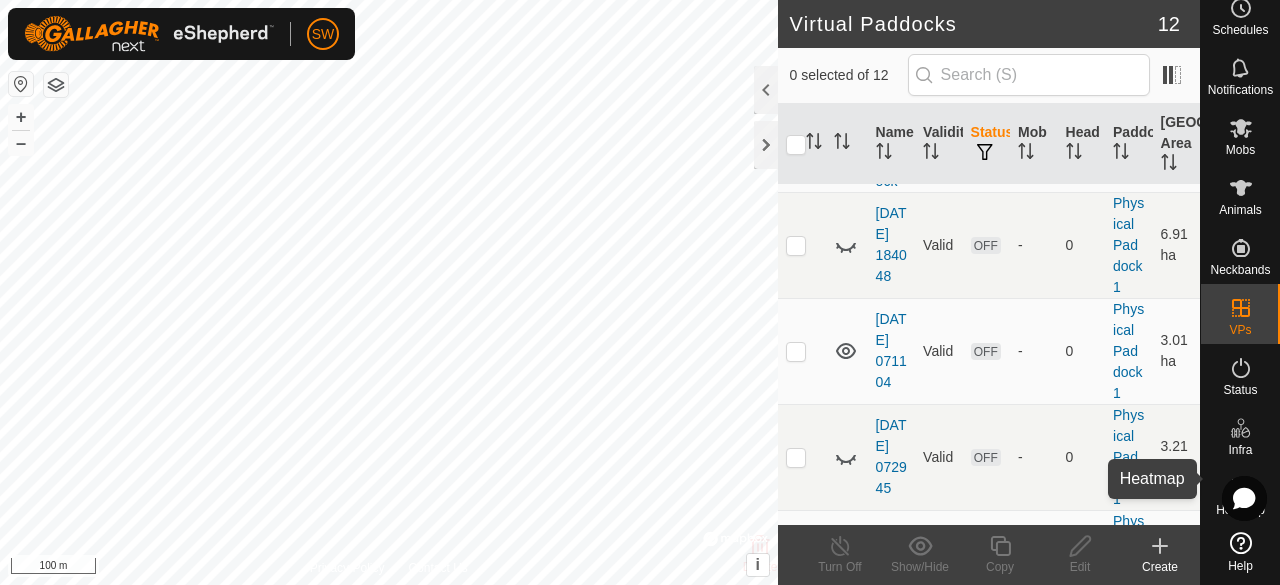 click 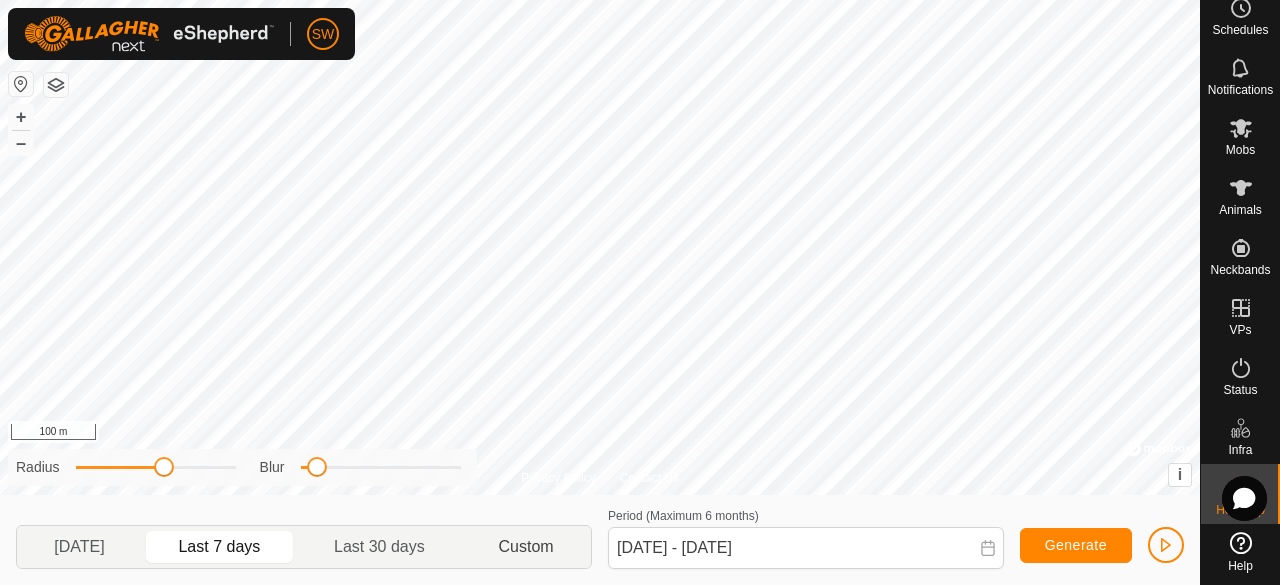 click on "Custom" 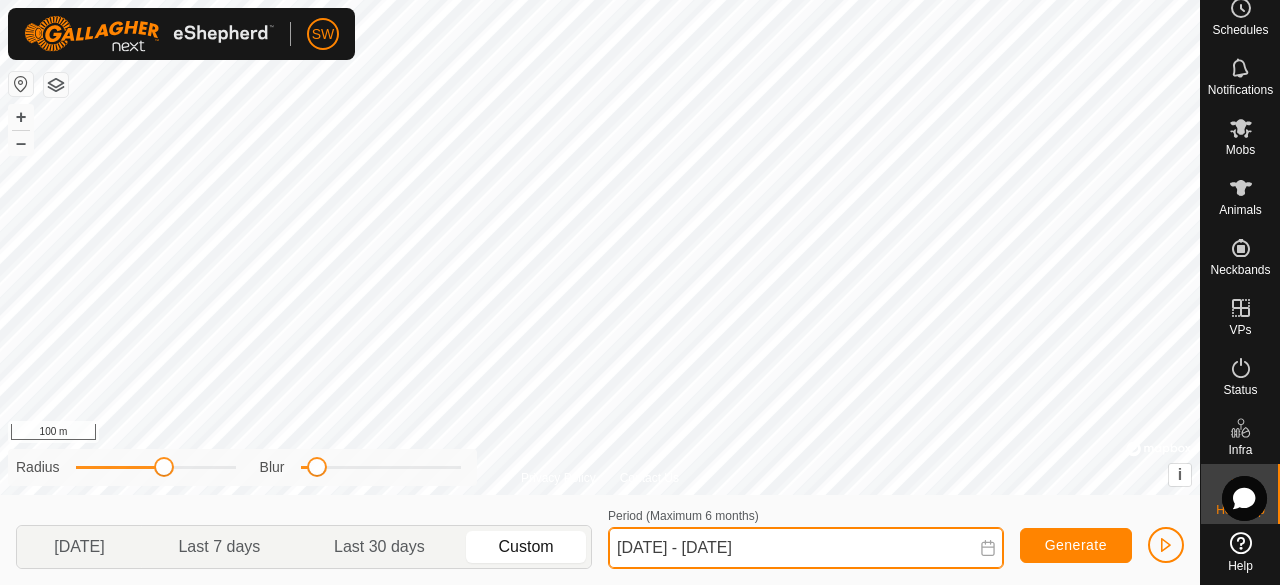 click on "[DATE] - [DATE]" at bounding box center (806, 548) 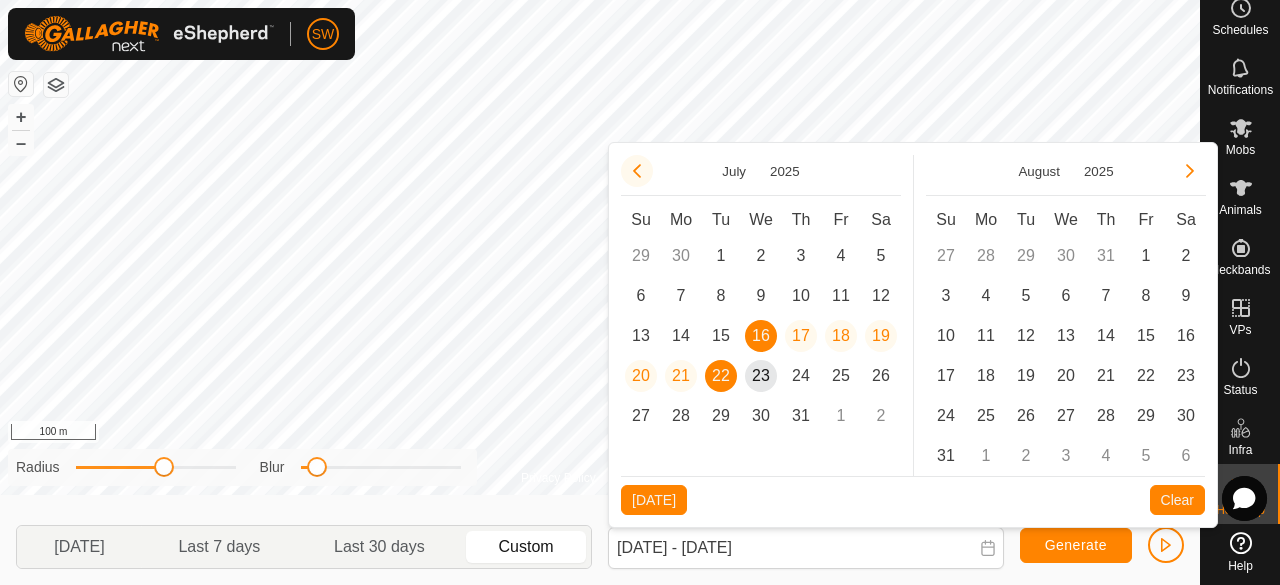 click at bounding box center [637, 171] 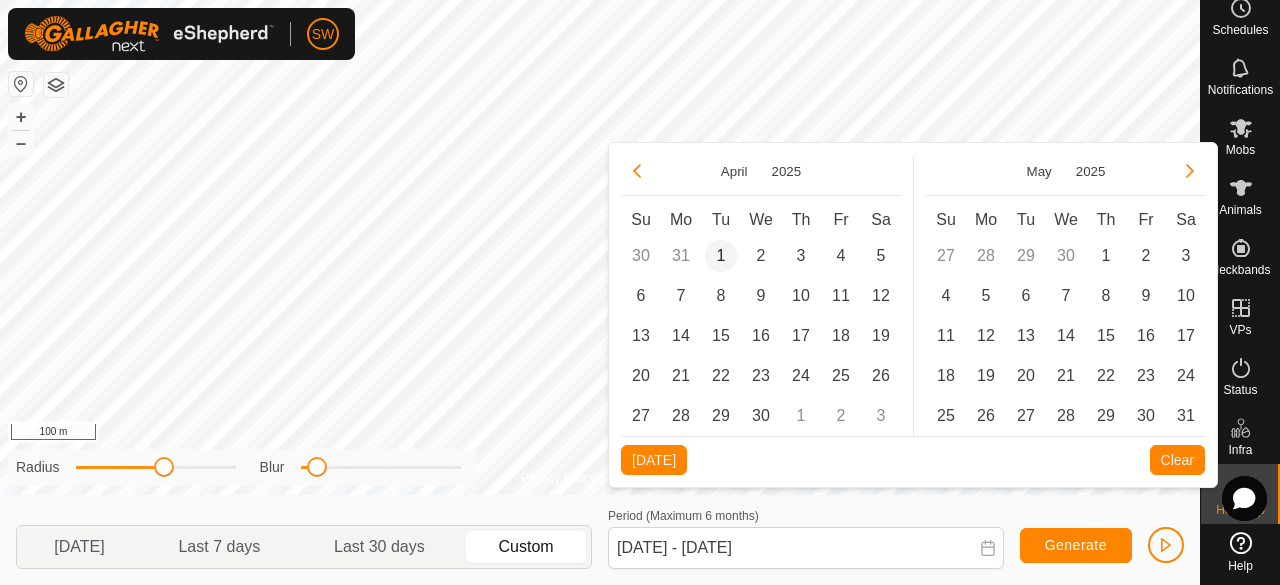 click on "1" at bounding box center [721, 256] 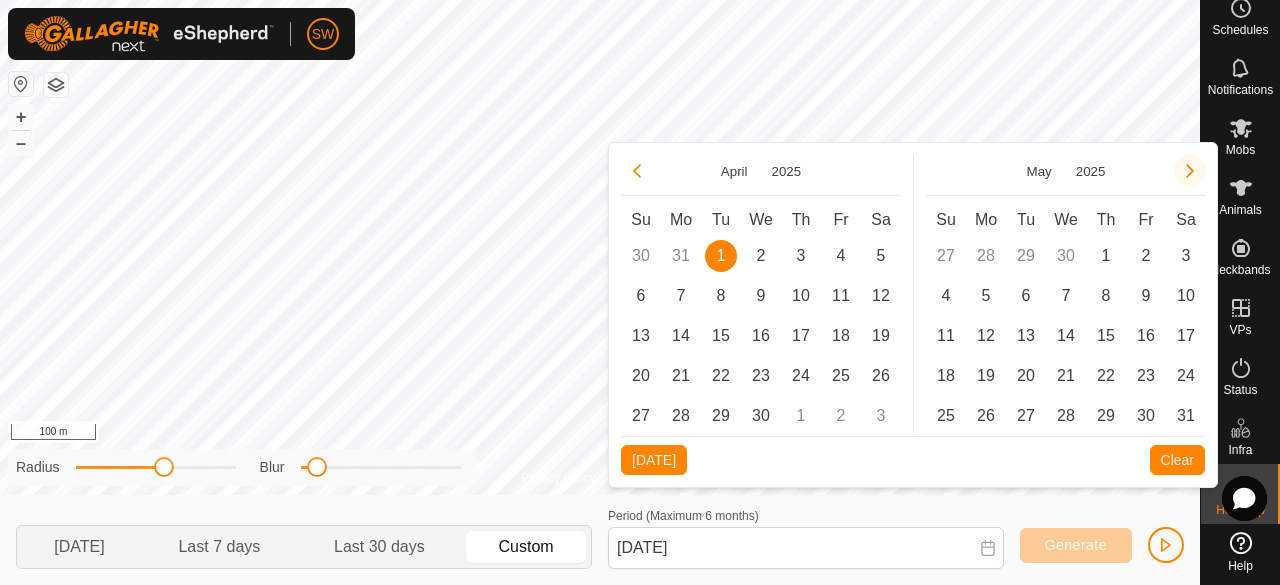 click at bounding box center [1190, 171] 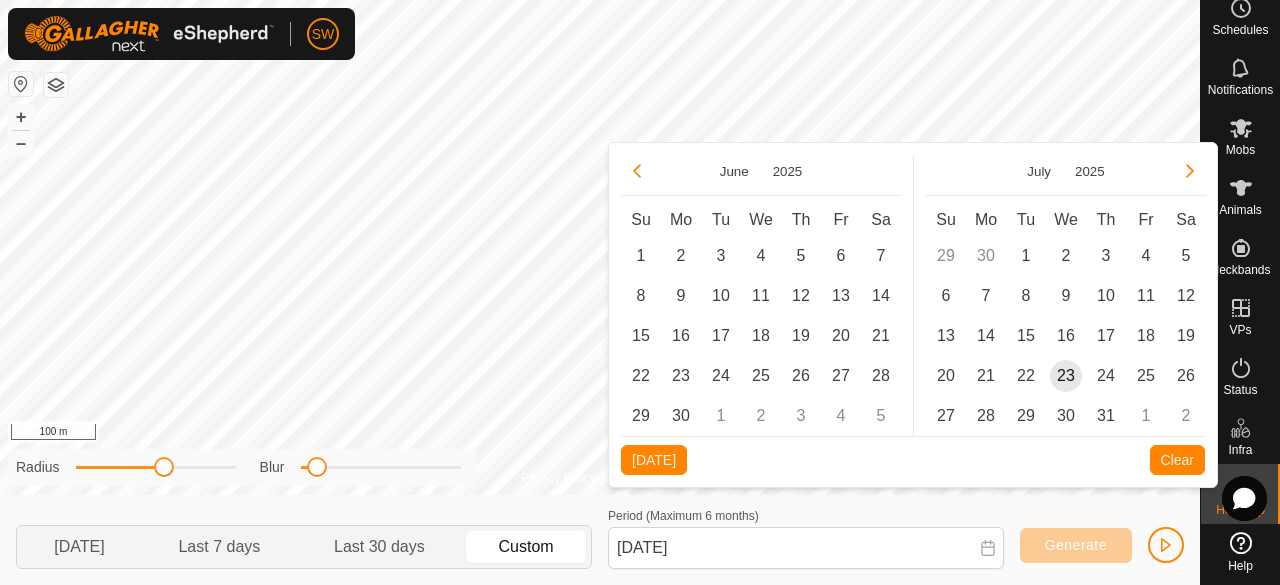 click at bounding box center (1190, 171) 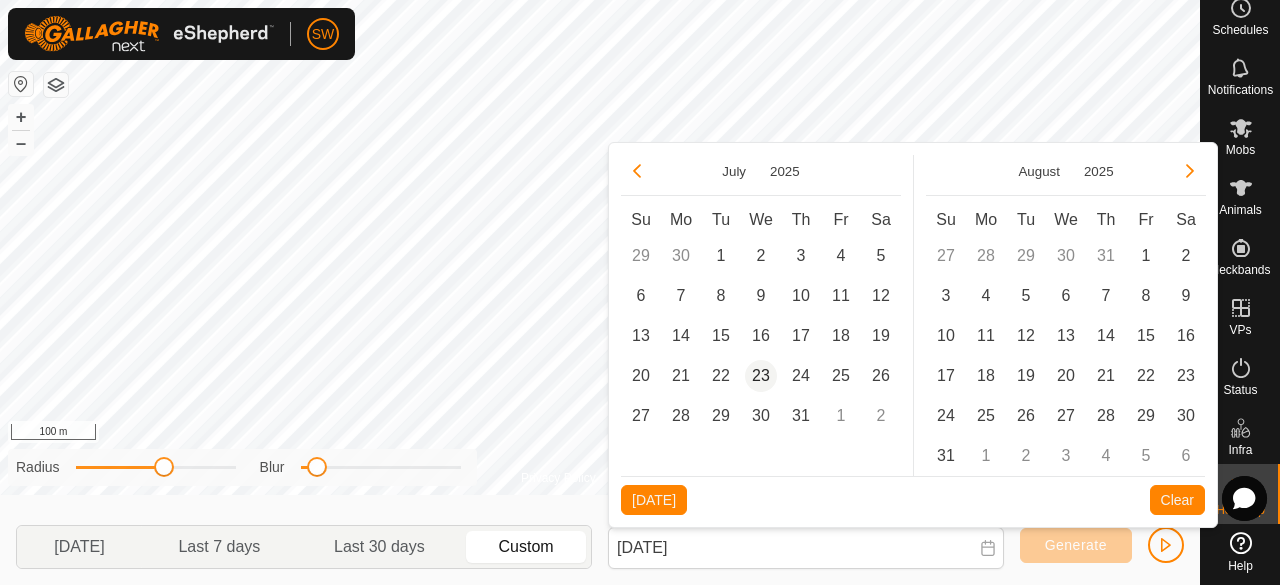 click on "23" at bounding box center (761, 376) 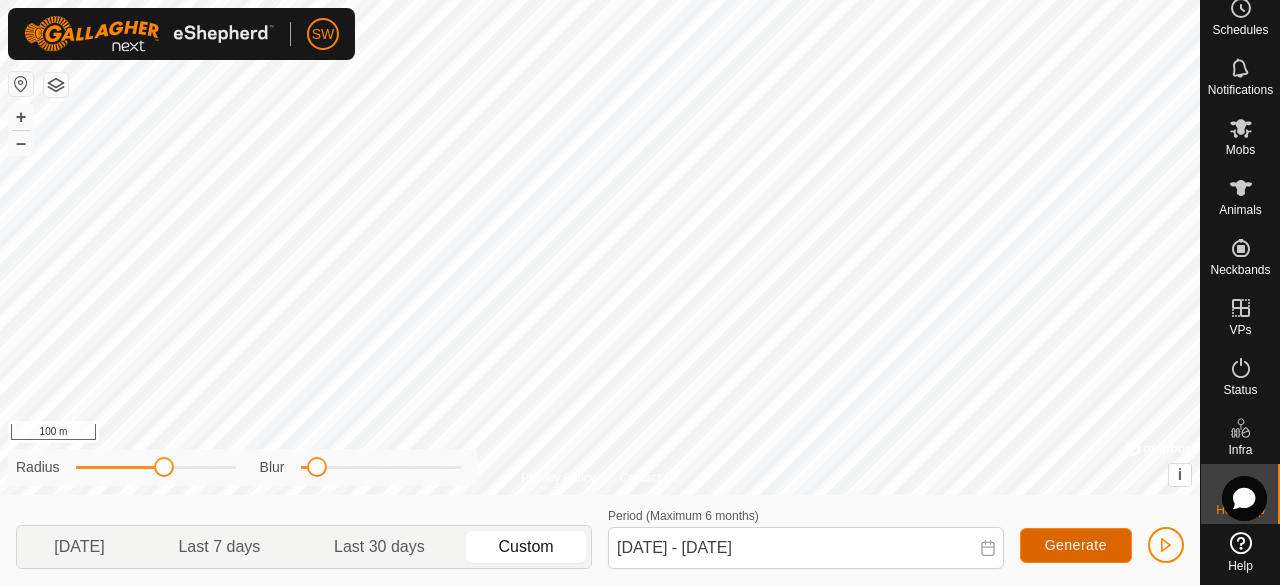 click on "Generate" 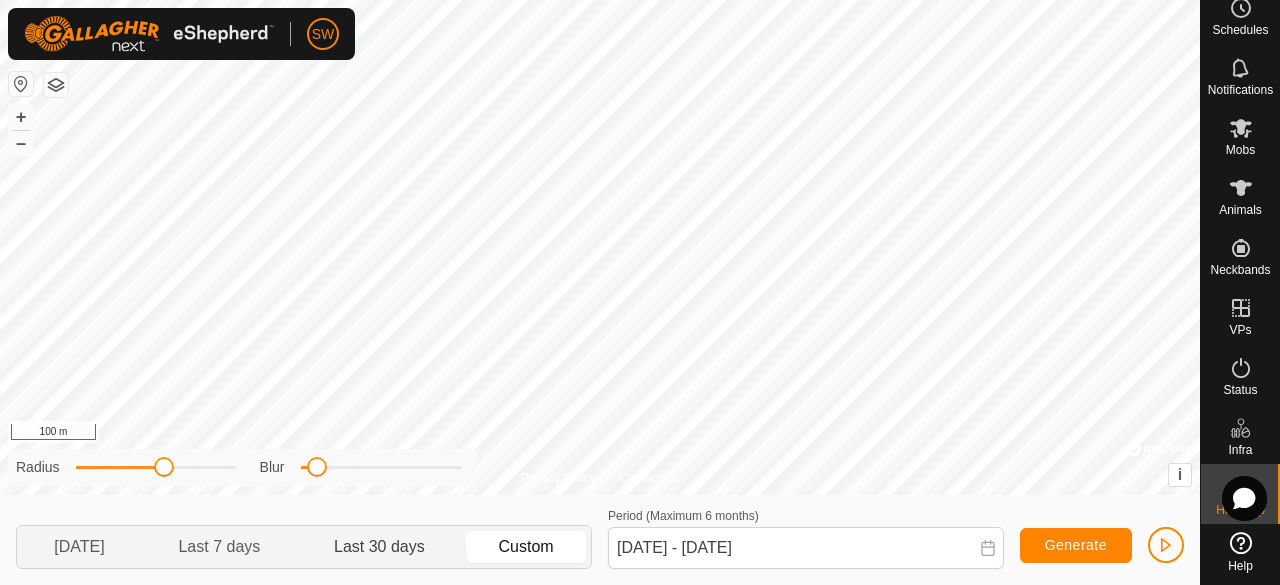 click on "Last 30 days" 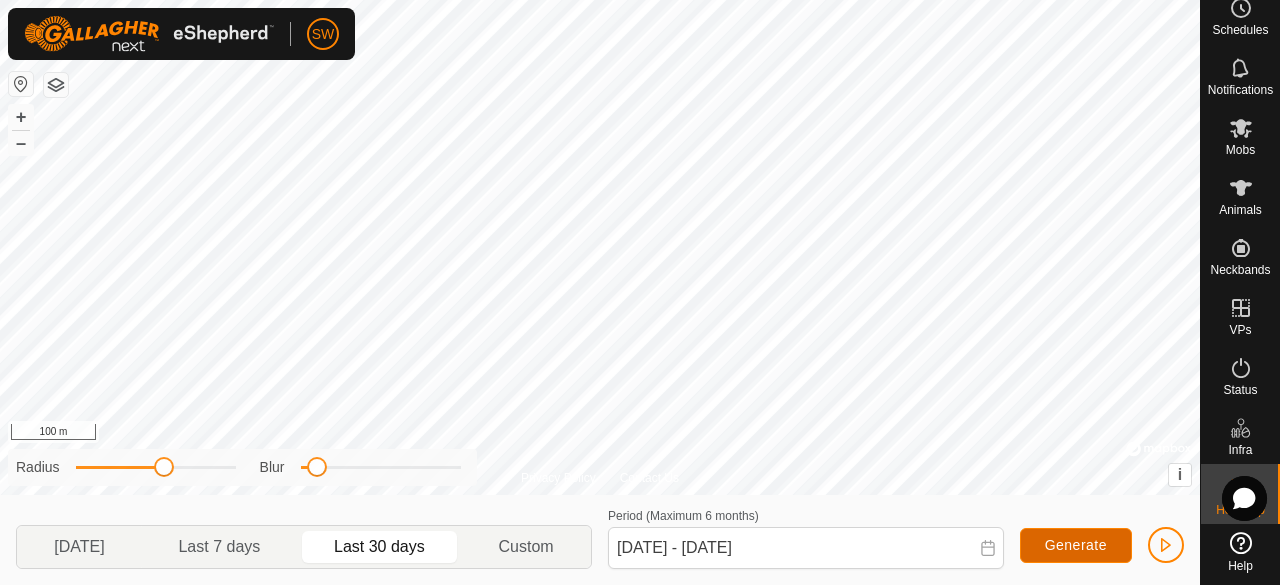 click on "Generate" 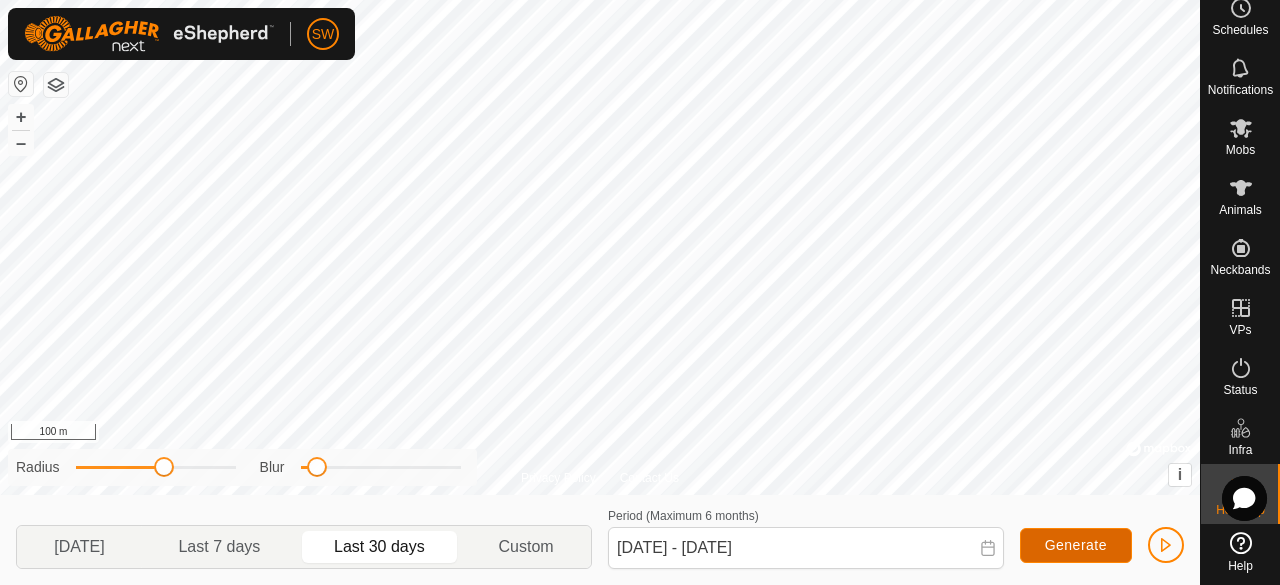 click on "Generate" 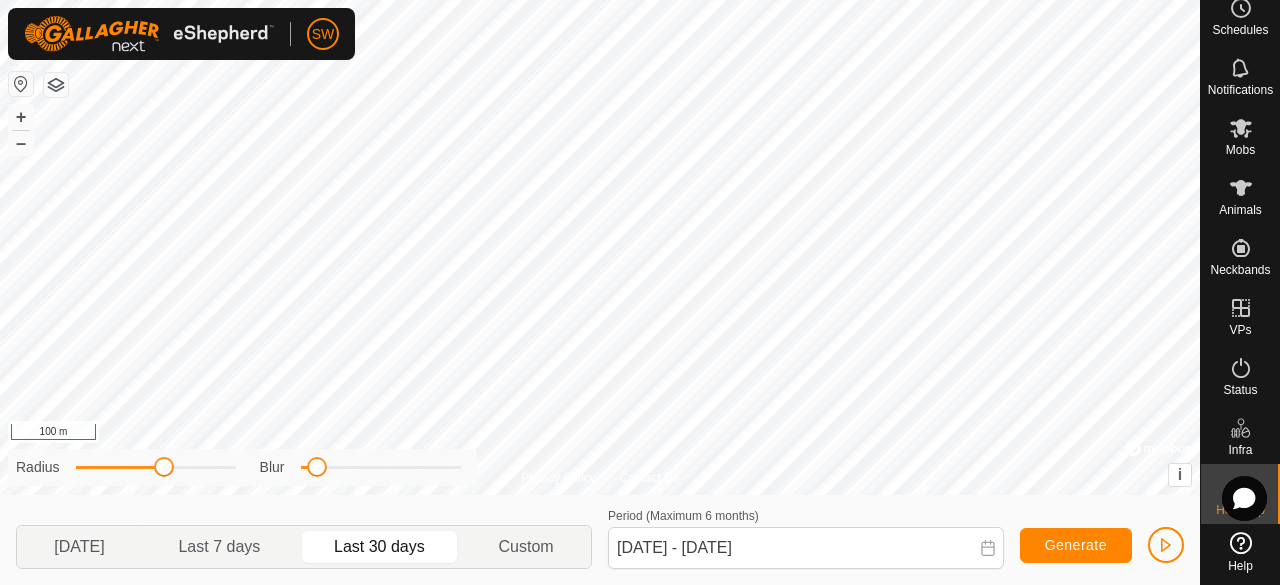 click on "Help" 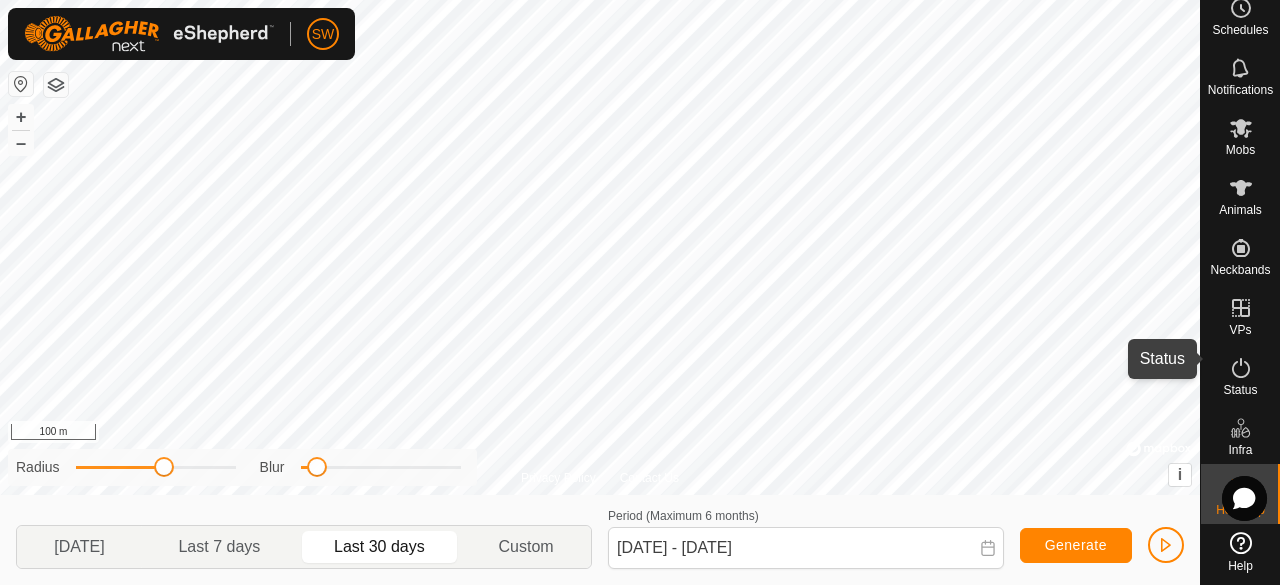 click on "Status" at bounding box center (1240, 390) 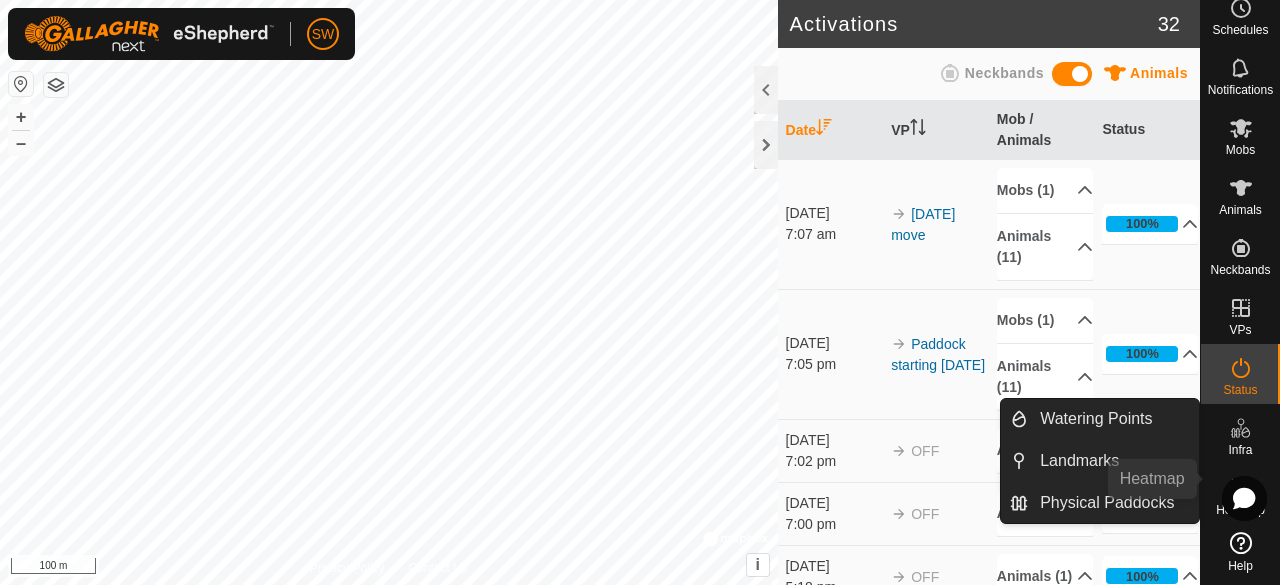 click at bounding box center (1241, 488) 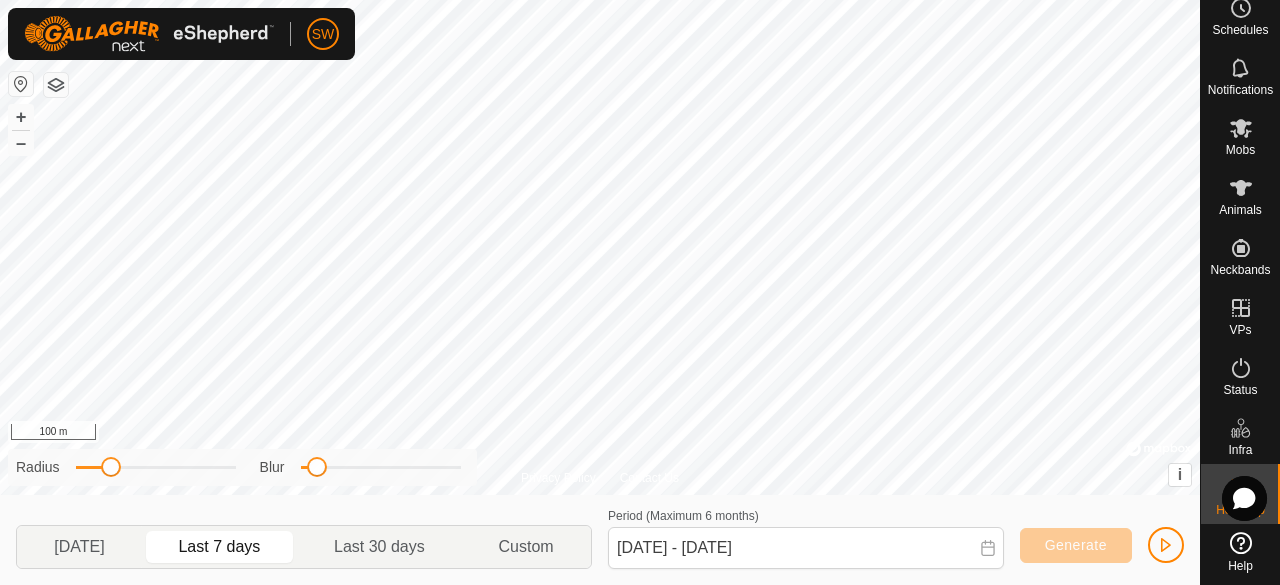 drag, startPoint x: 164, startPoint y: 467, endPoint x: 113, endPoint y: 475, distance: 51.62364 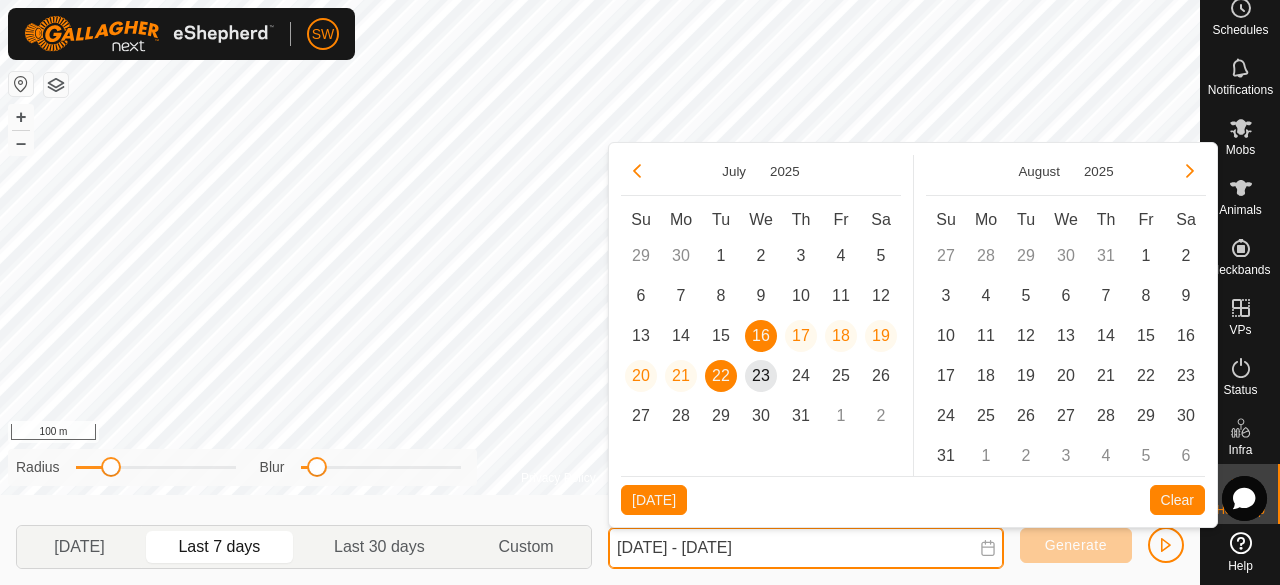 click on "[DATE] - [DATE]" at bounding box center (806, 548) 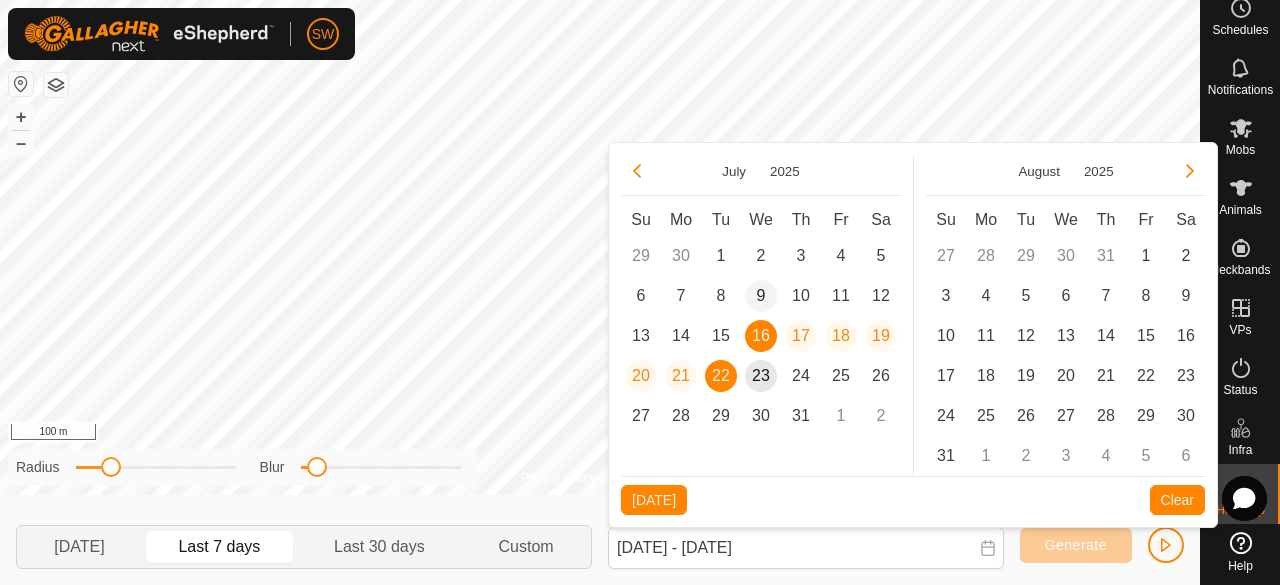 click on "9" at bounding box center (761, 296) 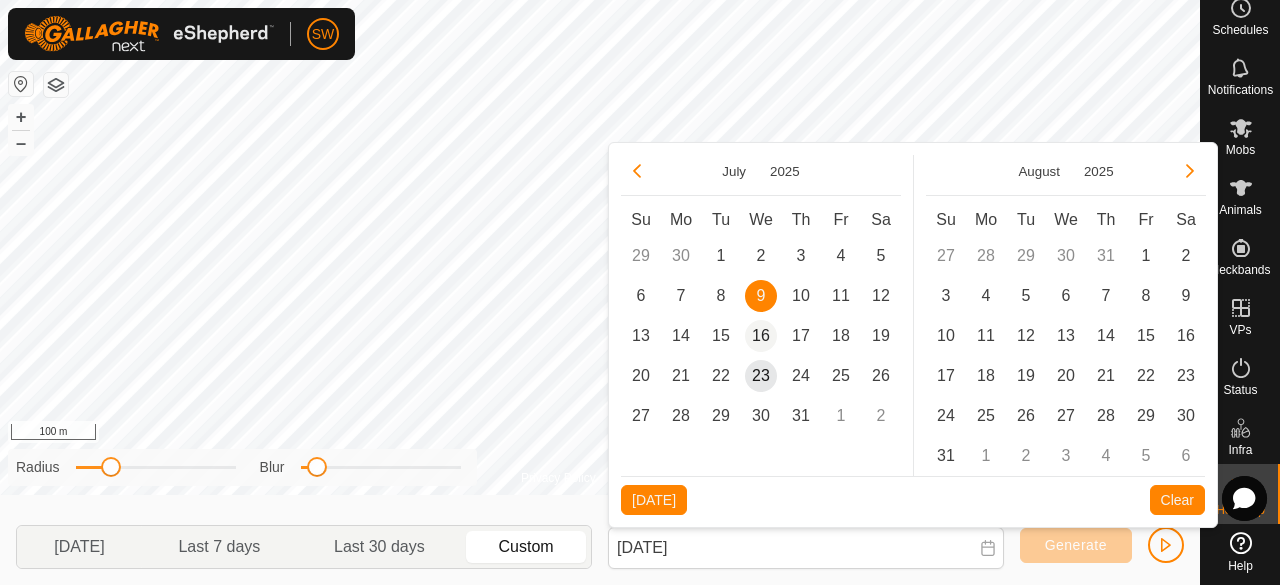 click on "16" at bounding box center [761, 336] 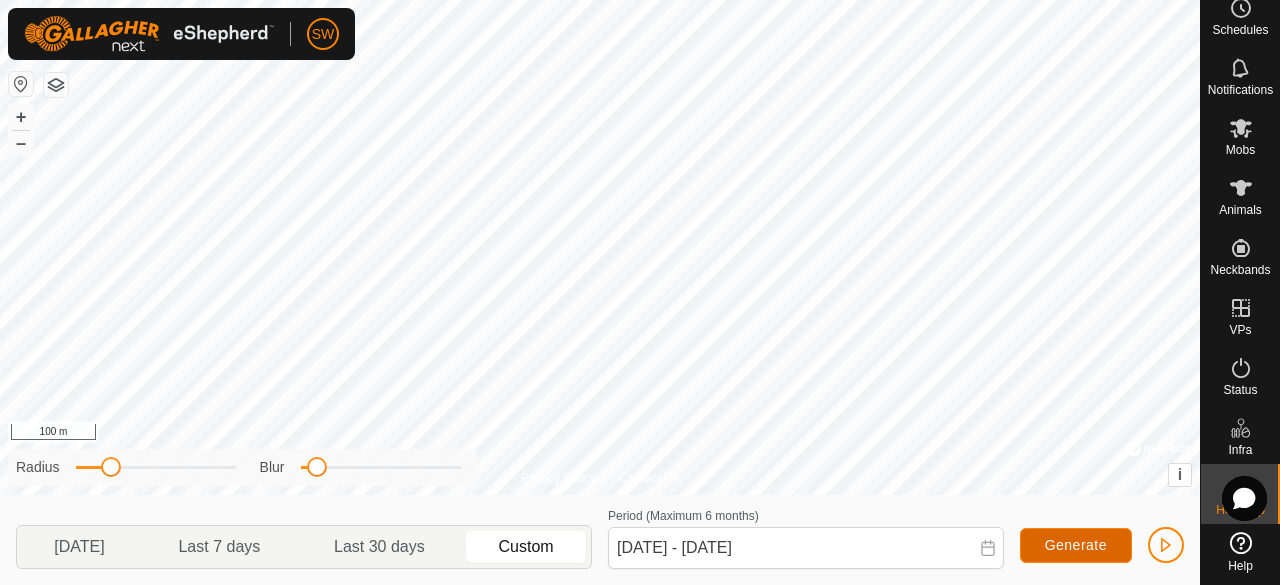 click on "Generate" 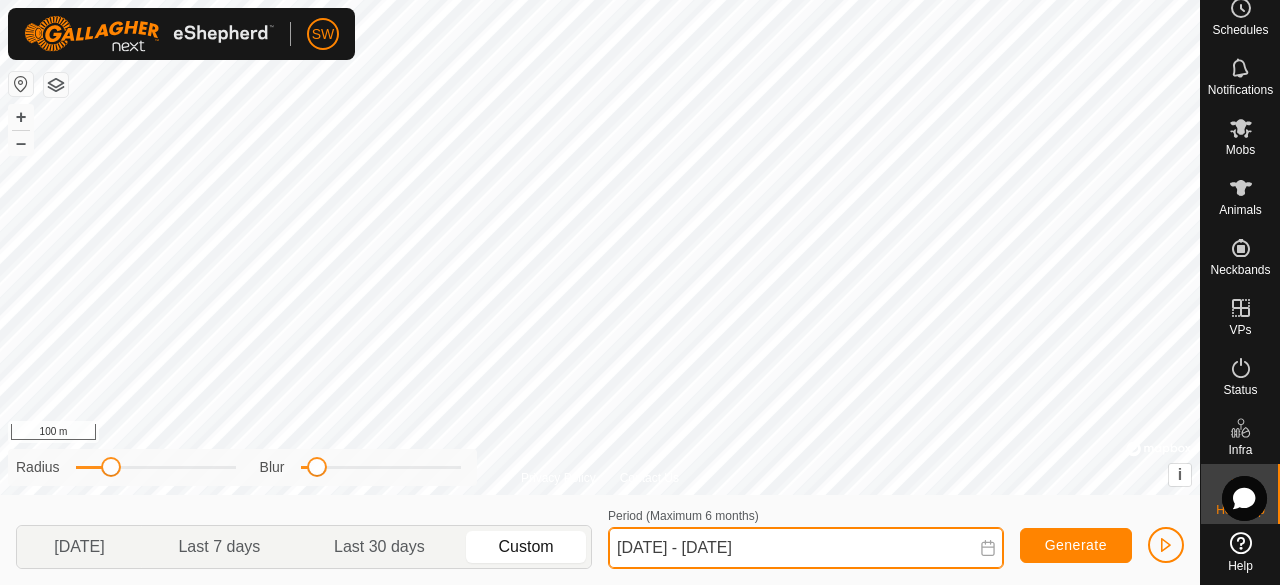 click on "[DATE] - [DATE]" at bounding box center (806, 548) 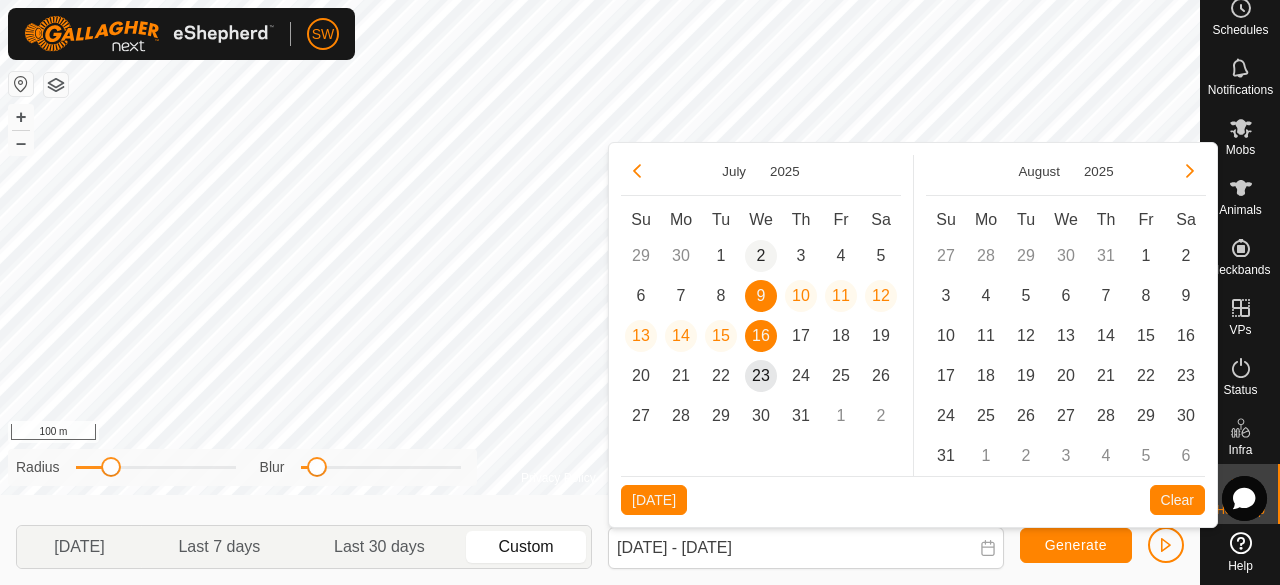 click on "2" at bounding box center (761, 256) 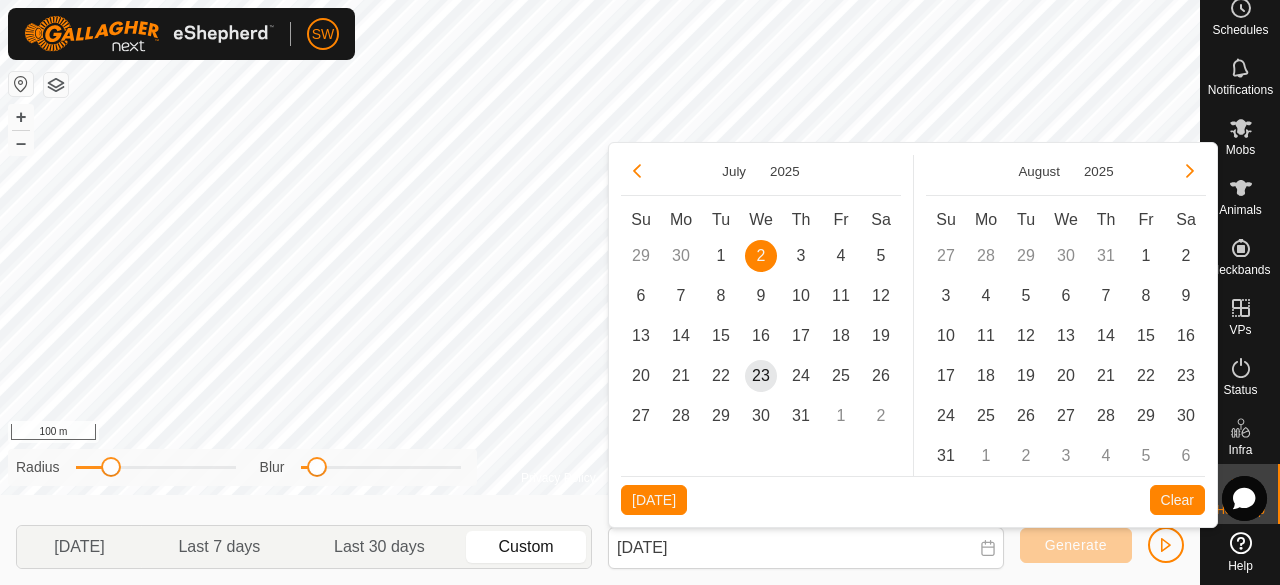 click on "9" at bounding box center [761, 296] 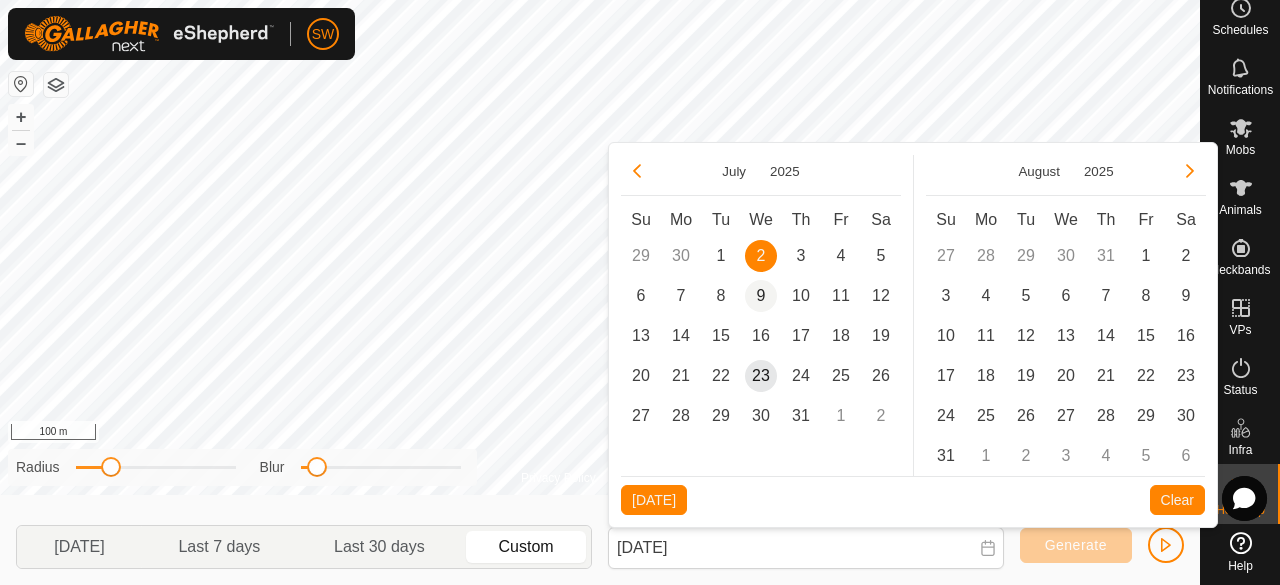 click on "9" at bounding box center [761, 296] 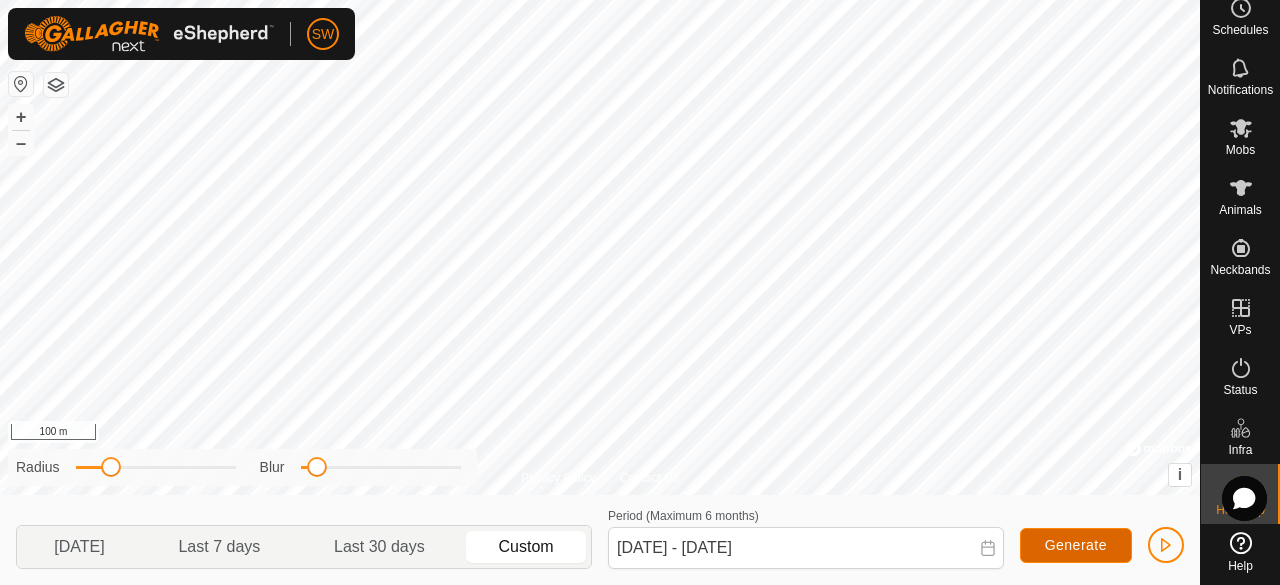 click on "Generate" 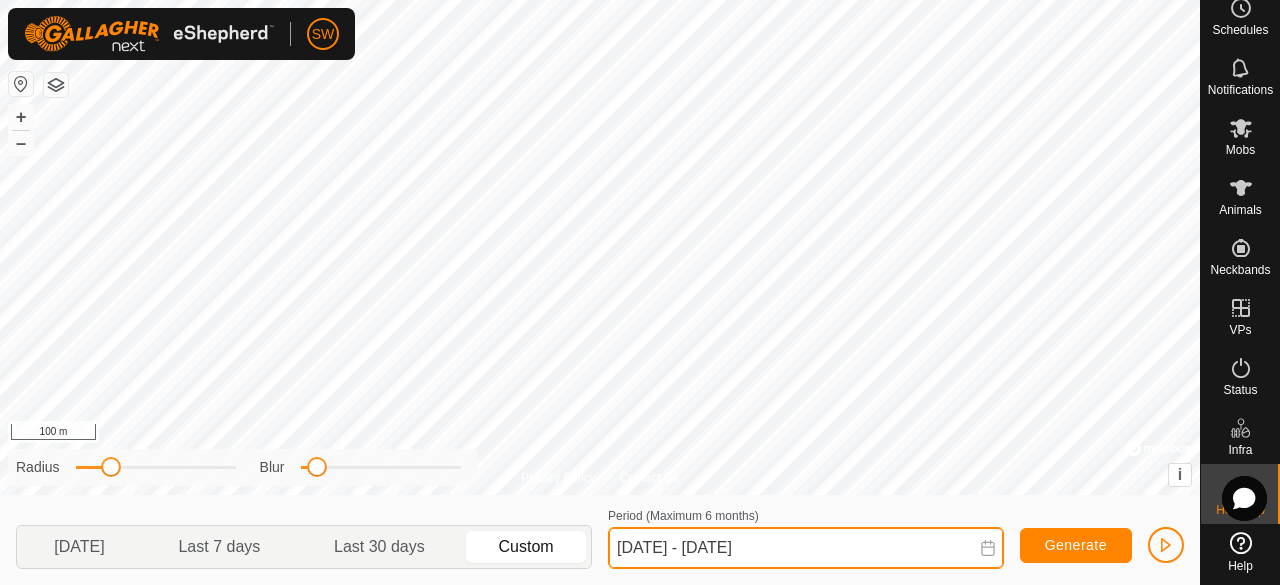 click on "[DATE] - [DATE]" at bounding box center (806, 548) 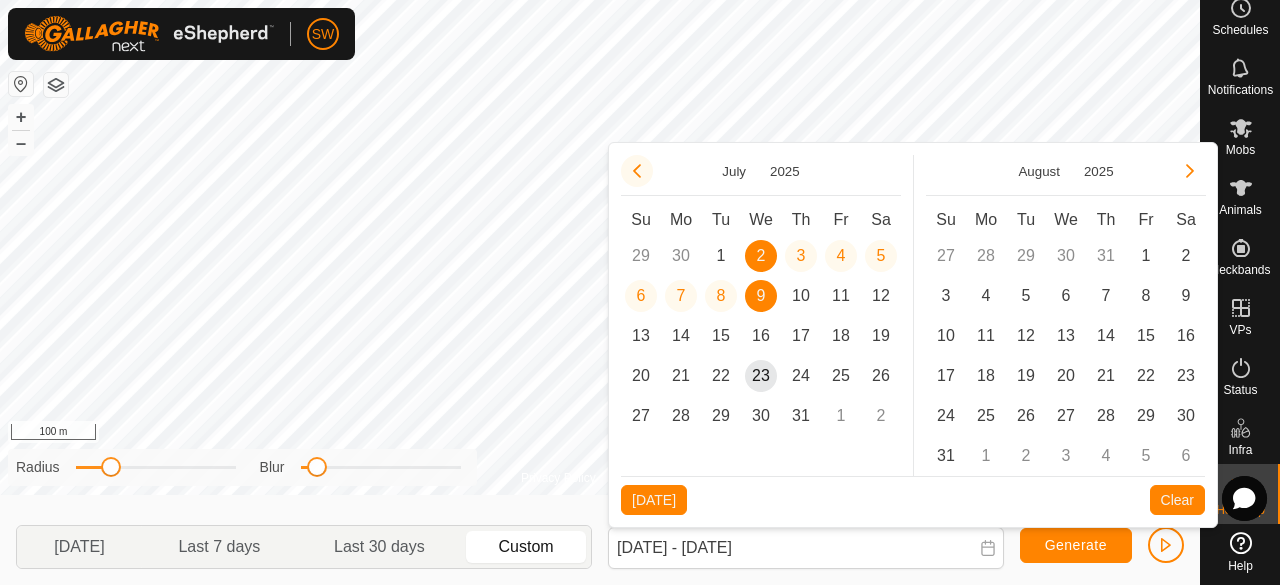 click at bounding box center [637, 171] 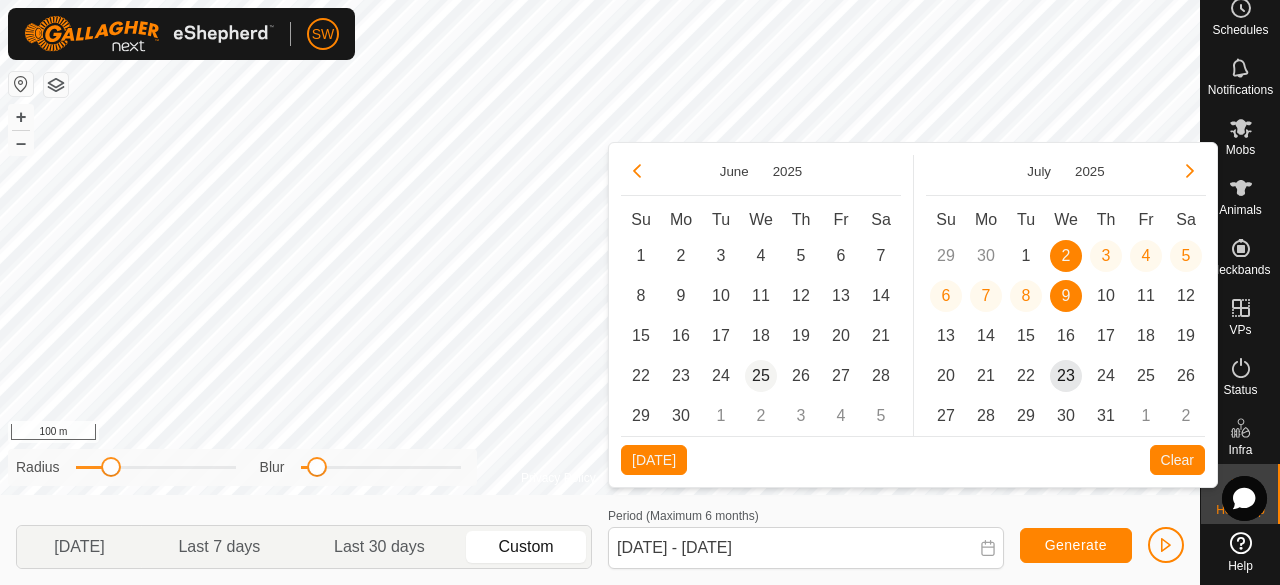 click on "25" at bounding box center (761, 376) 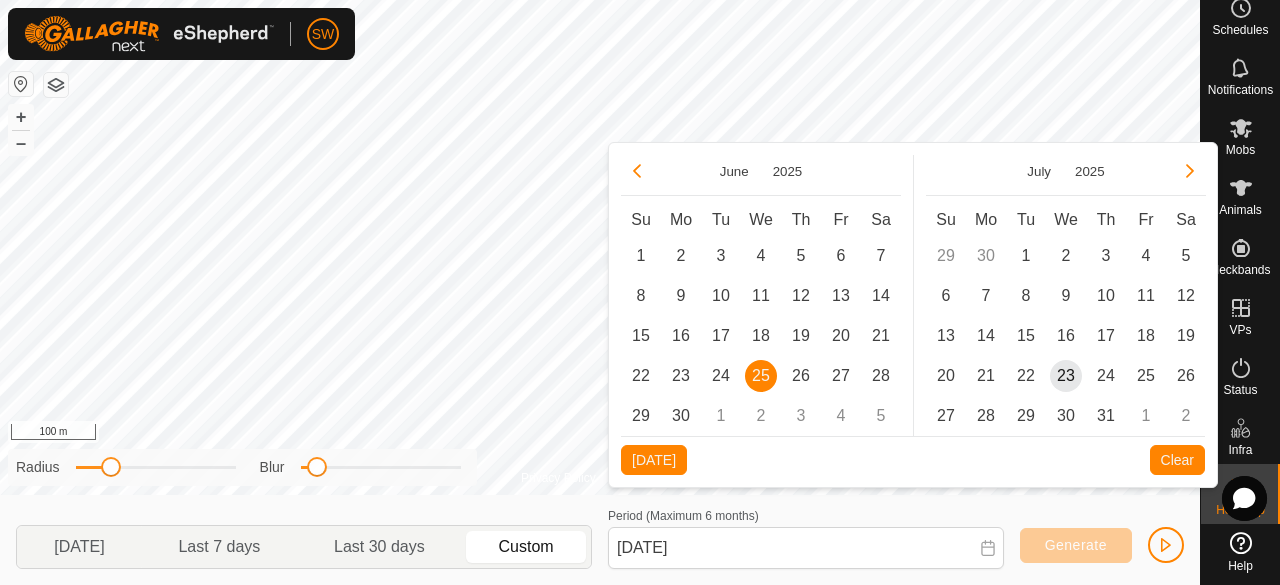 click on "2" at bounding box center [761, 416] 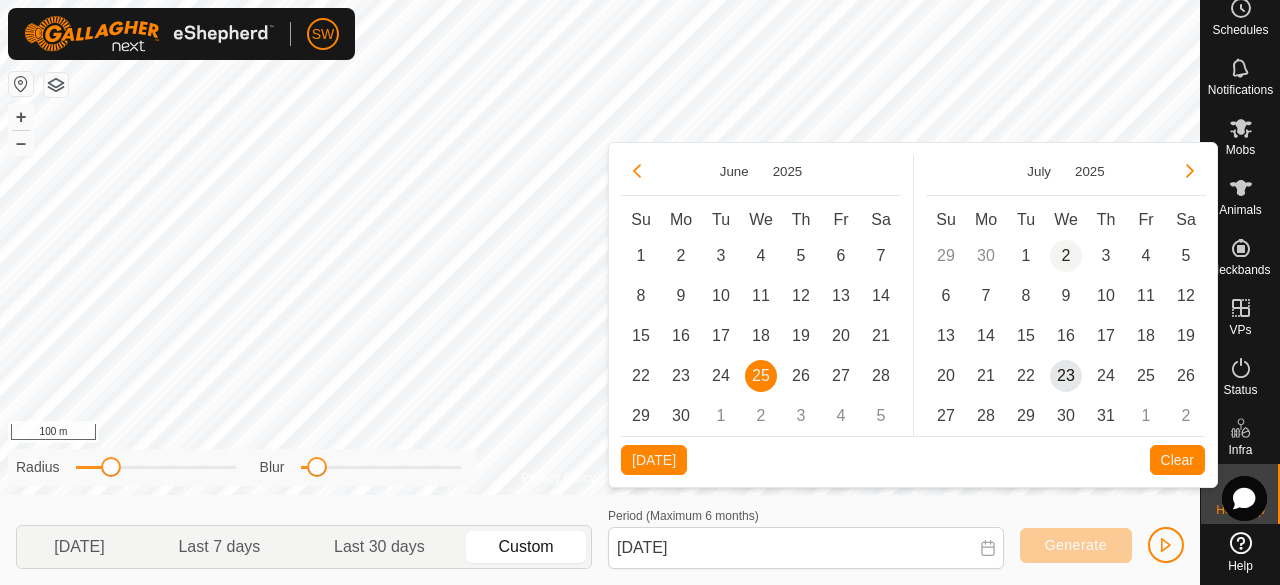 click on "2" at bounding box center [1066, 256] 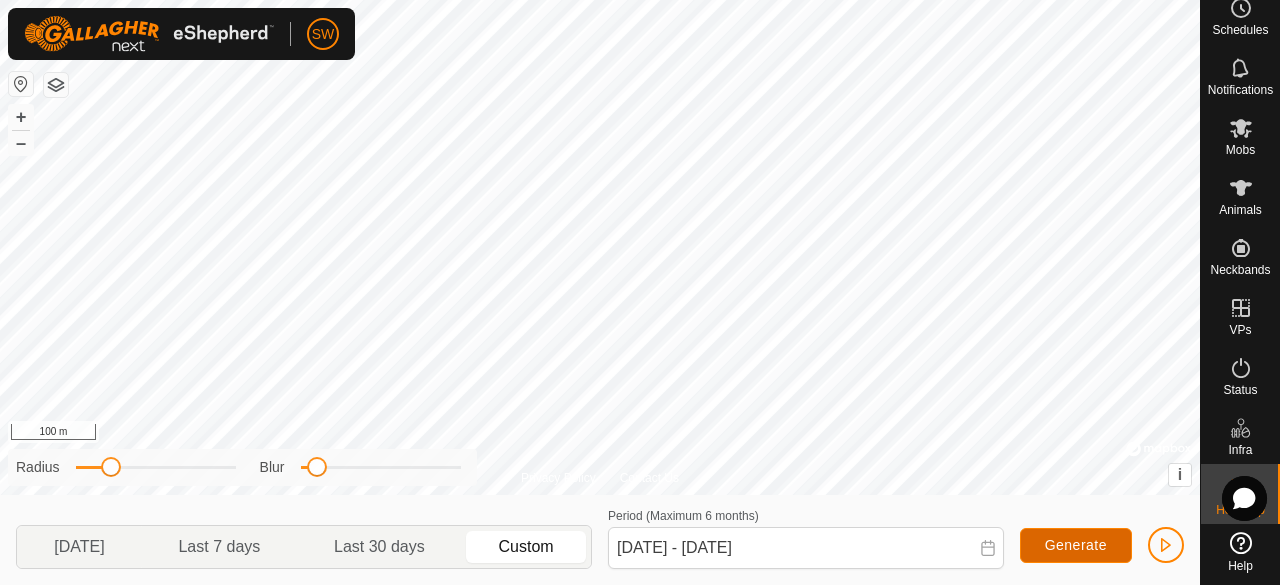 click on "Generate" 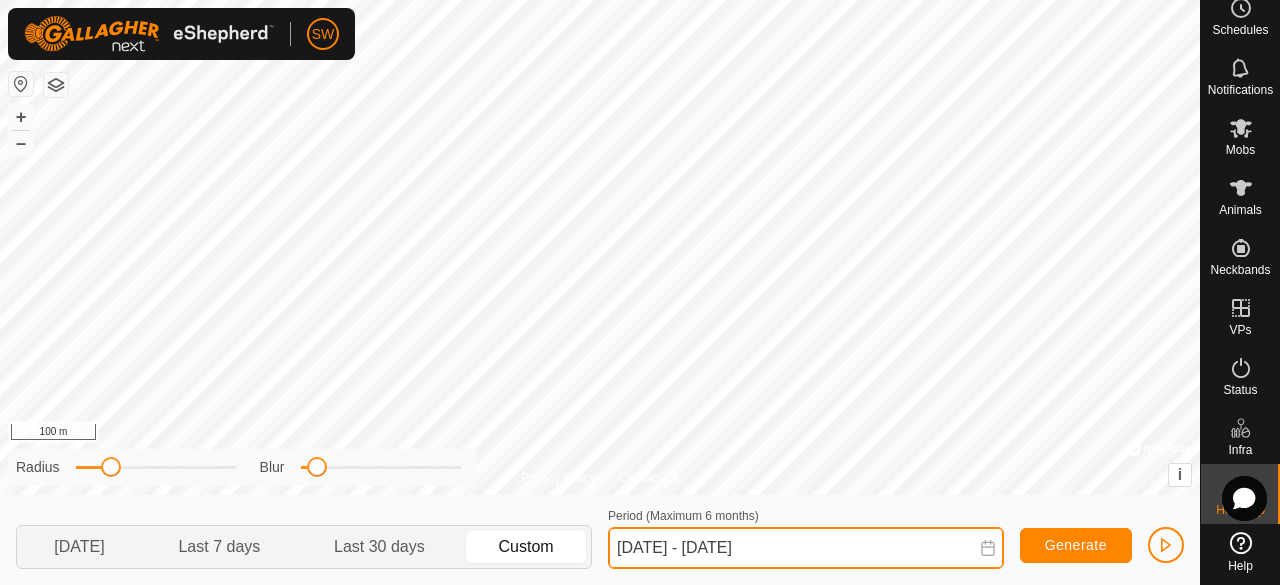 click on "[DATE] - [DATE]" at bounding box center [806, 548] 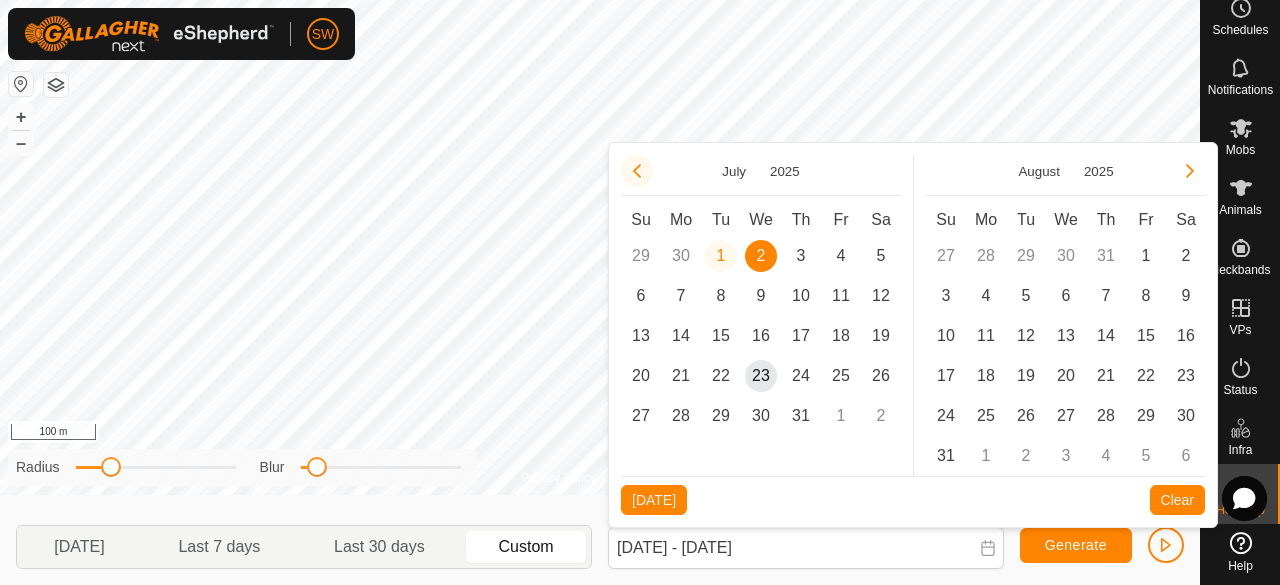 click at bounding box center (637, 171) 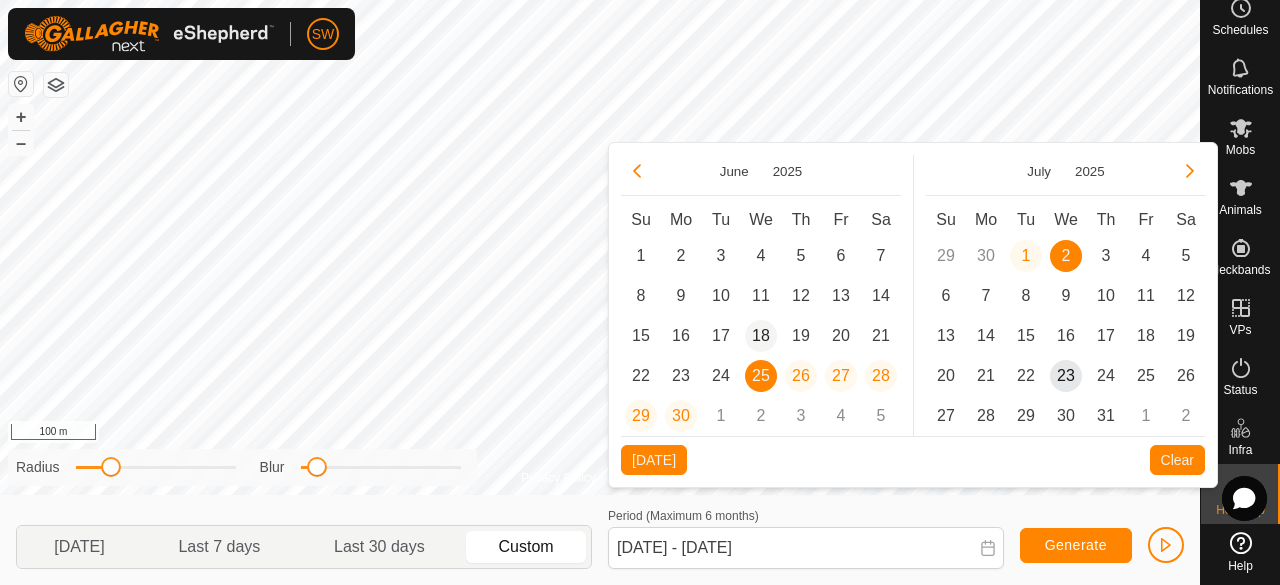 click on "18" at bounding box center (761, 336) 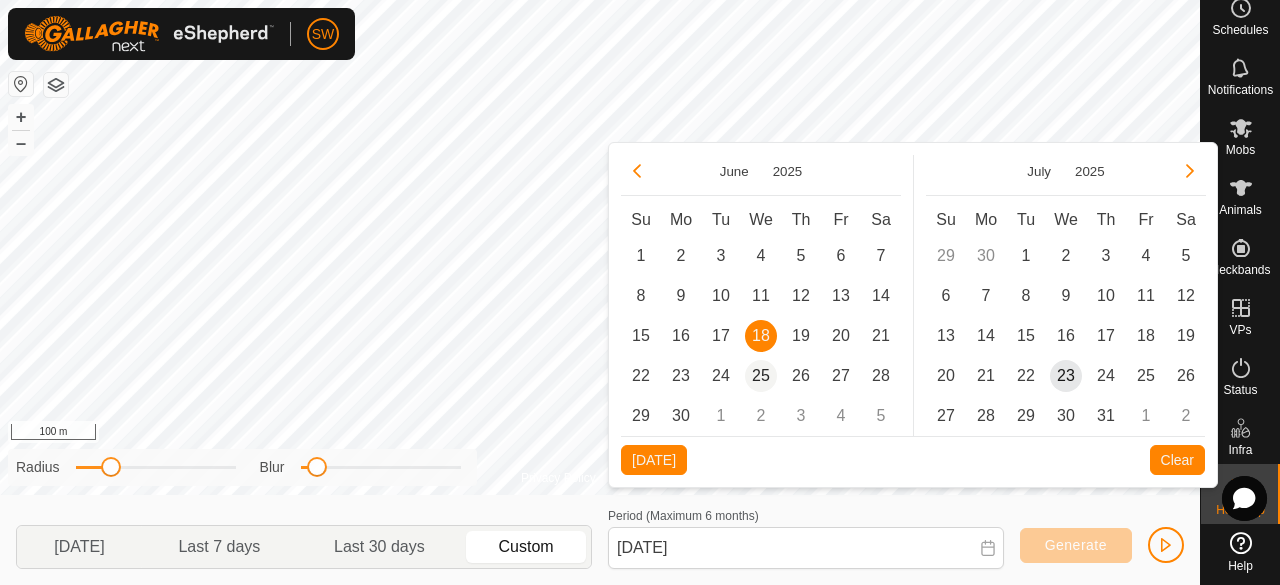 click on "25" at bounding box center [761, 376] 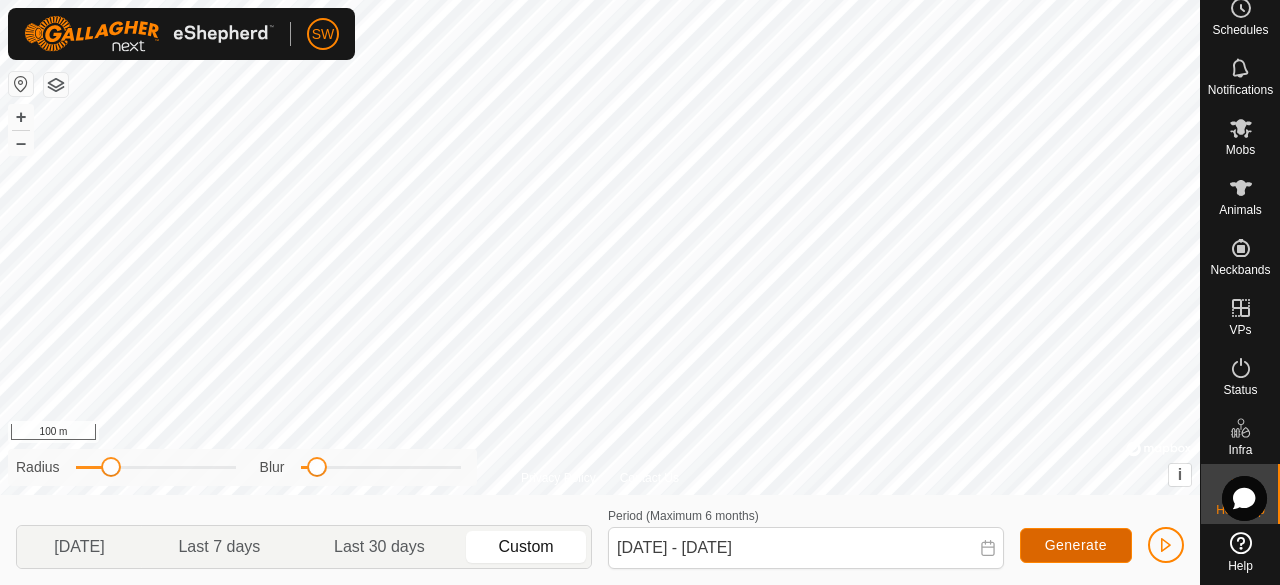 click on "Generate" 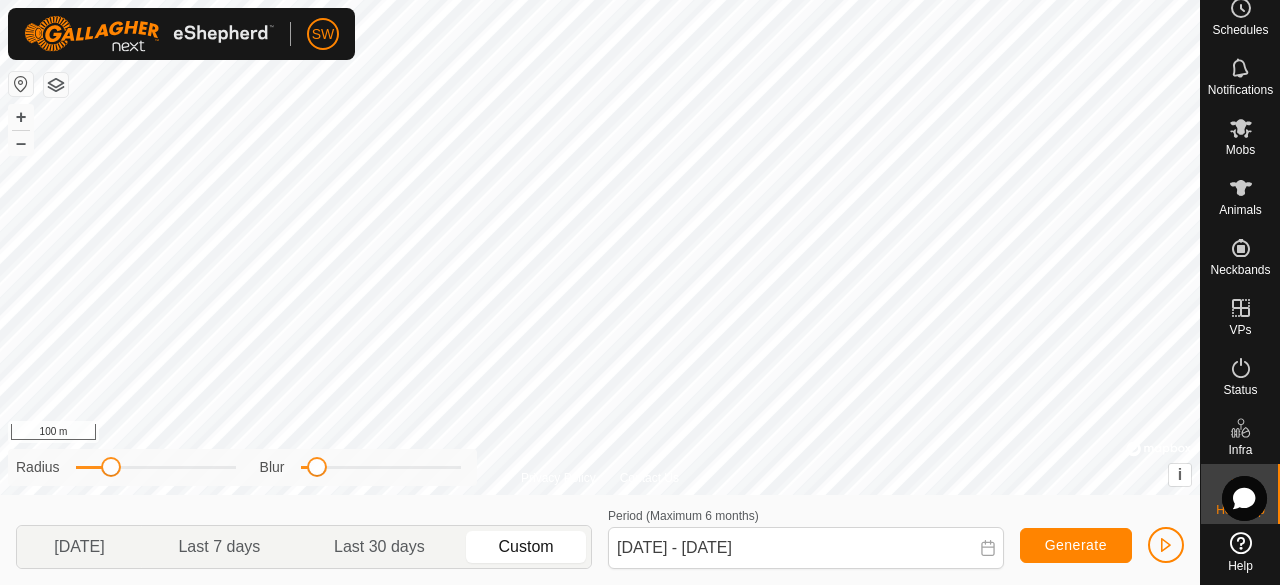 click on "[DATE] Last 7 days Last 30 days Custom Period (Maximum 6 months)  [DATE] - [DATE] Generate" 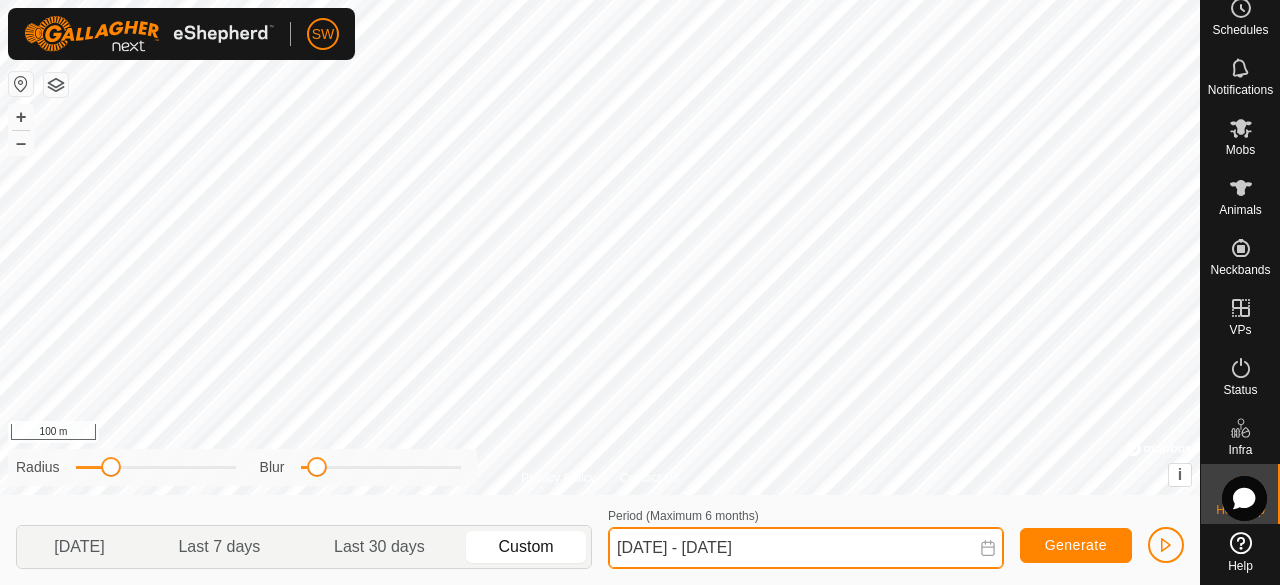 click on "[DATE] - [DATE]" at bounding box center [806, 548] 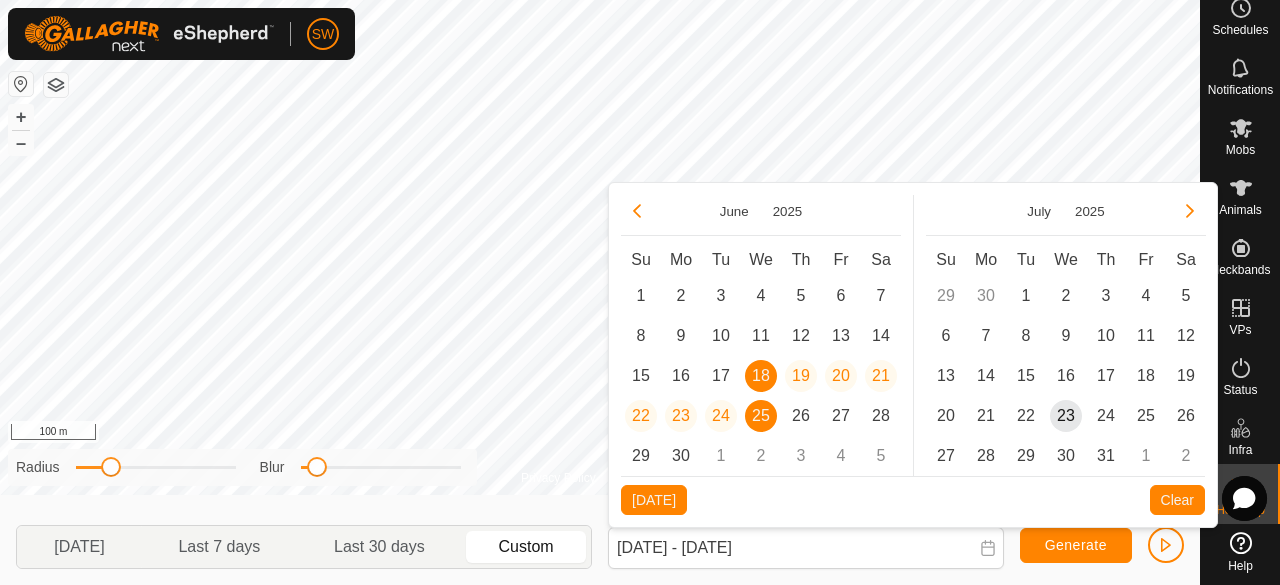 click on "4" at bounding box center [761, 296] 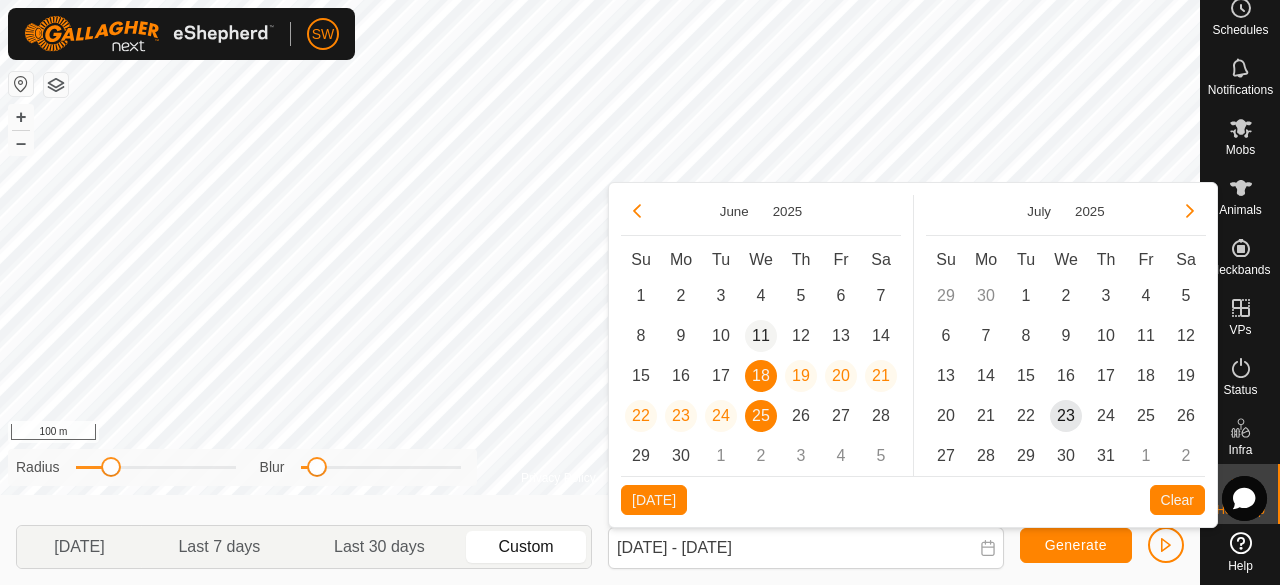 click on "11" at bounding box center [761, 336] 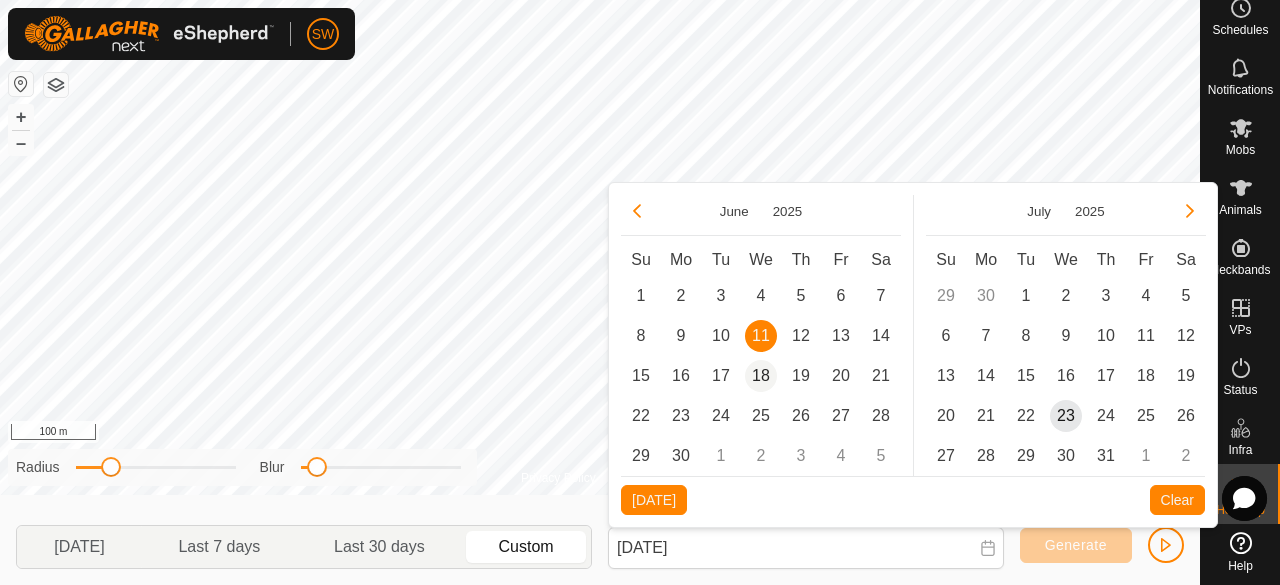 click on "18" at bounding box center (761, 376) 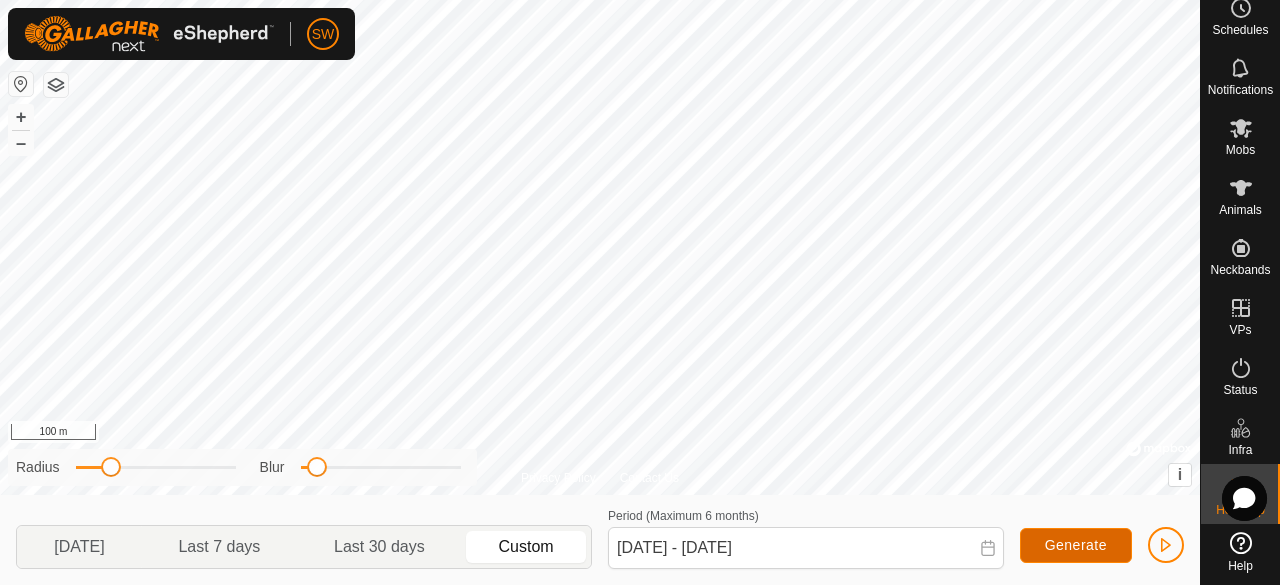 click on "Generate" 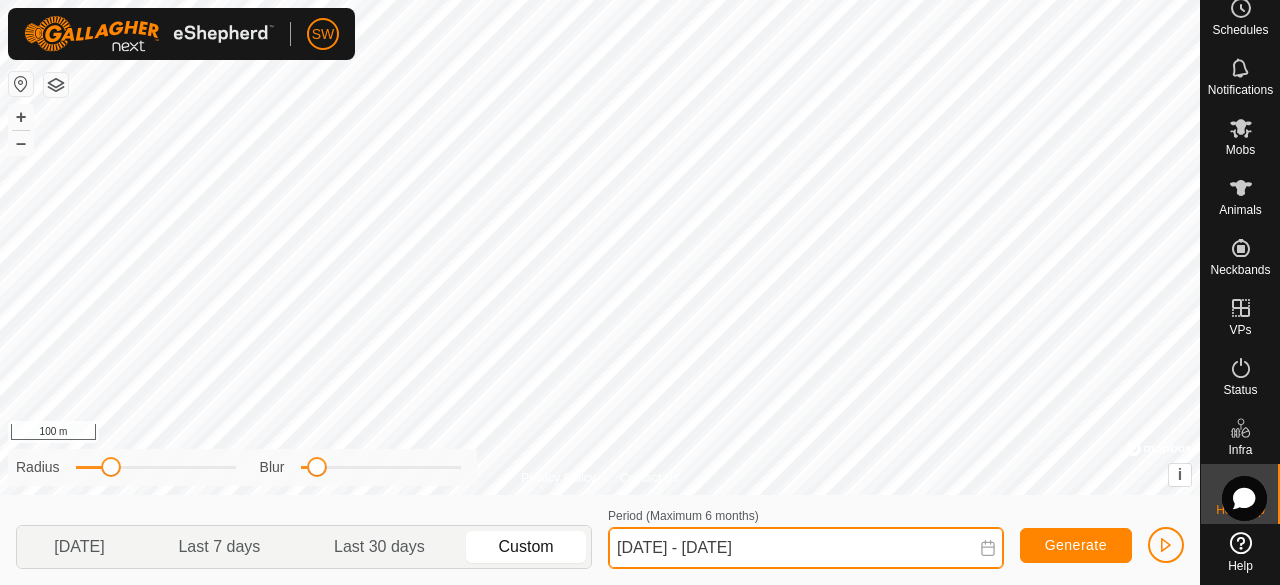 click on "[DATE] - [DATE]" at bounding box center (806, 548) 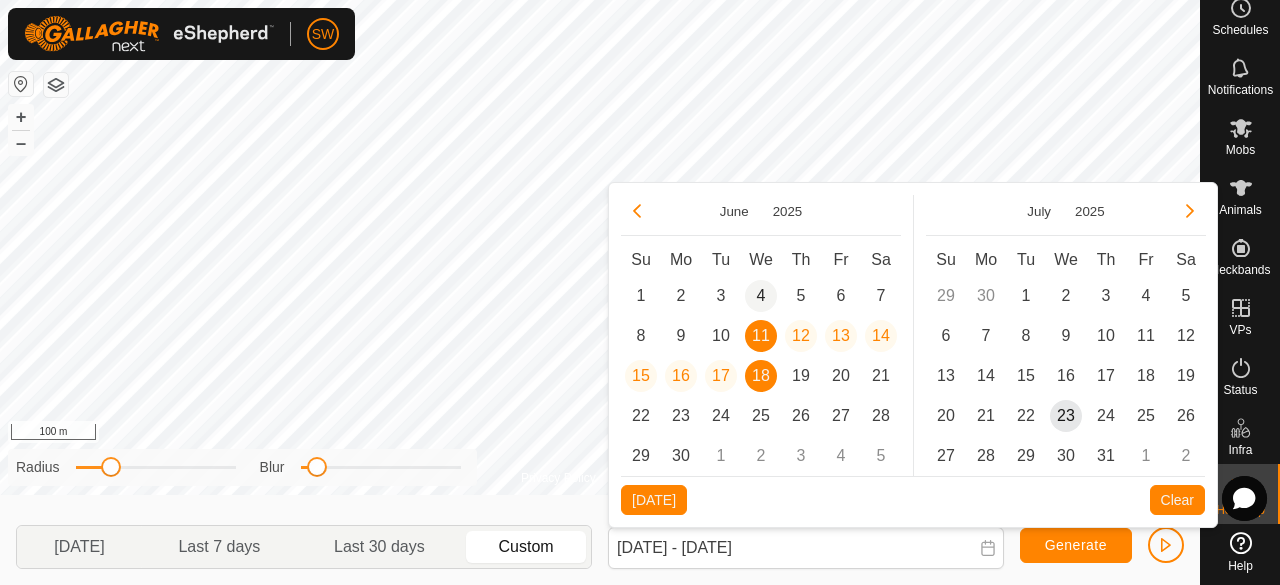 click on "4" at bounding box center (761, 296) 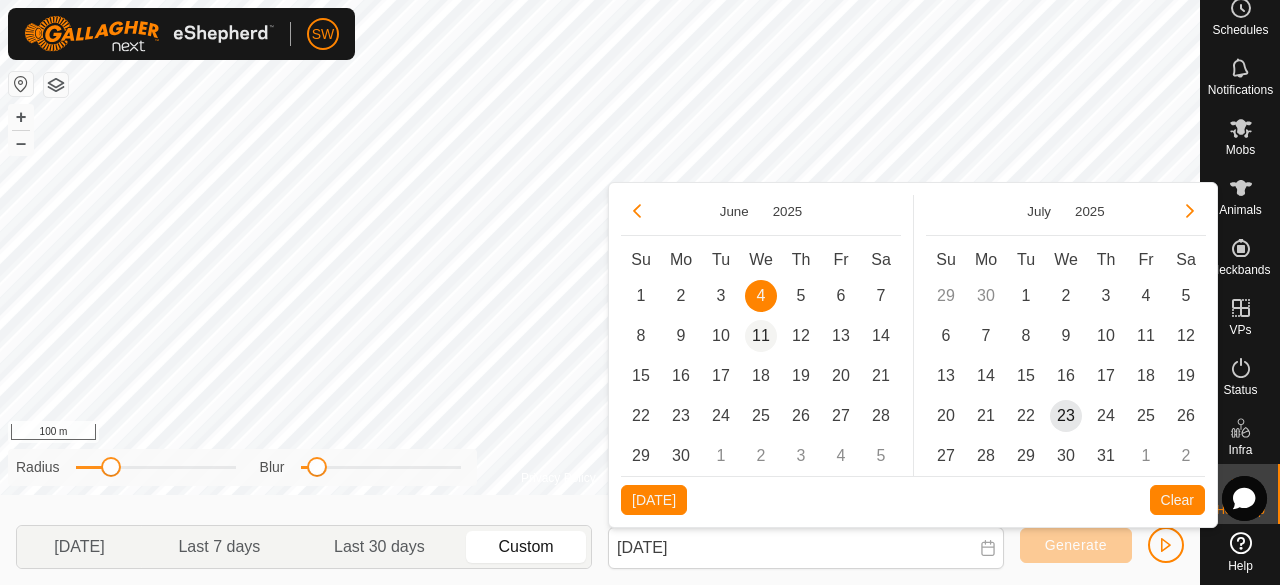 click on "11" at bounding box center [761, 336] 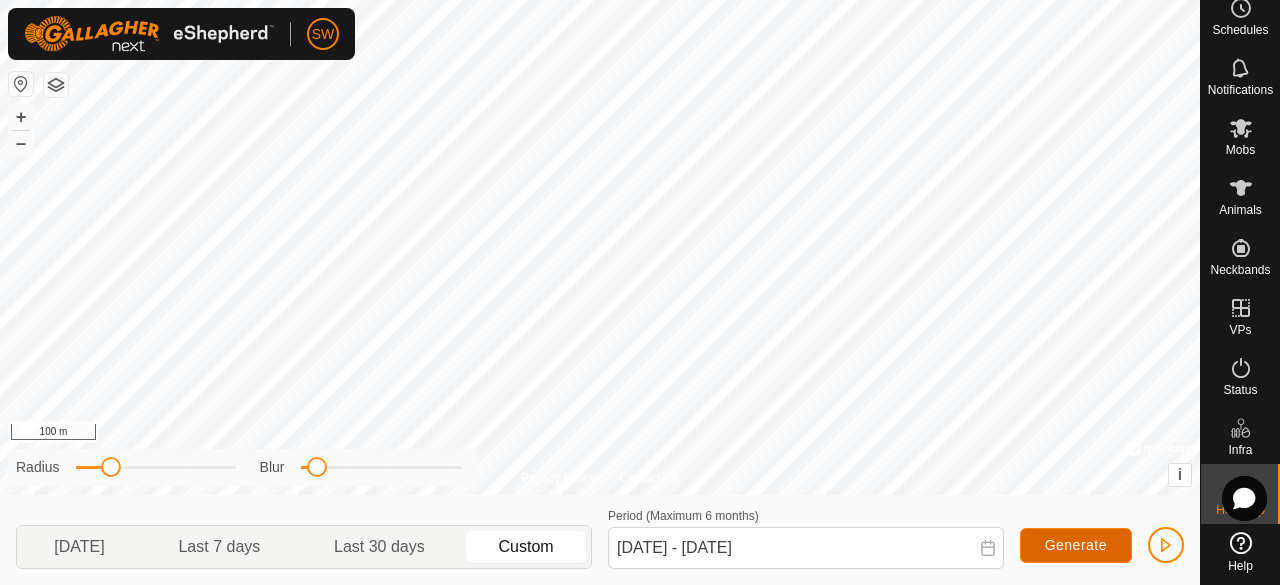 click on "Generate" 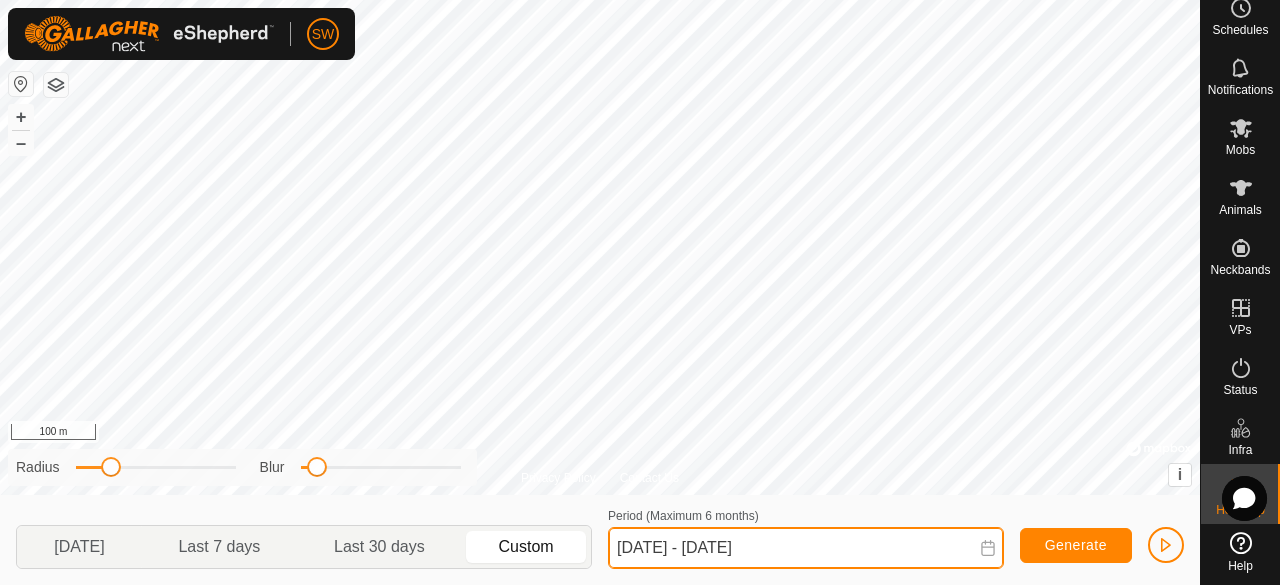 click on "[DATE] - [DATE]" at bounding box center [806, 548] 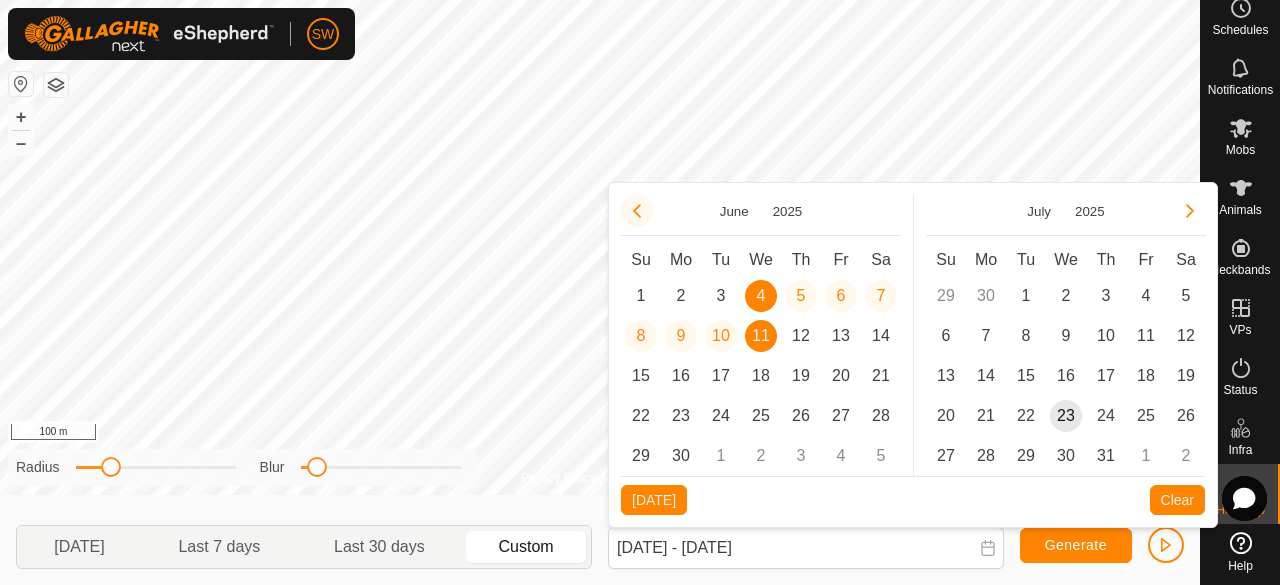 click at bounding box center [637, 211] 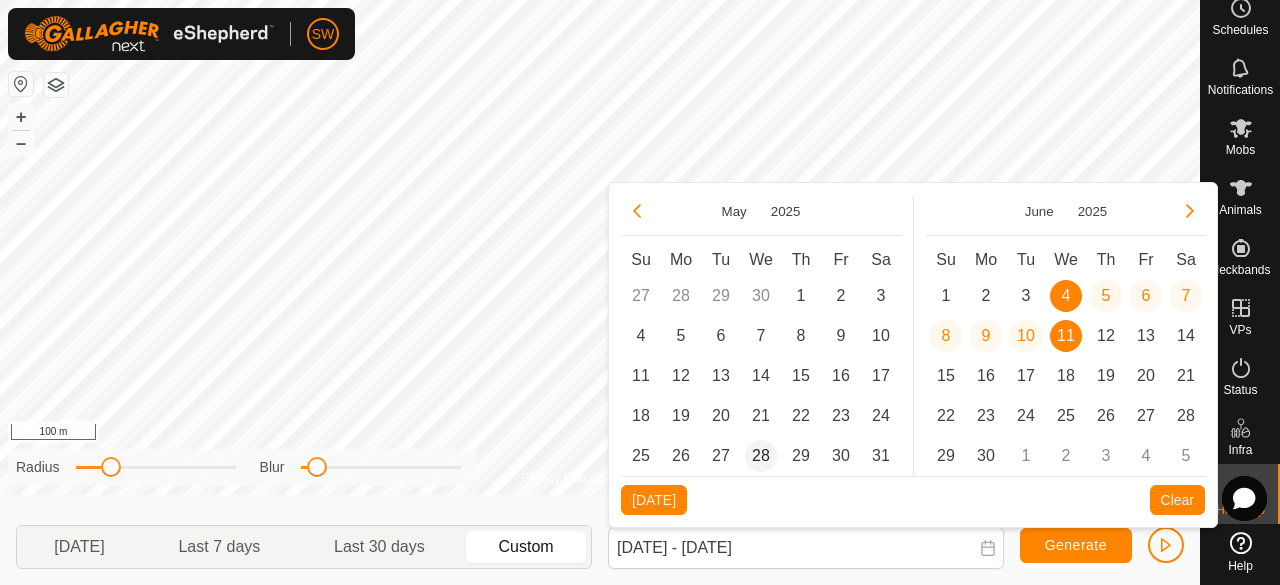 click on "28" at bounding box center [761, 456] 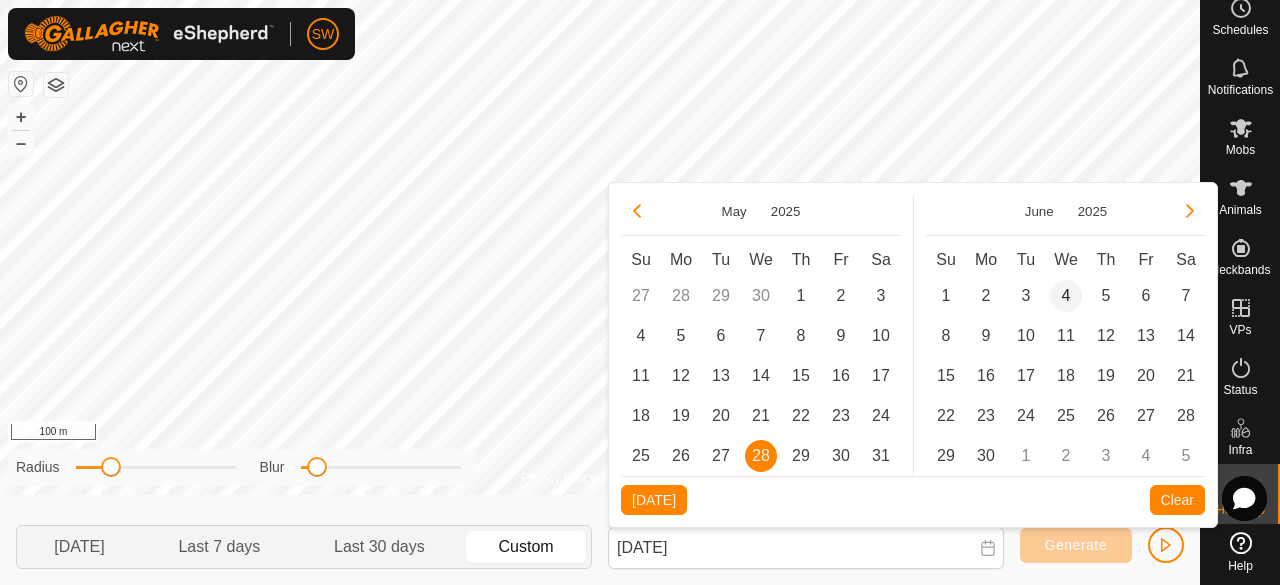 click on "4" at bounding box center [1066, 296] 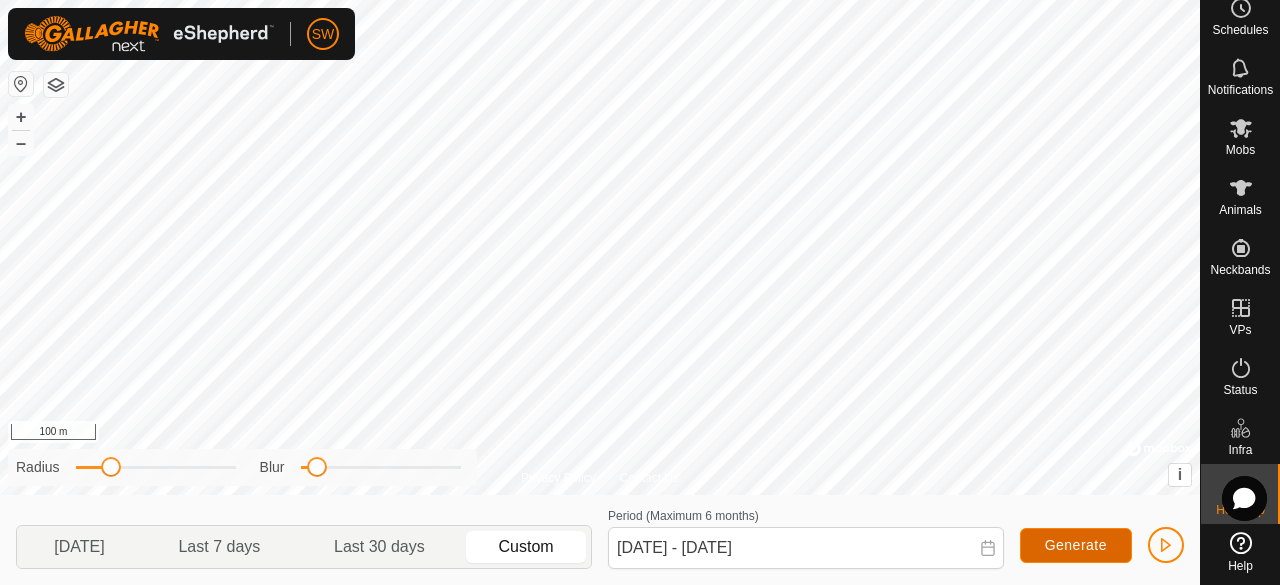 click on "Generate" 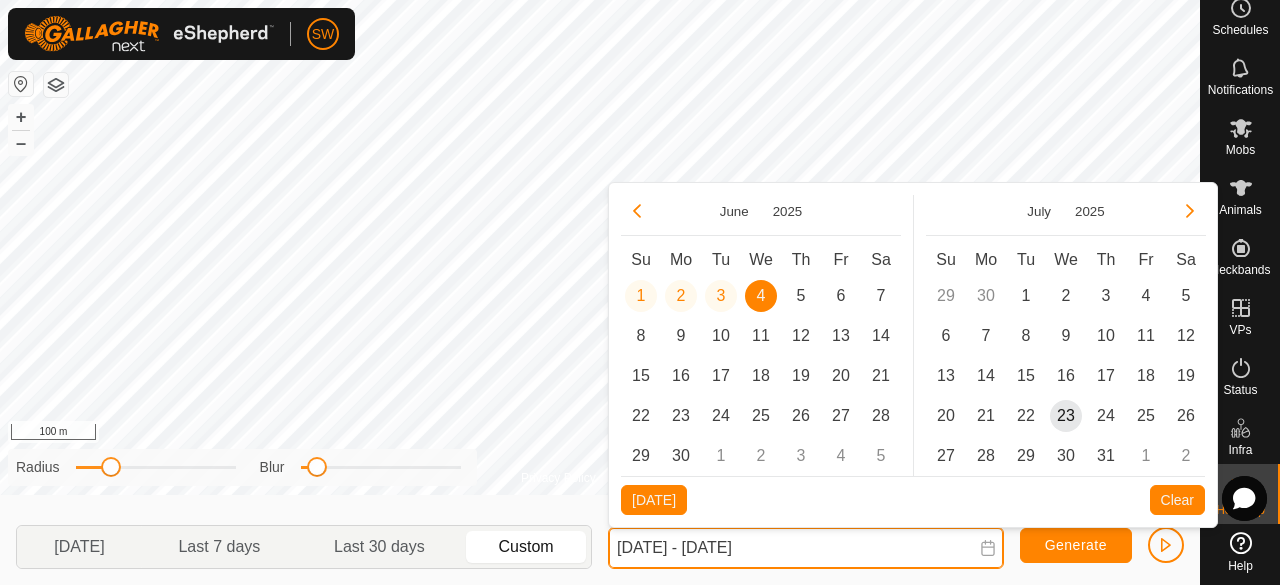 click on "[DATE] - [DATE]" at bounding box center [806, 548] 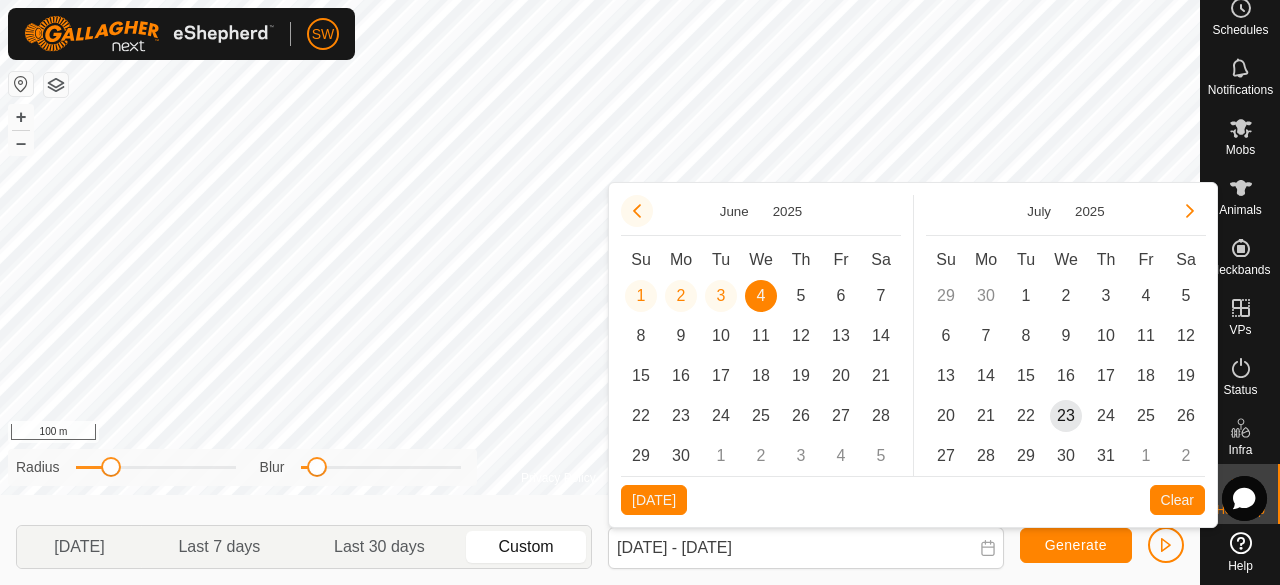 click at bounding box center (637, 211) 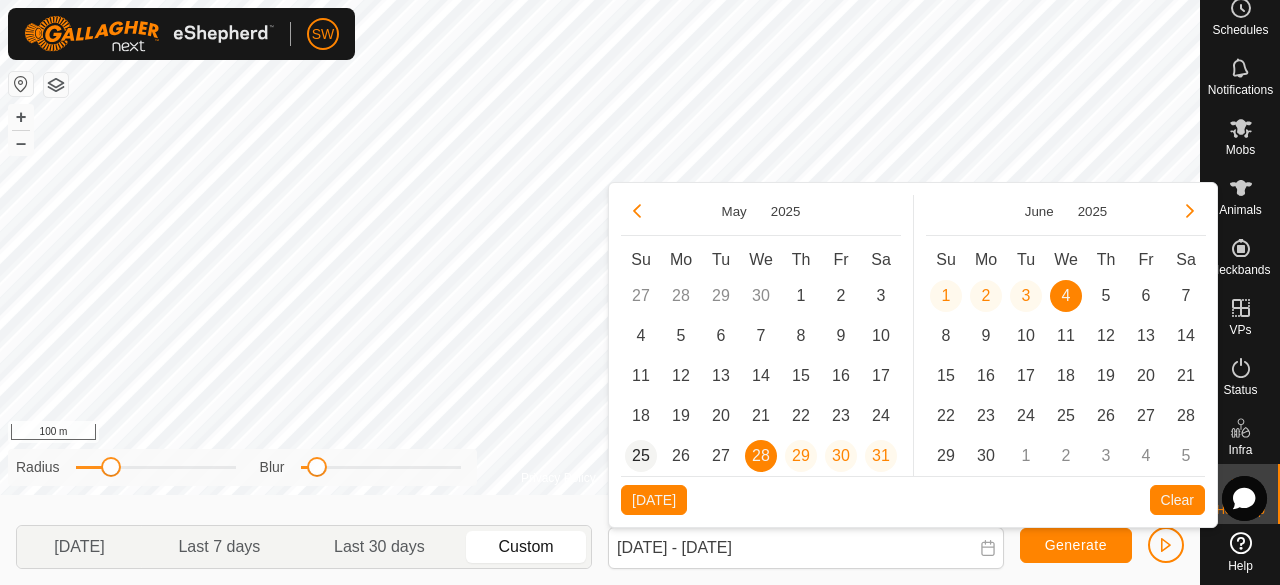 click on "25" at bounding box center [641, 456] 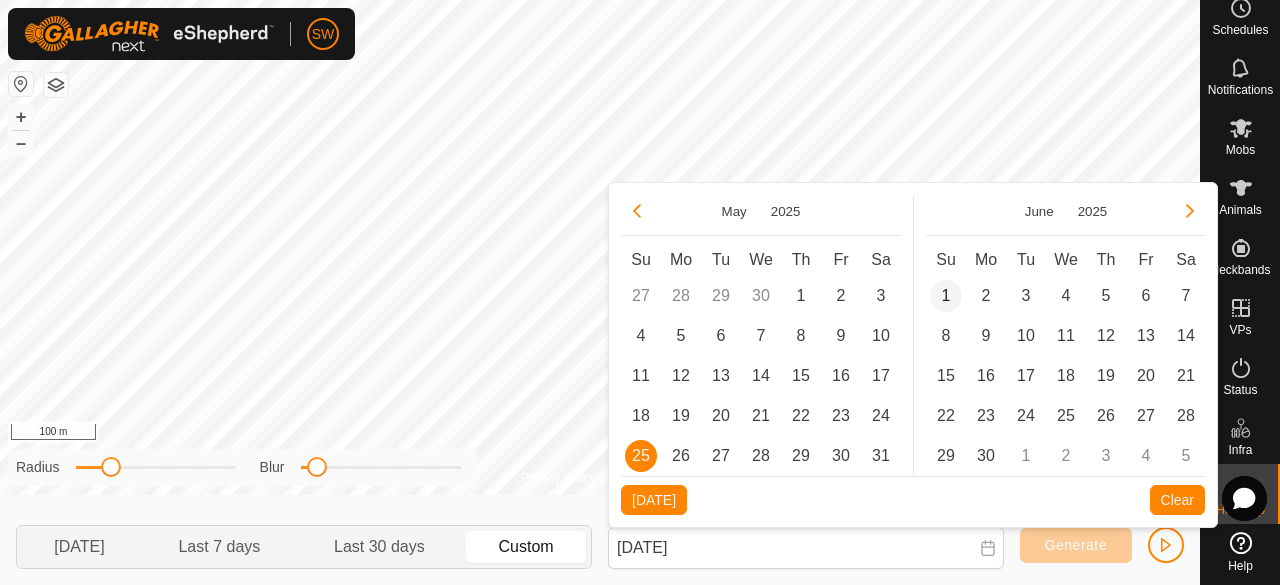 click on "1" at bounding box center (946, 296) 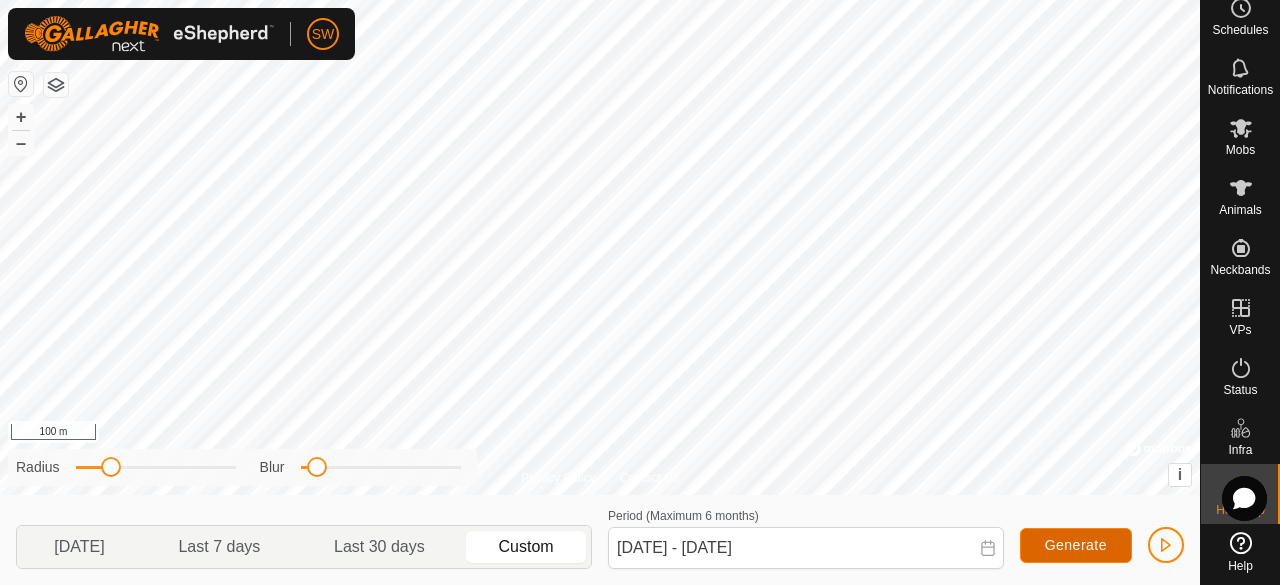 click on "Generate" 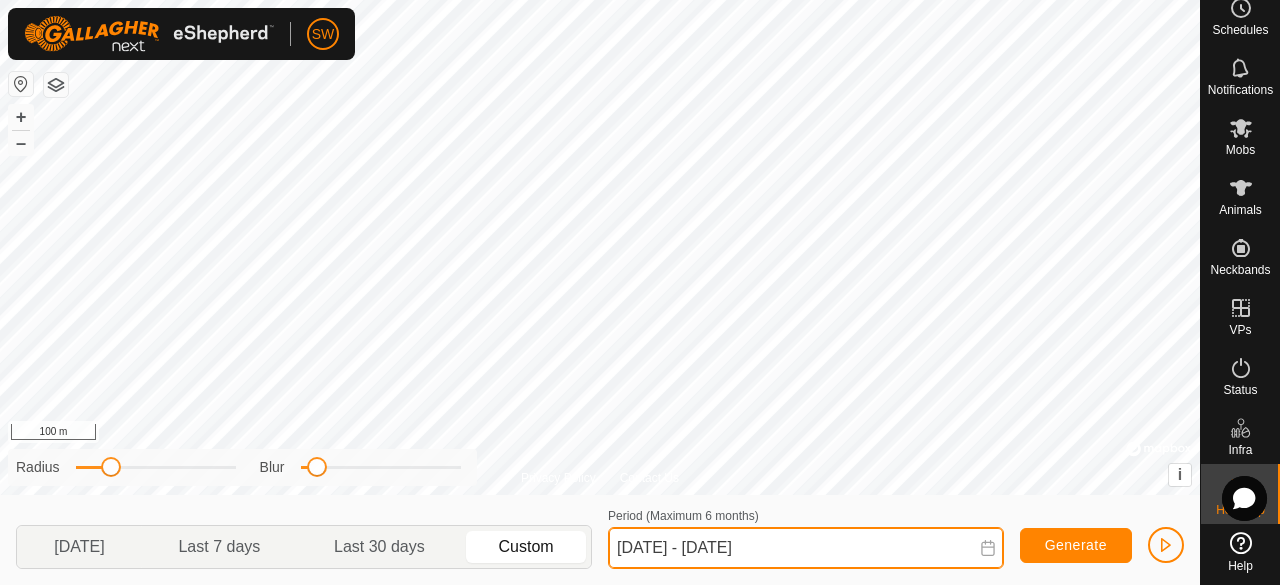 click on "[DATE] - [DATE]" at bounding box center (806, 548) 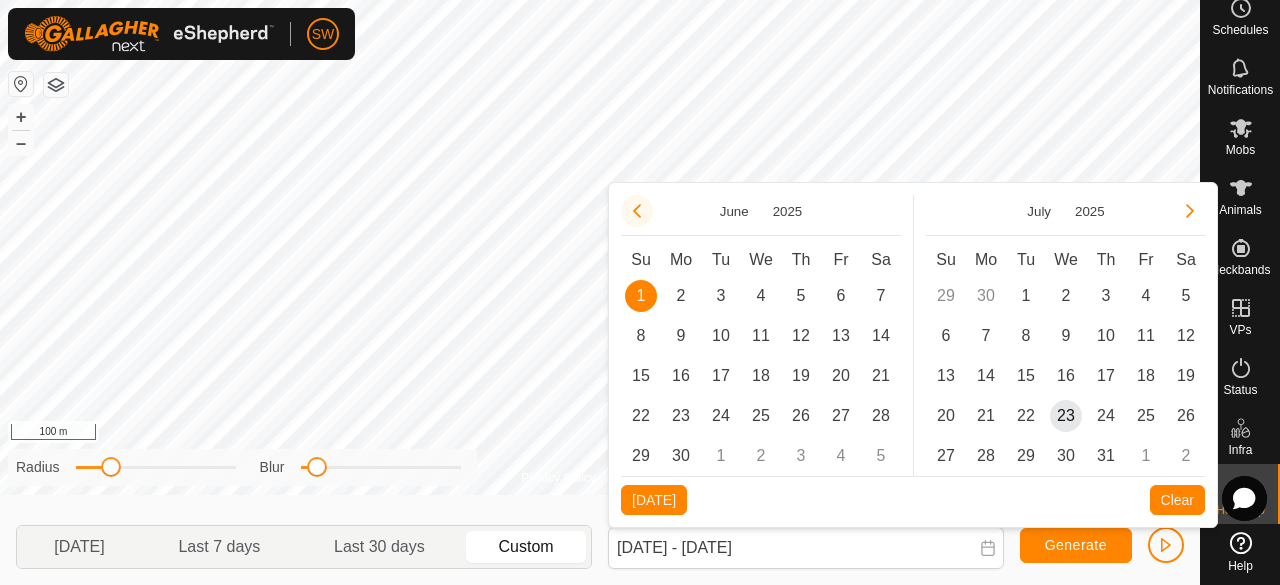 click at bounding box center [637, 211] 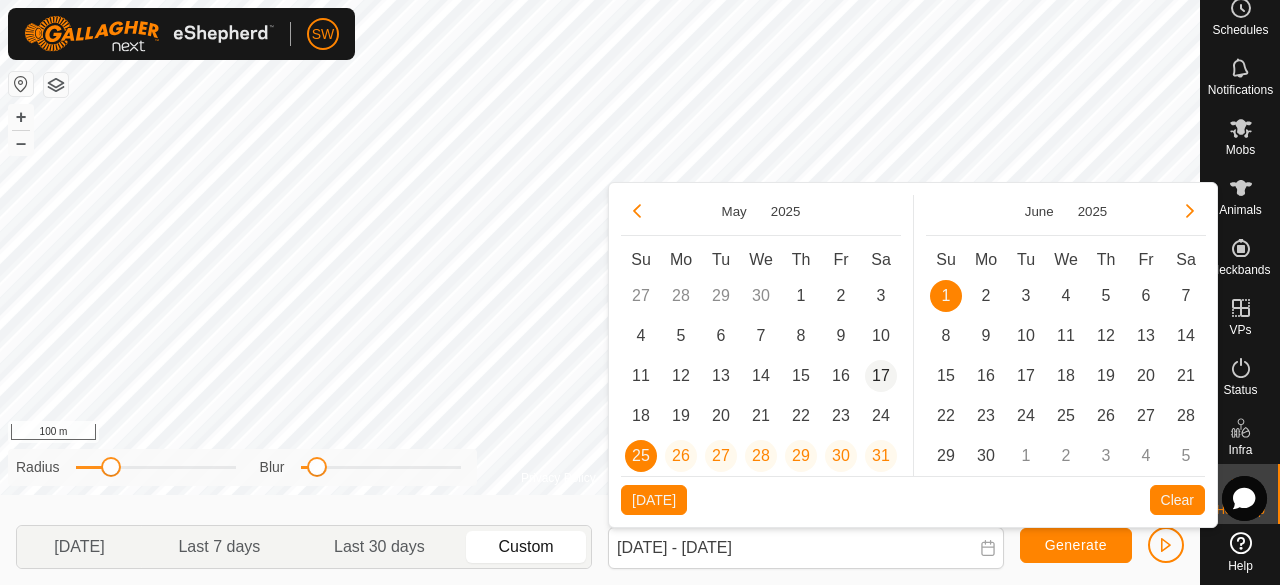 click on "17" at bounding box center (881, 376) 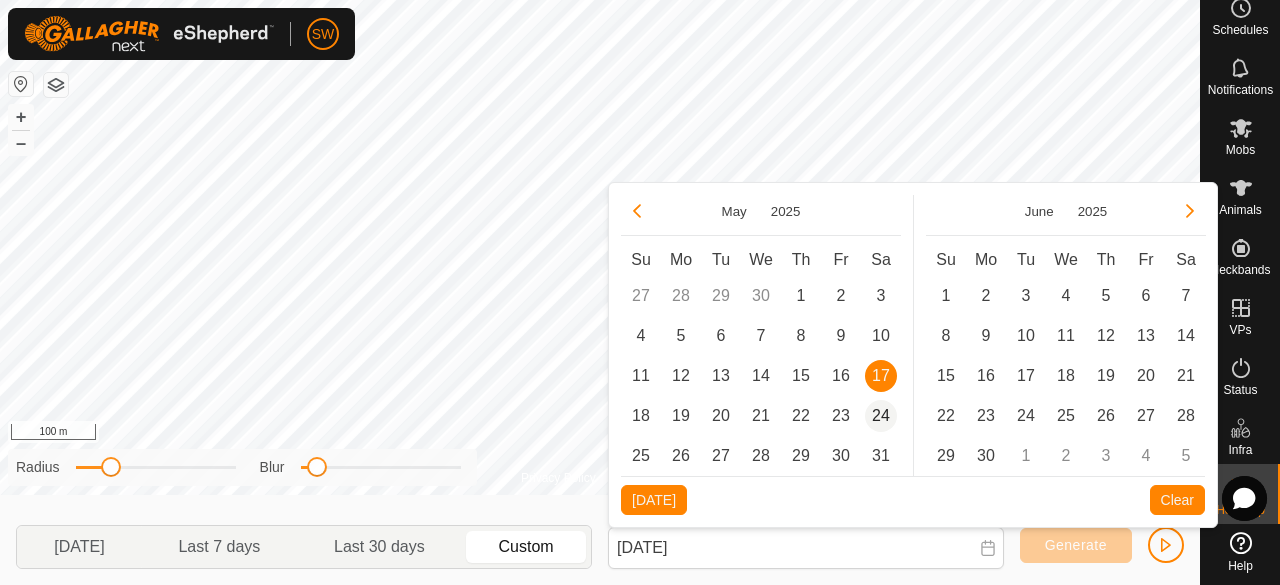 click on "24" at bounding box center (881, 416) 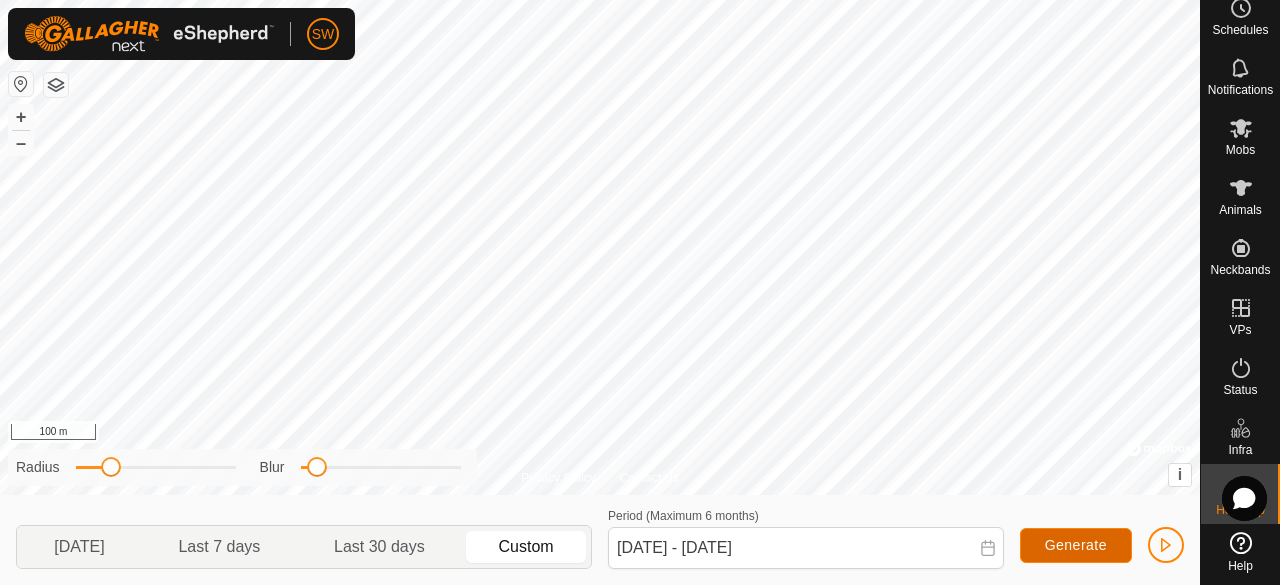 click on "Generate" 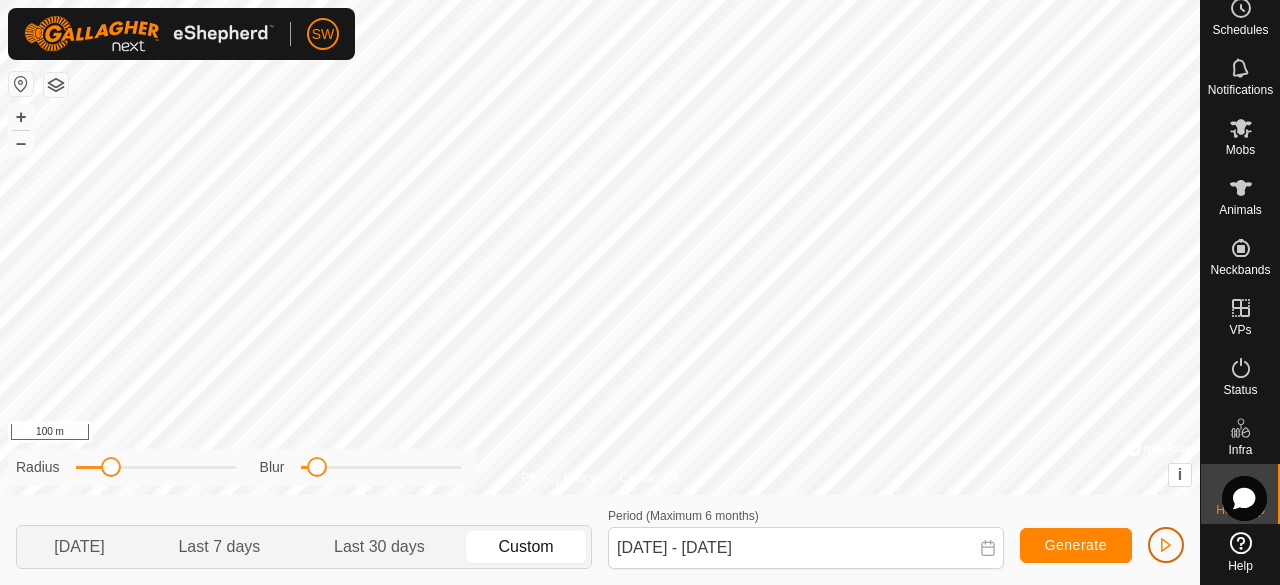 click 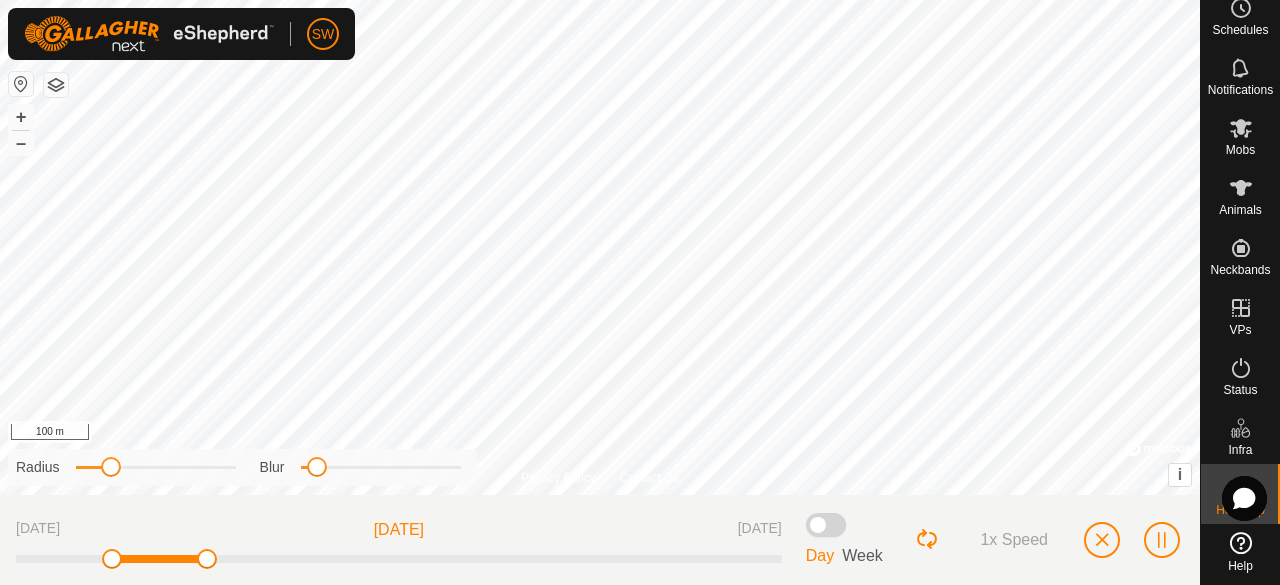 click on "1x Speed" 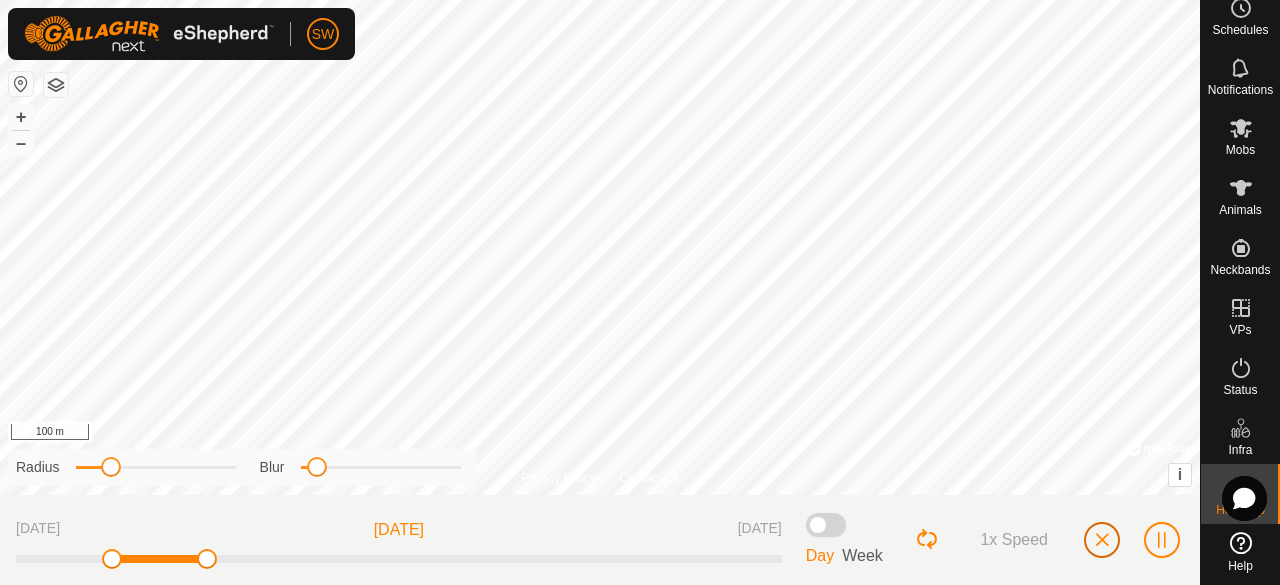 click 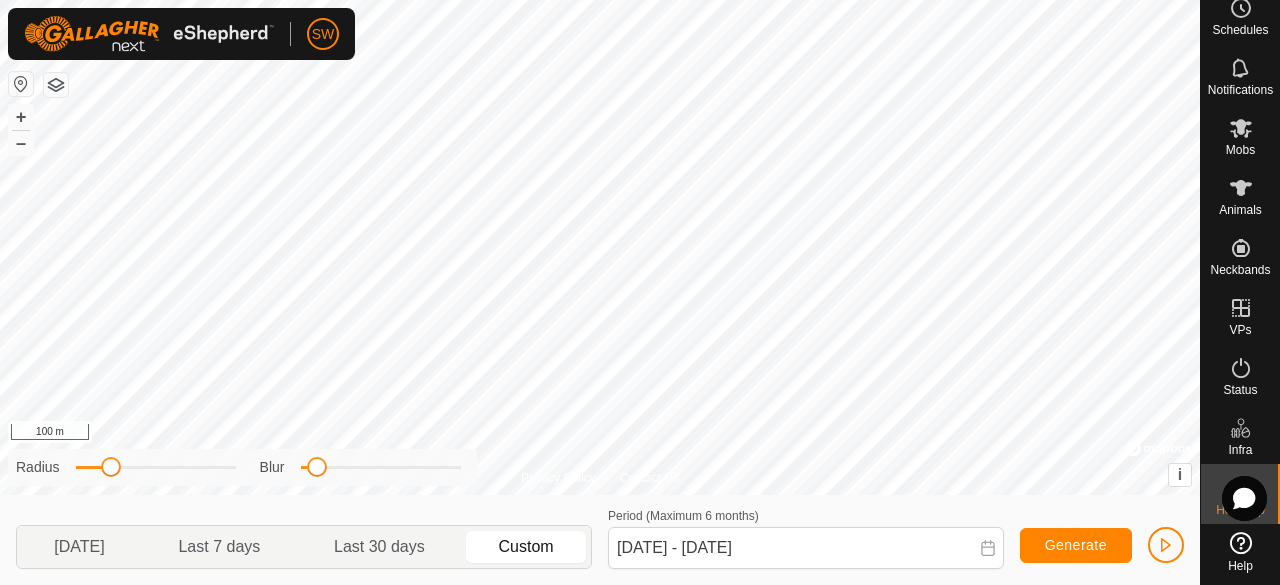click on "Custom" 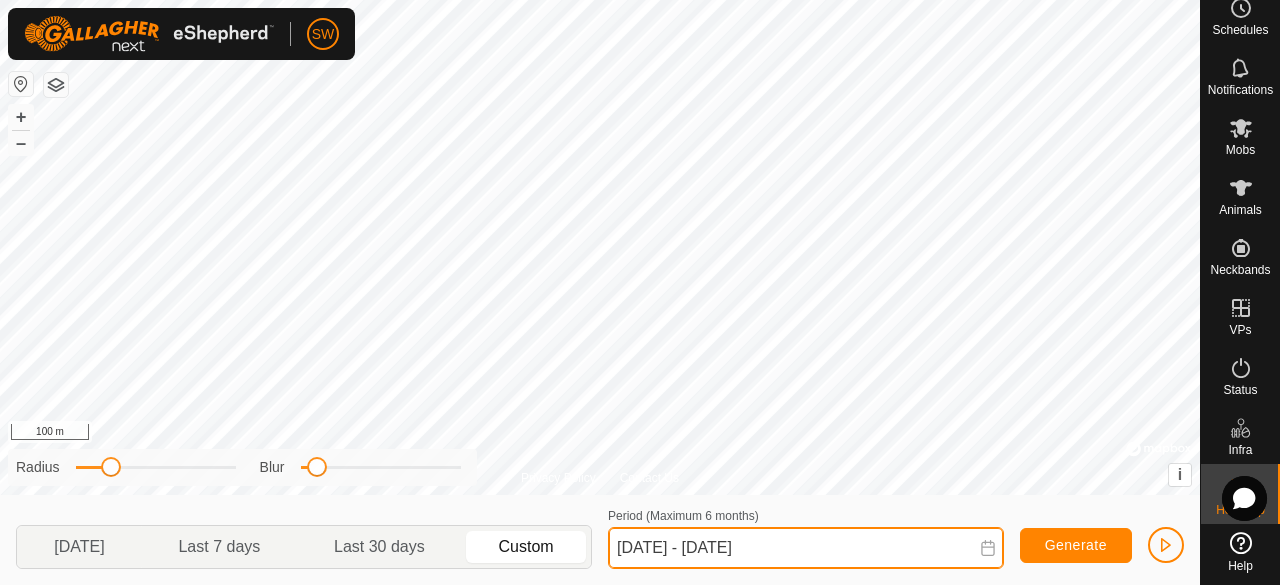 click on "[DATE] - [DATE]" at bounding box center [806, 548] 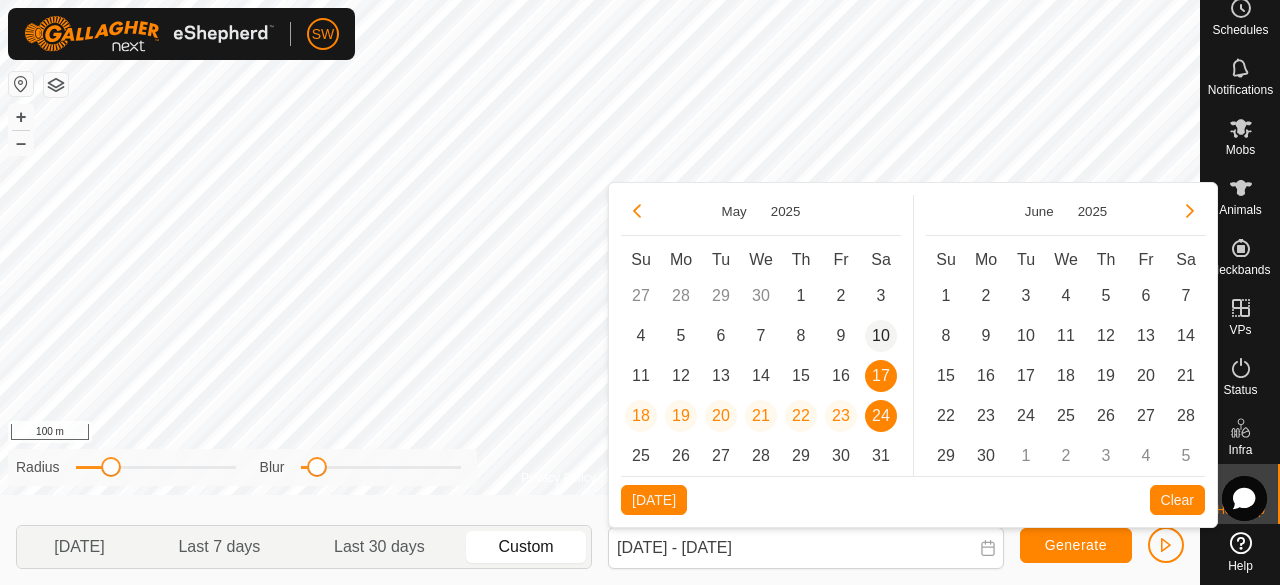 click on "10" at bounding box center (881, 336) 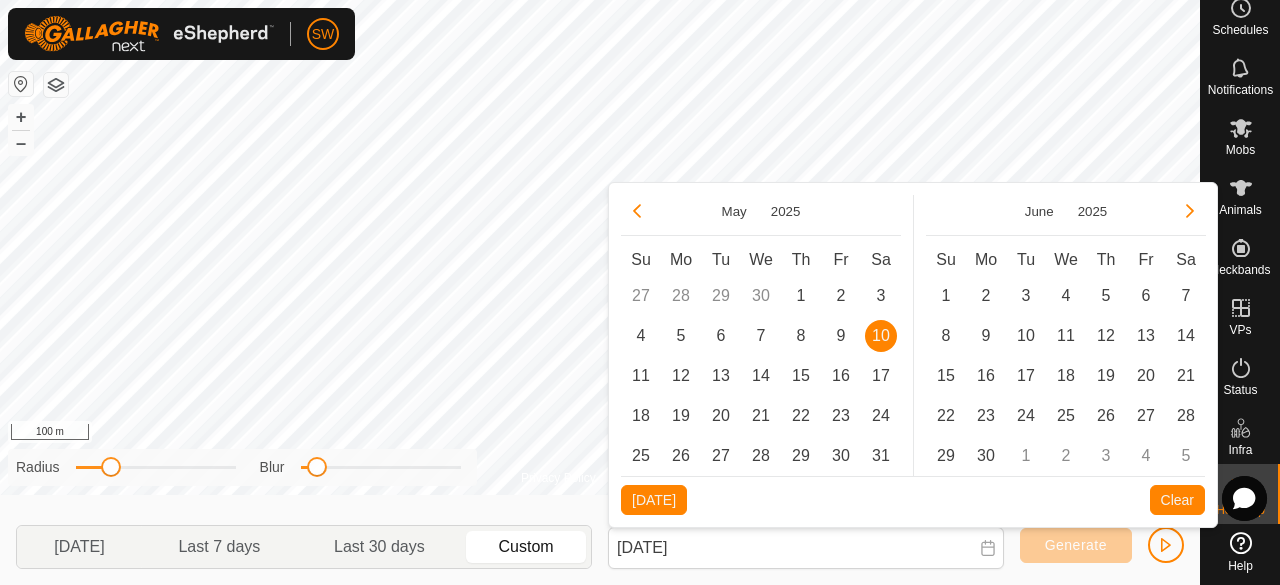 click on "17" at bounding box center [881, 376] 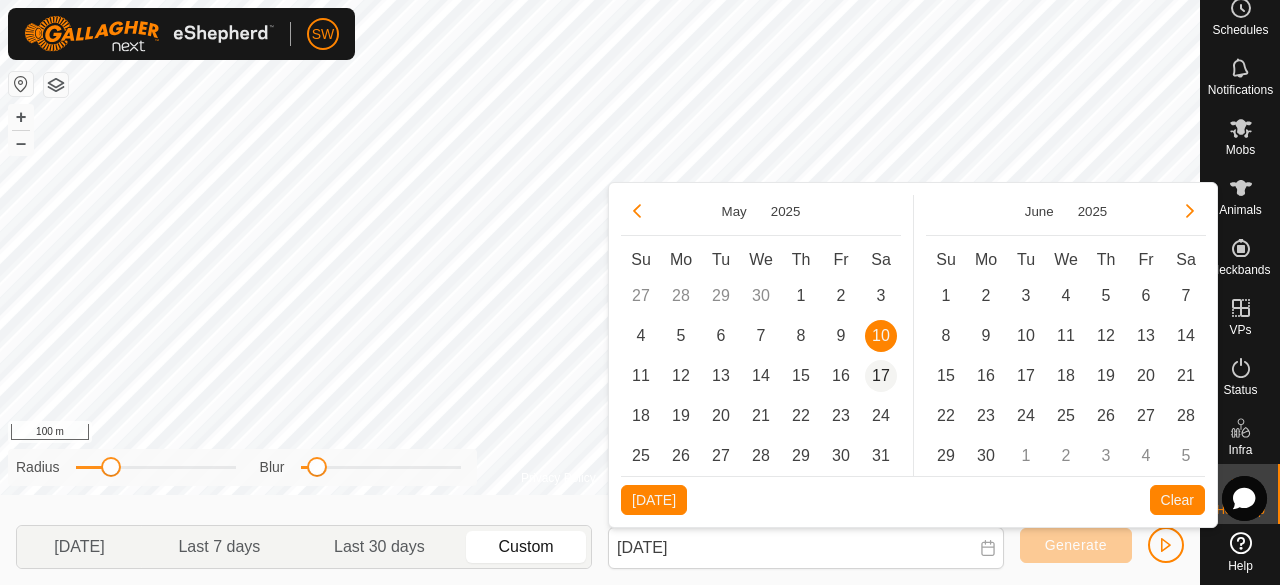 click on "17" at bounding box center (881, 376) 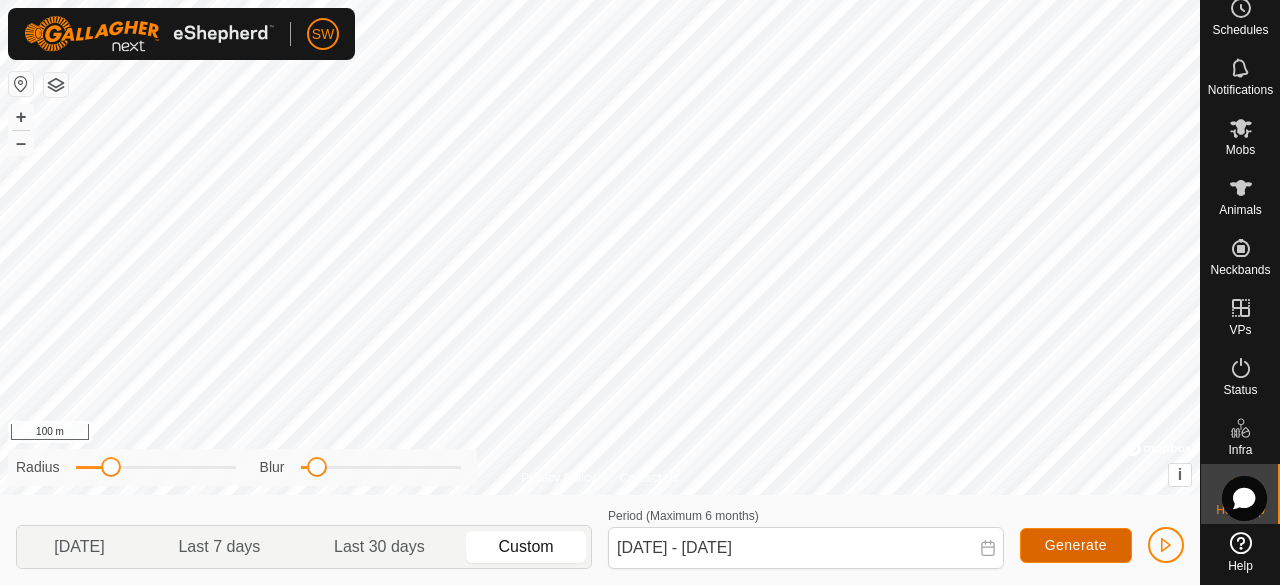 click on "Generate" 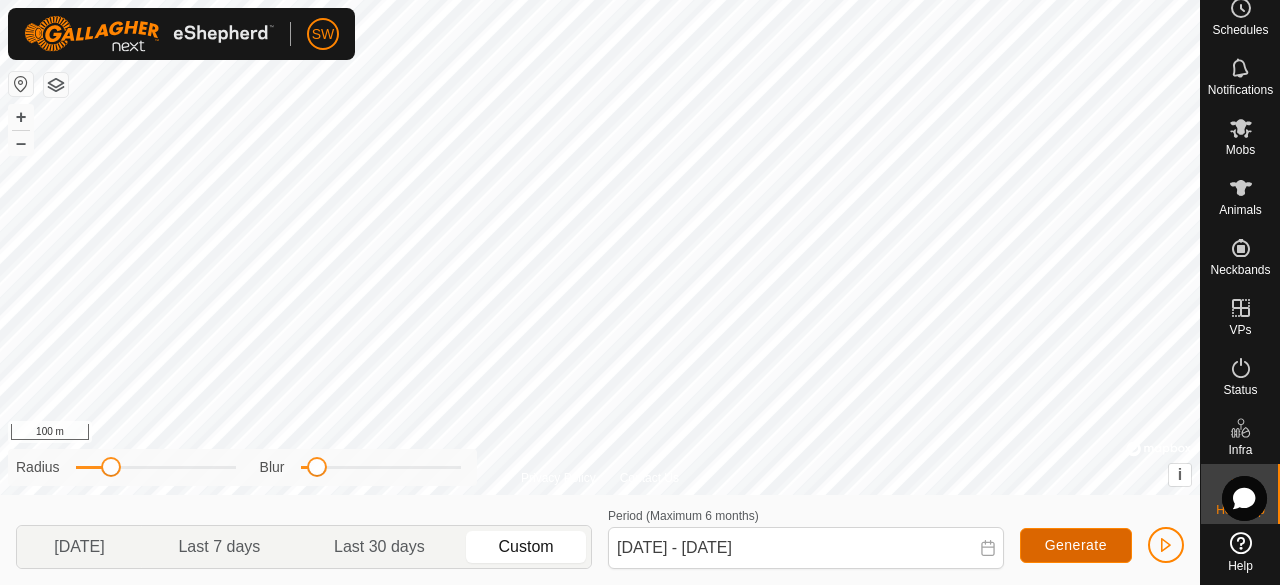 click on "Generate" 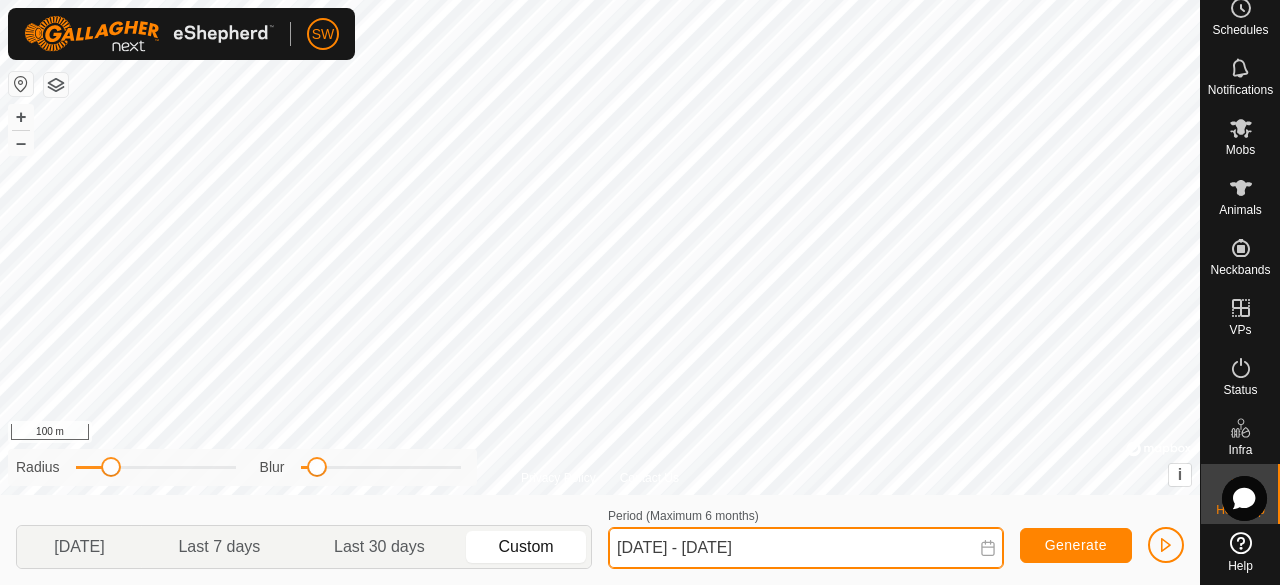 click on "[DATE] - [DATE]" at bounding box center (806, 548) 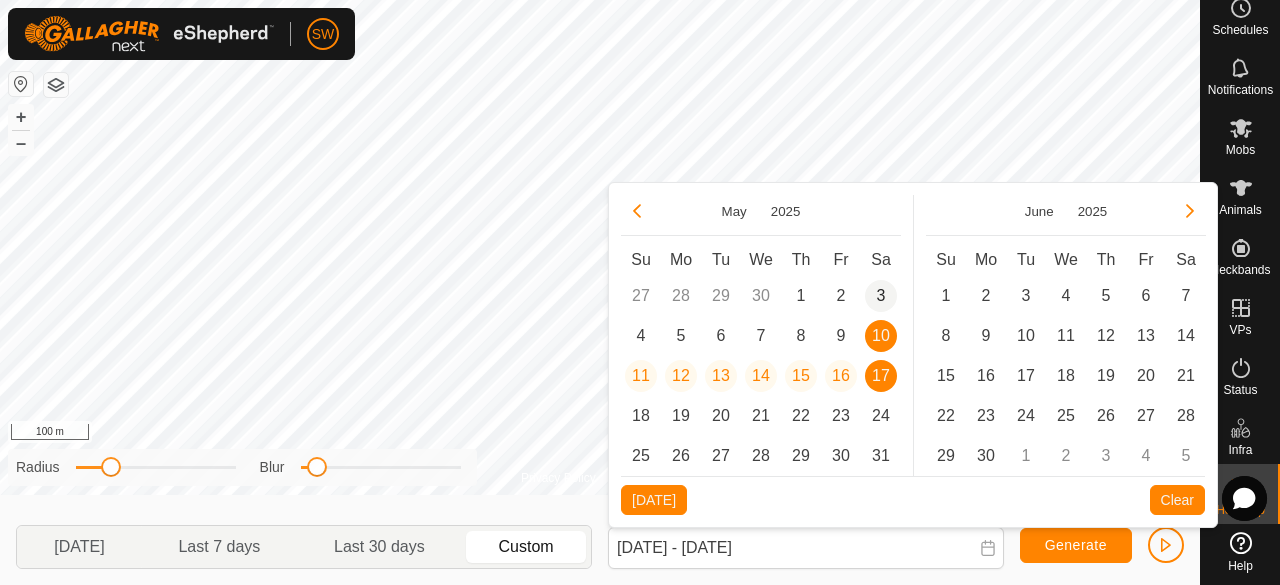 click on "3" at bounding box center (881, 296) 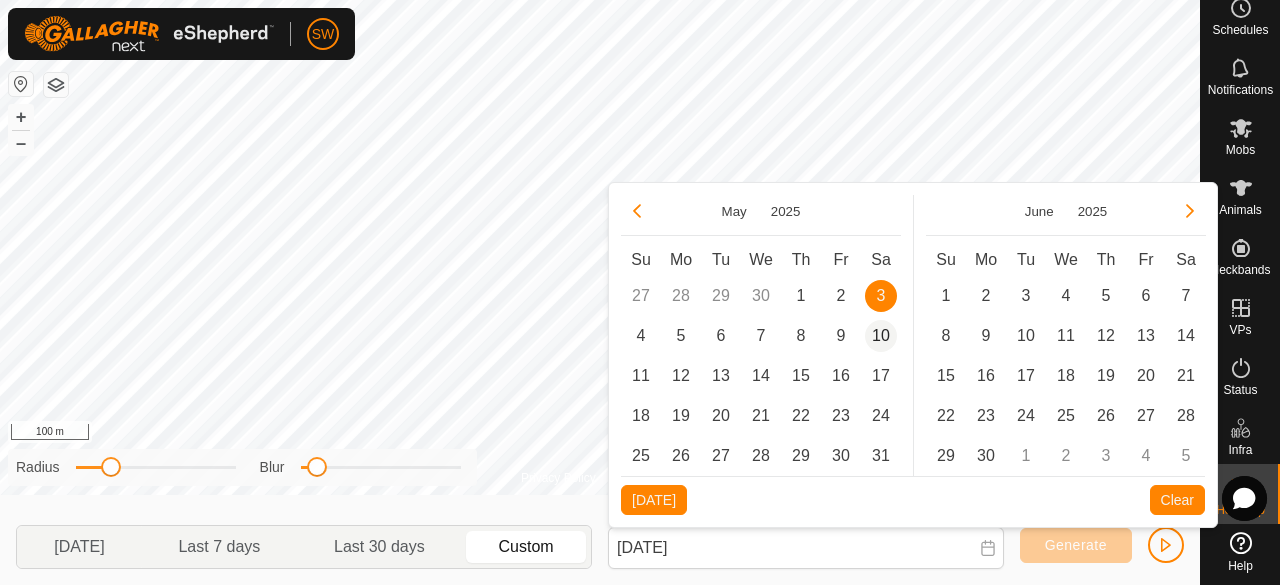 click on "10" at bounding box center (881, 336) 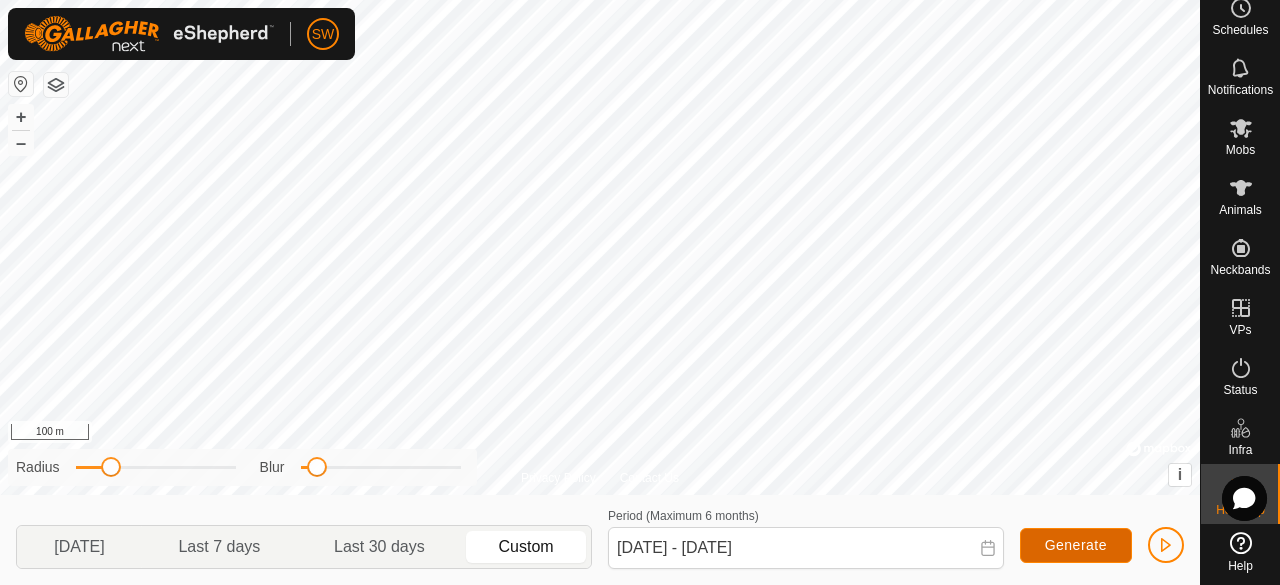 click on "Generate" 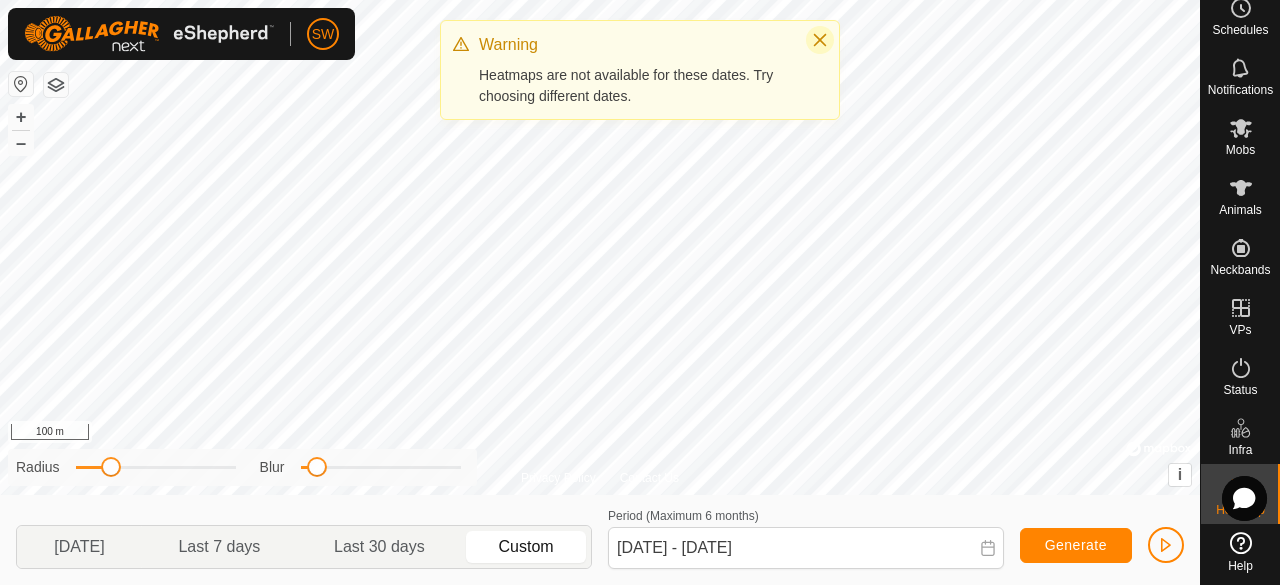 click 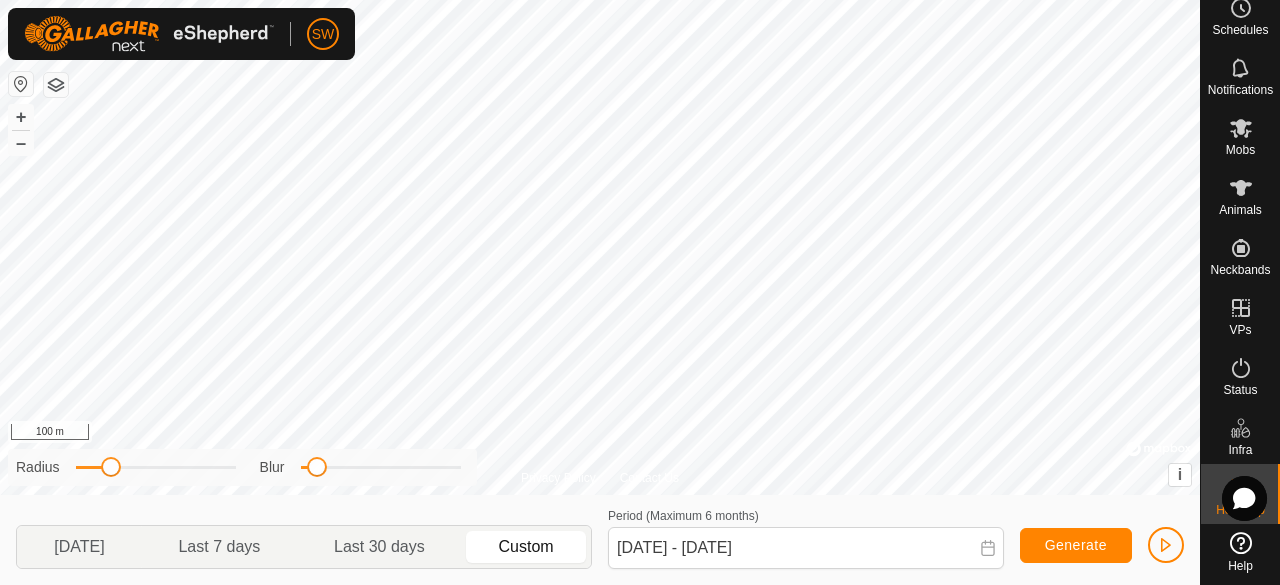 click on "[DATE] Last 7 days Last 30 days Custom Period (Maximum 6 months)  [DATE] - [DATE] Generate" 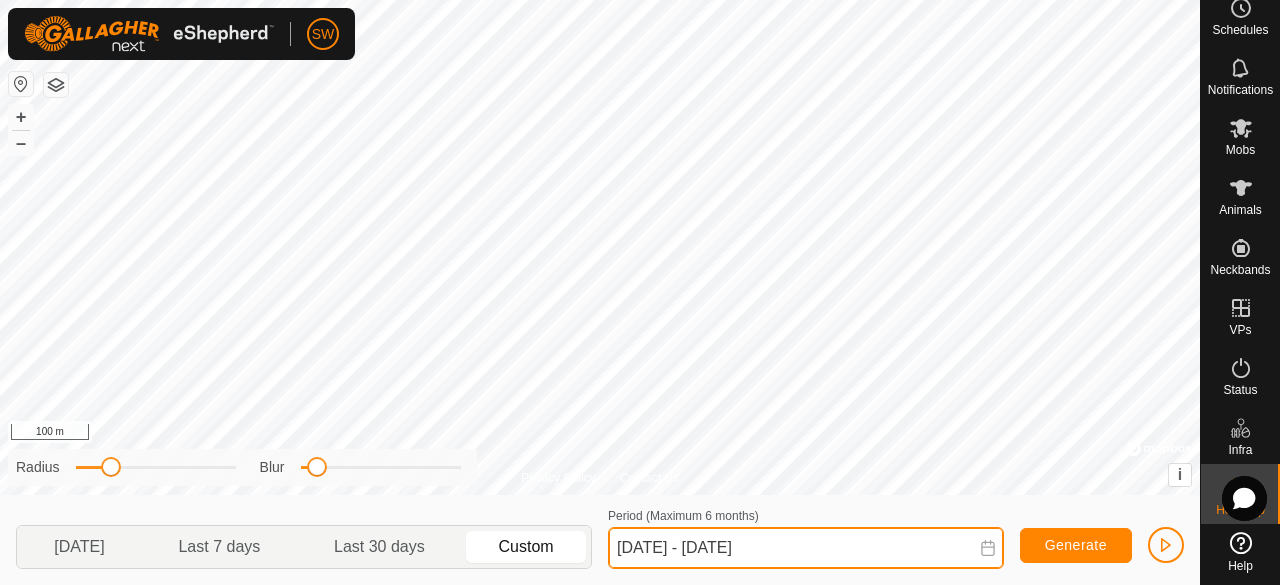 click on "[DATE] - [DATE]" at bounding box center (806, 548) 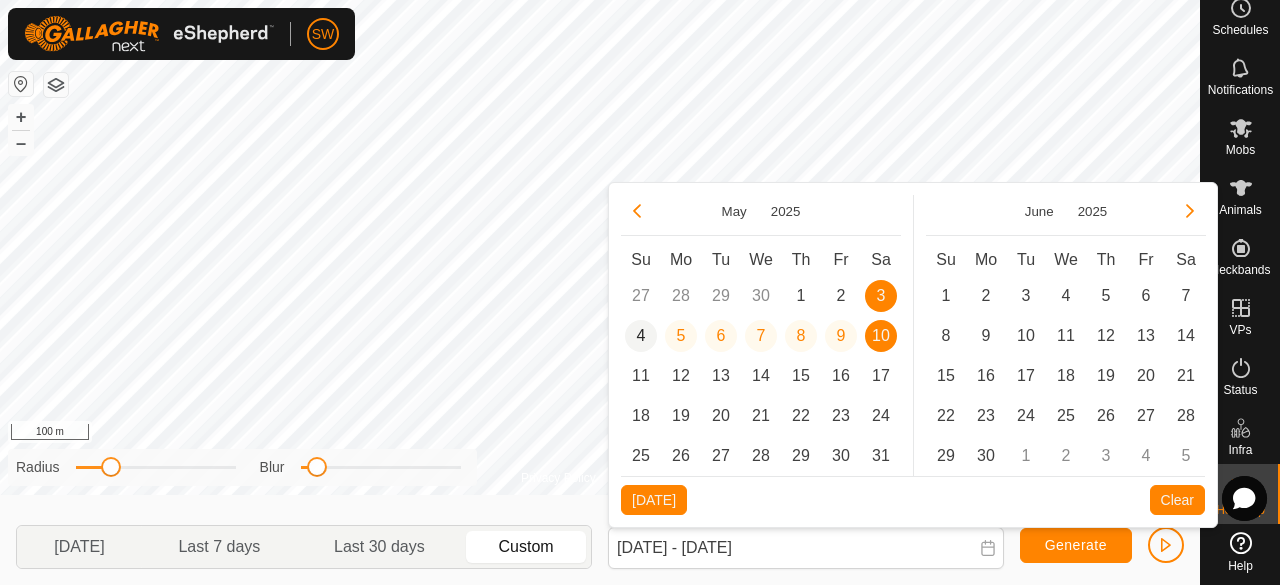 click on "4" at bounding box center (641, 336) 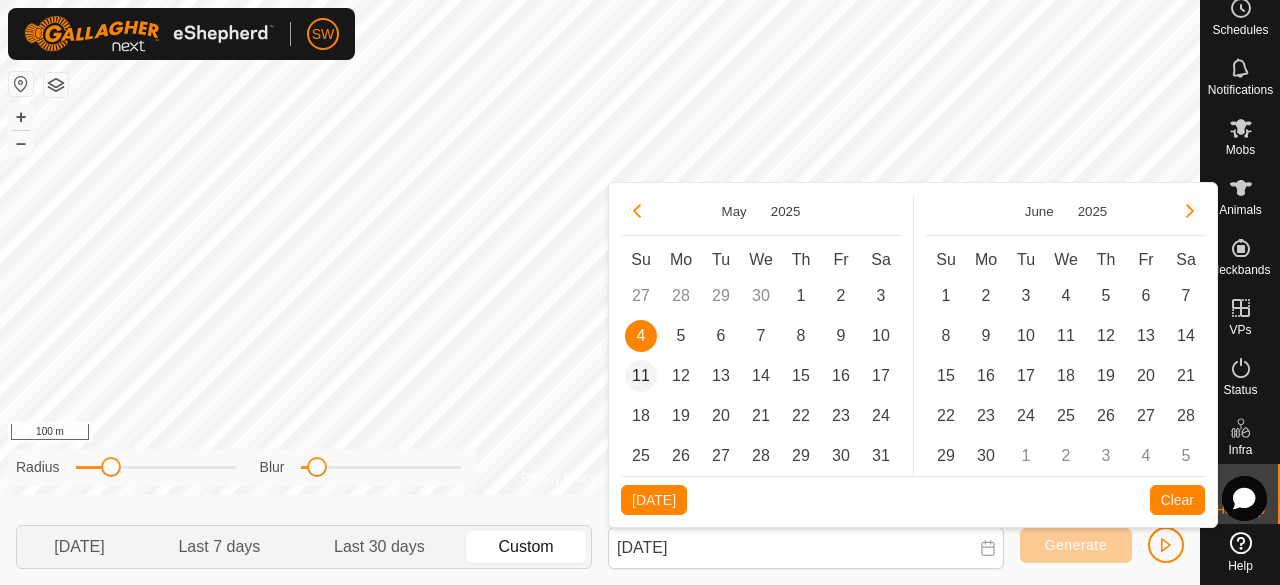 click on "11" at bounding box center (641, 376) 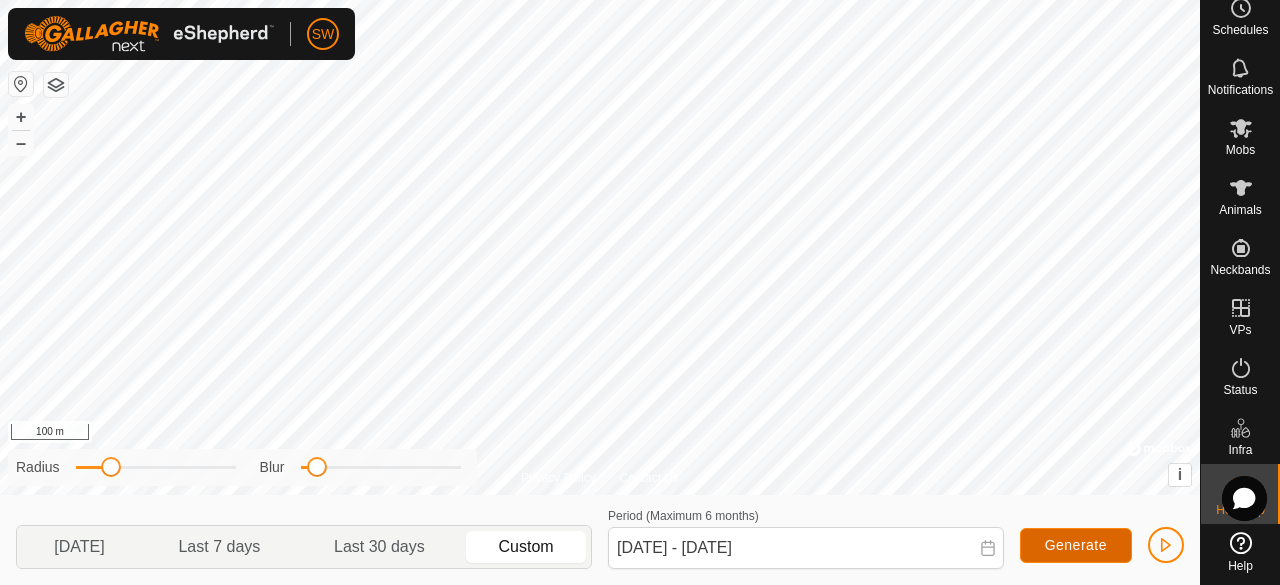 click on "Generate" 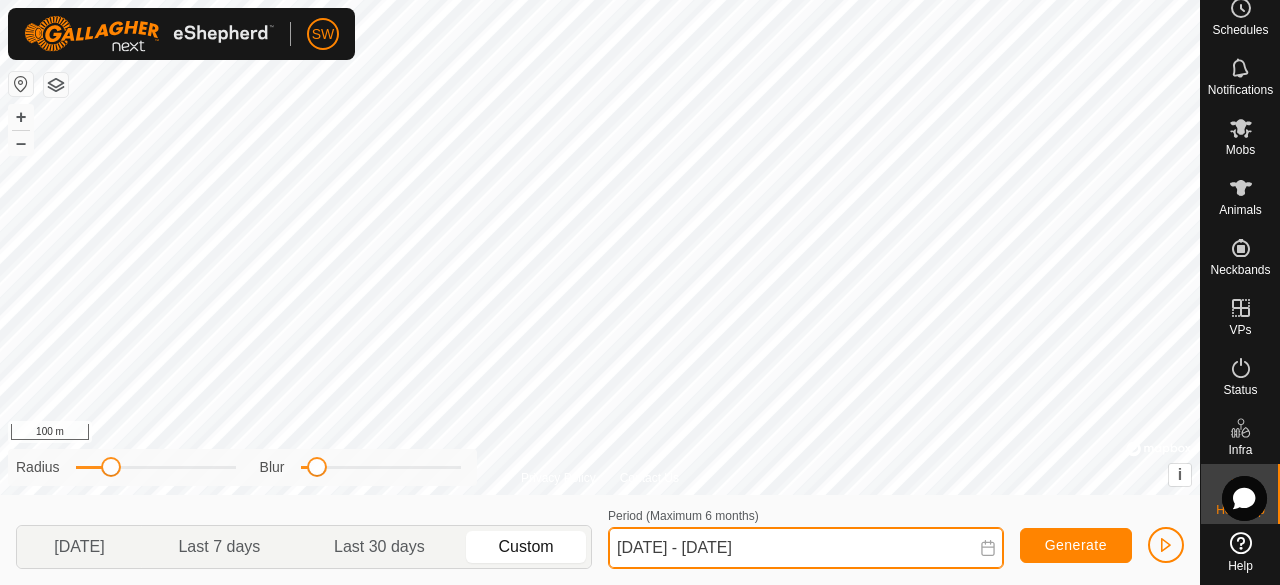 click on "[DATE] - [DATE]" at bounding box center [806, 548] 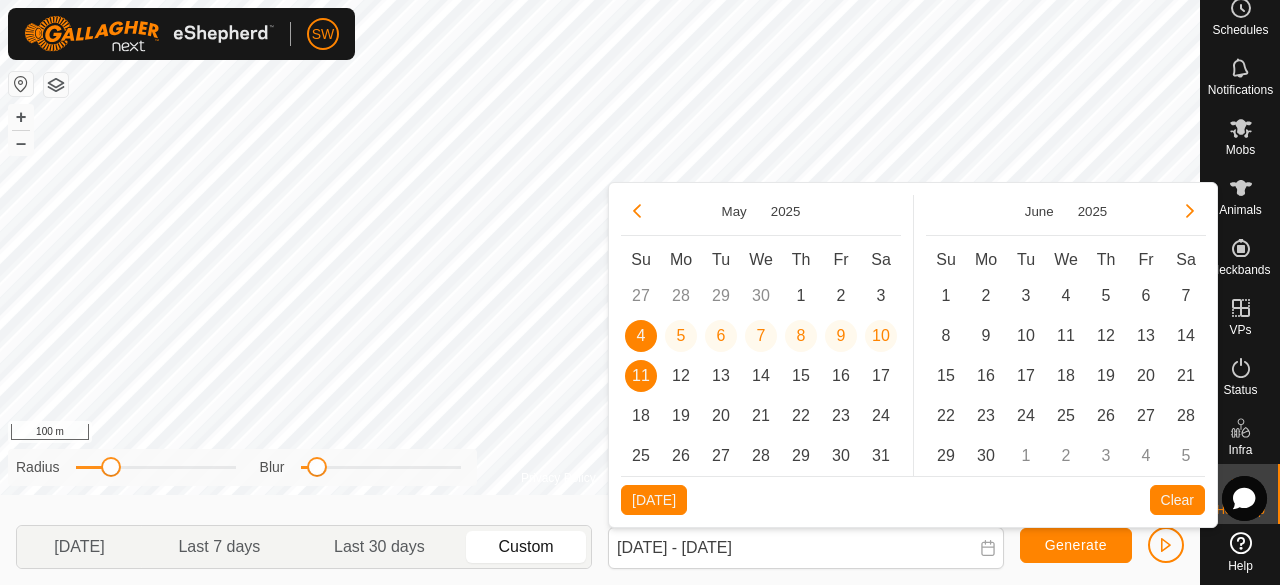 click on "4" at bounding box center (641, 336) 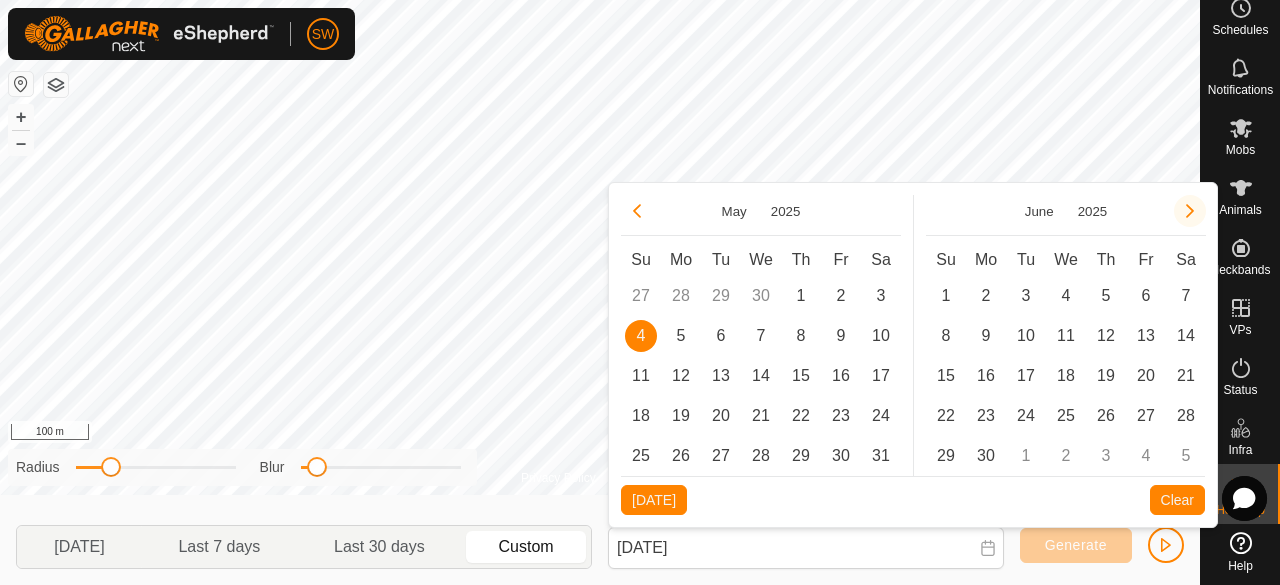 click at bounding box center [1190, 211] 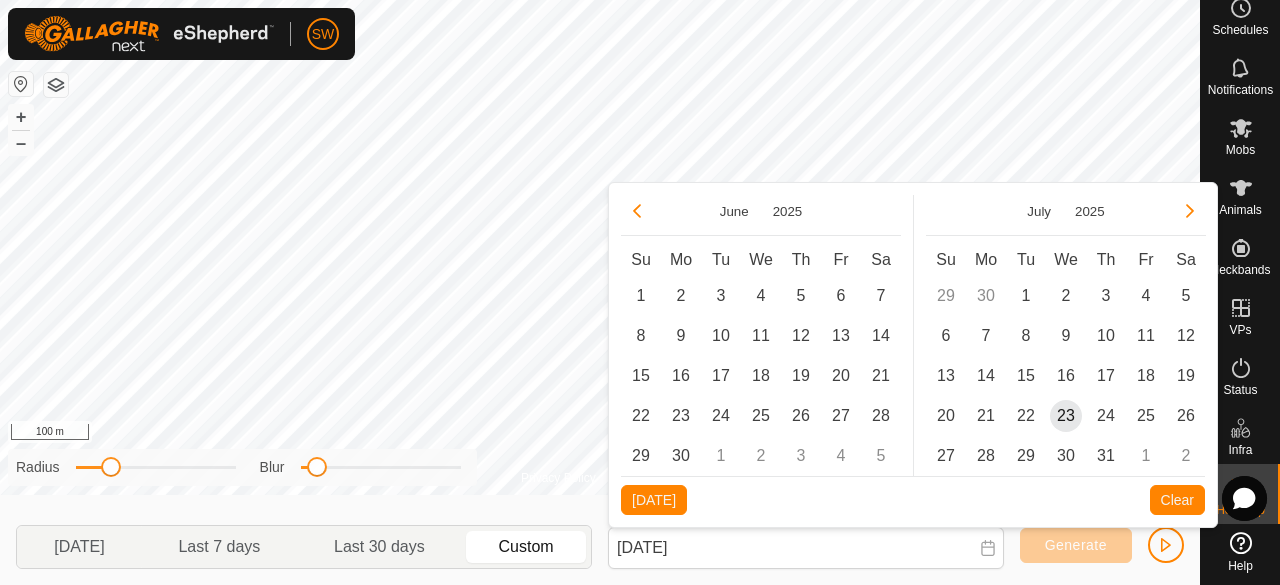 click at bounding box center (1190, 211) 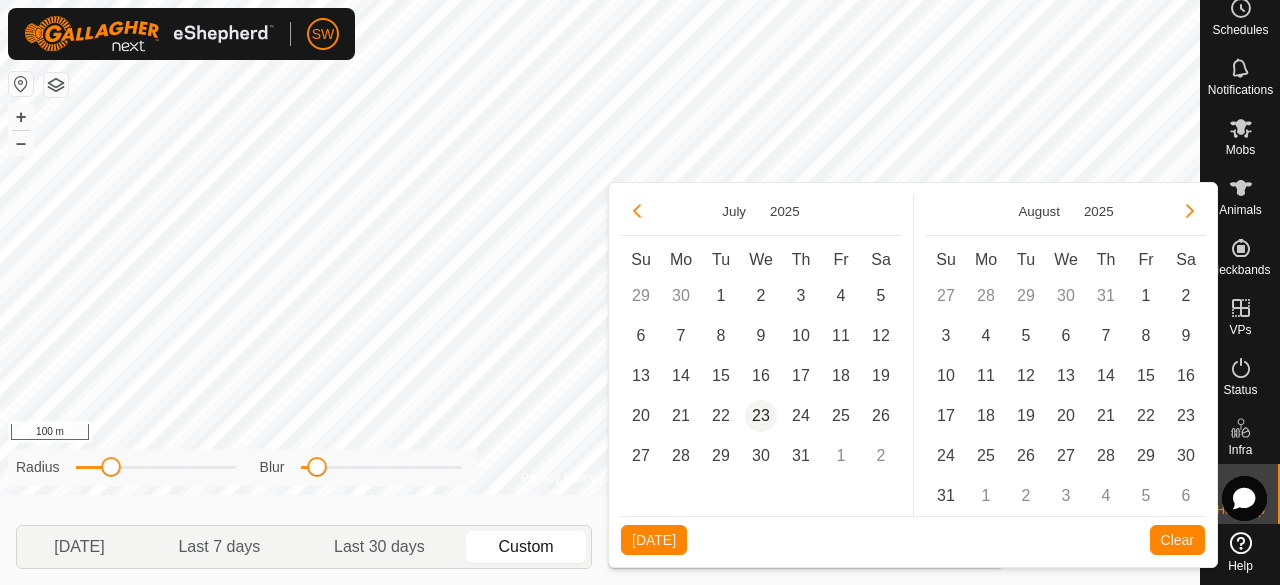 click on "23" at bounding box center (761, 416) 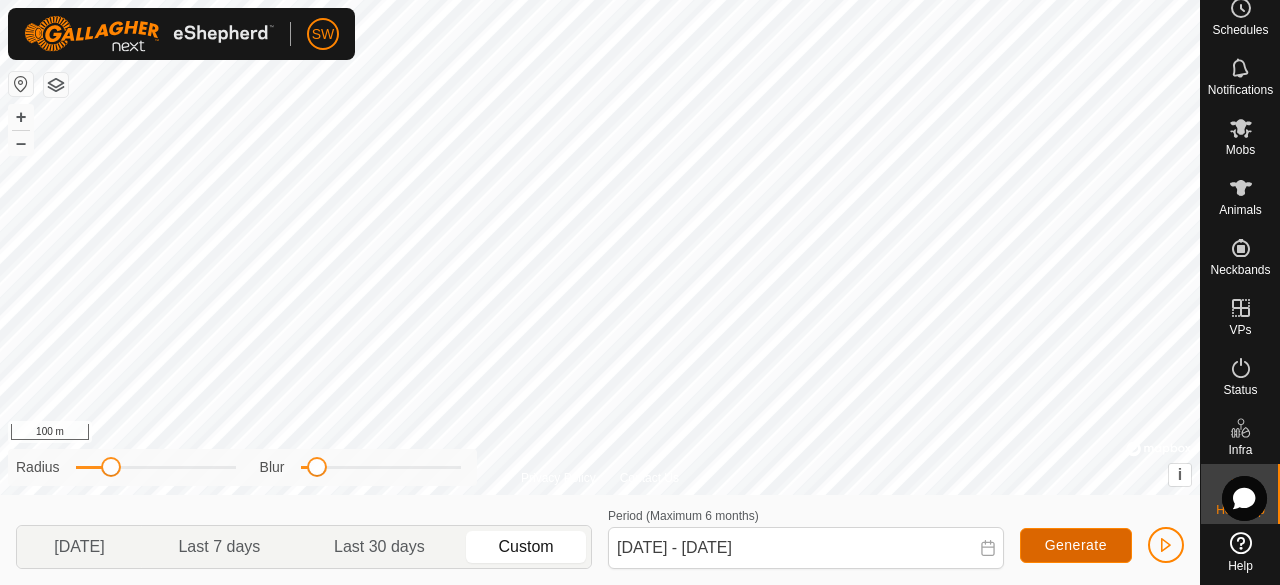 click on "Generate" 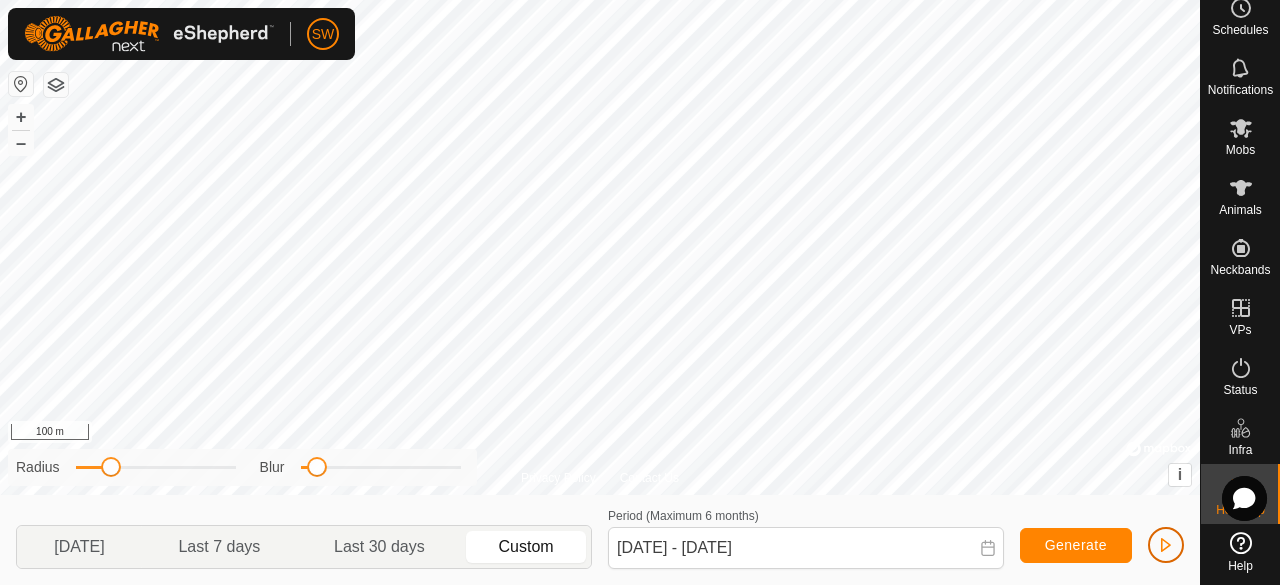 click 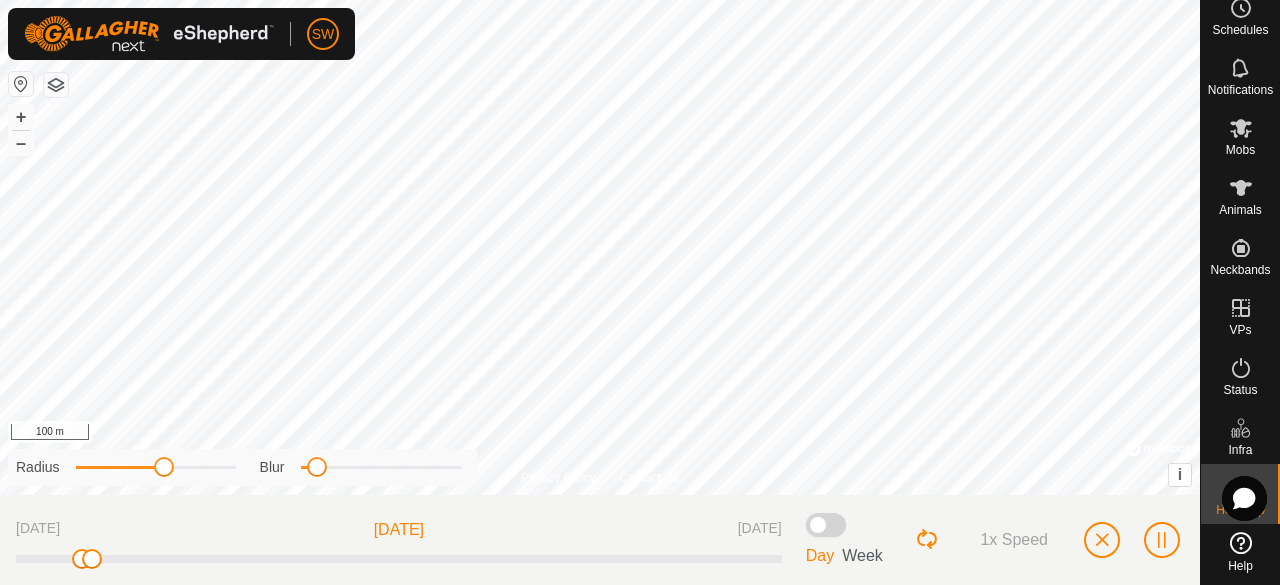 drag, startPoint x: 113, startPoint y: 465, endPoint x: 174, endPoint y: 472, distance: 61.400326 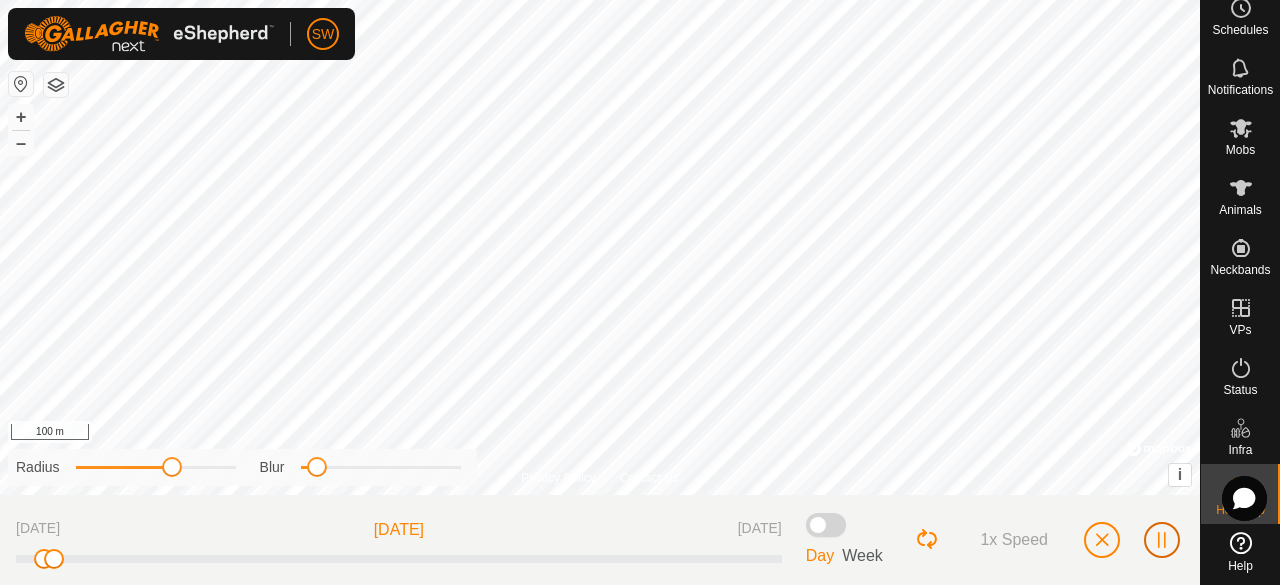 click 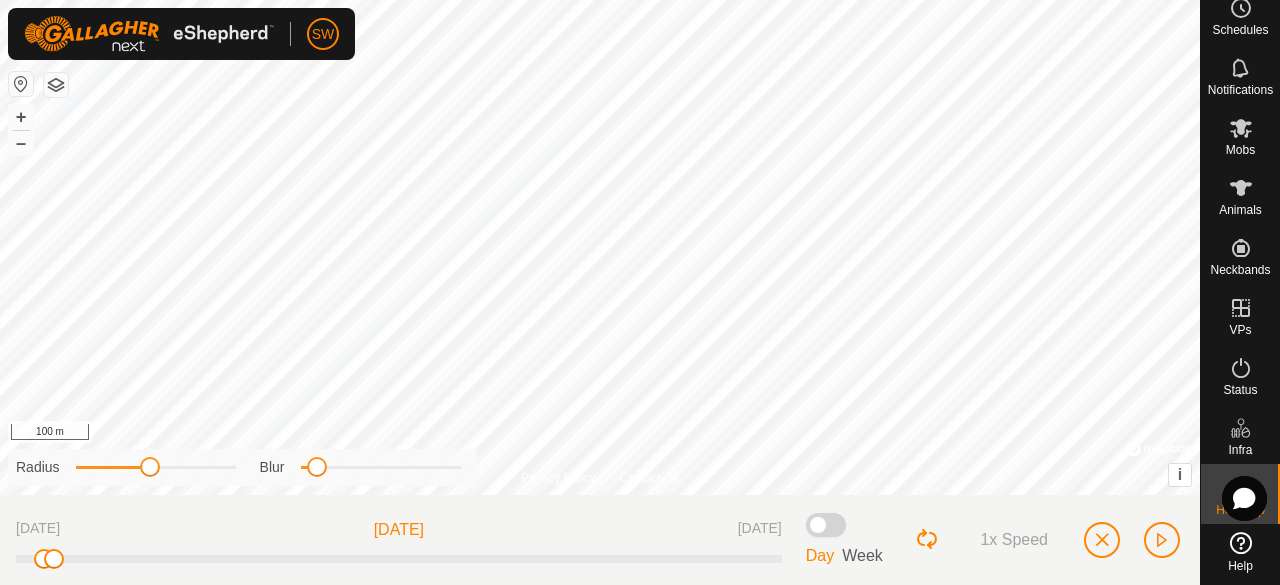 drag, startPoint x: 170, startPoint y: 473, endPoint x: 146, endPoint y: 476, distance: 24.186773 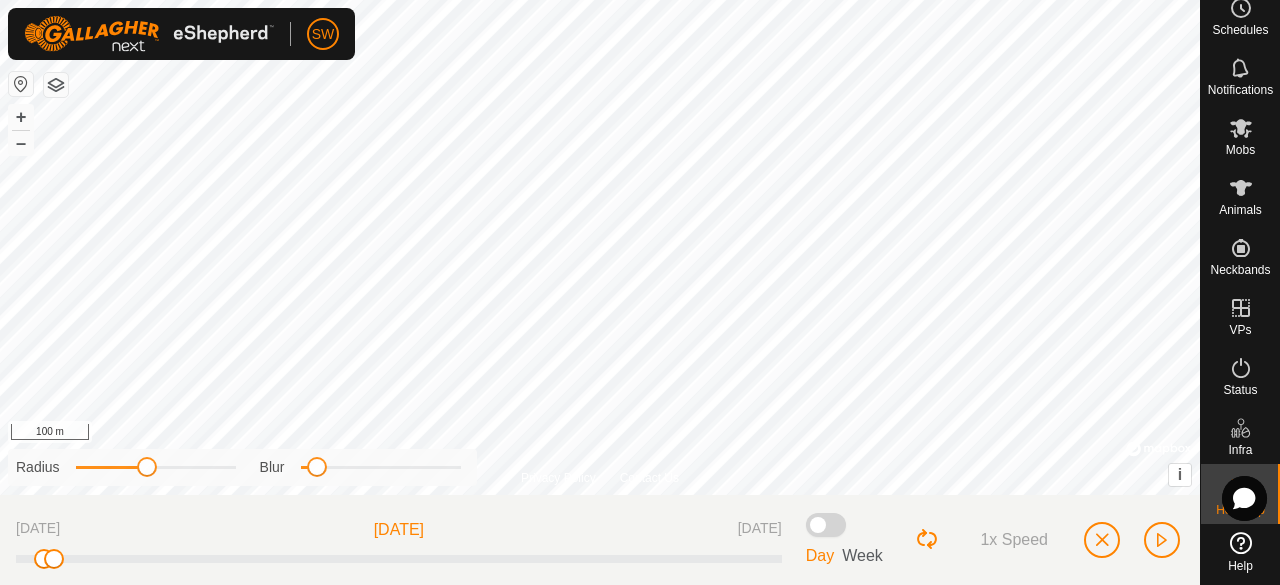 click on "[DATE] [DATE] [DATE]  Day Week 1x Speed" 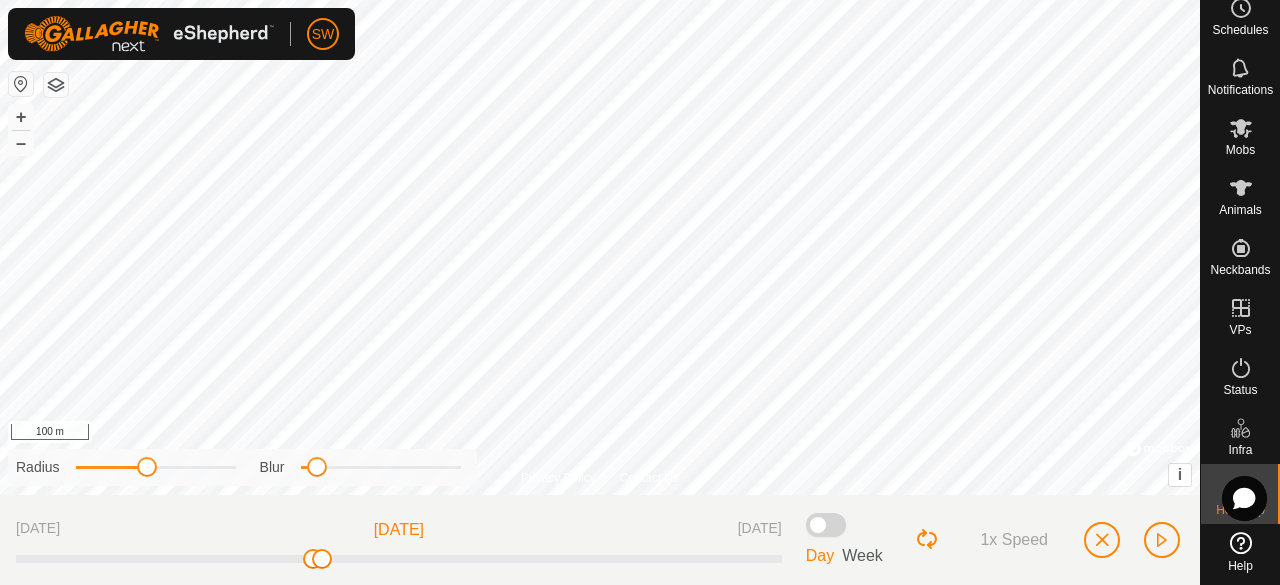 drag, startPoint x: 46, startPoint y: 560, endPoint x: 356, endPoint y: 546, distance: 310.31598 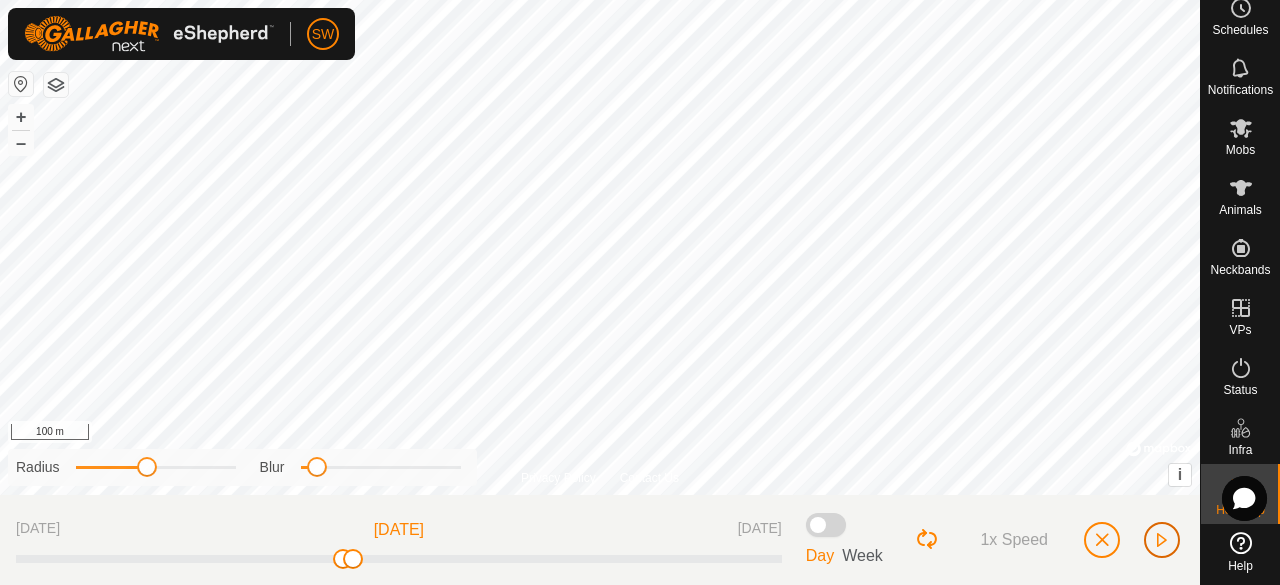 click 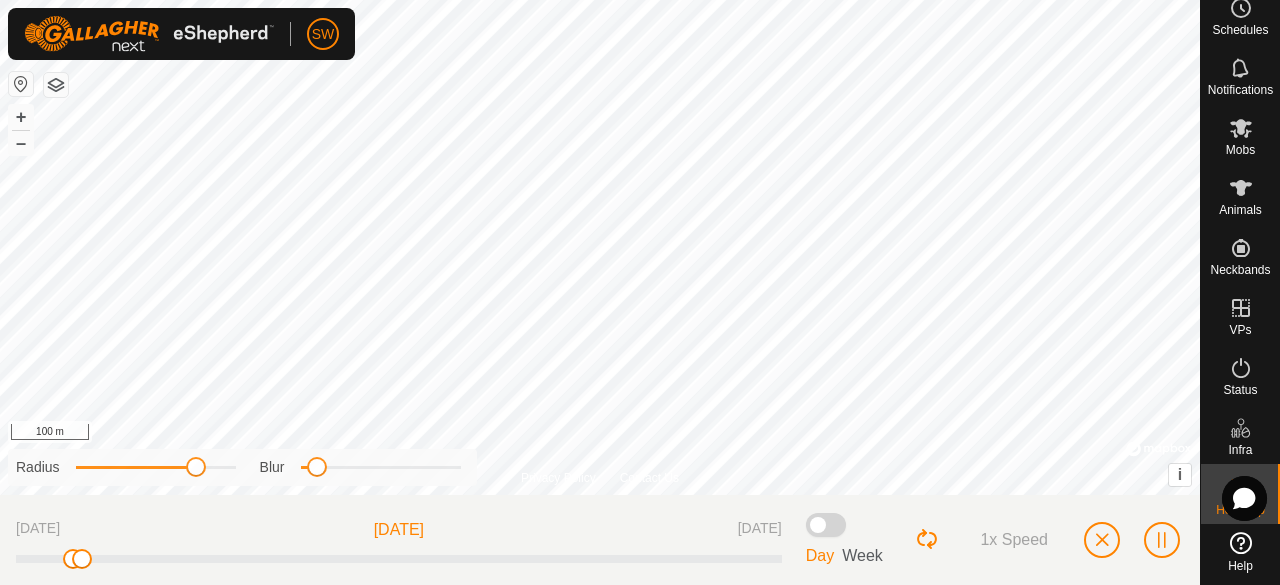 drag, startPoint x: 142, startPoint y: 471, endPoint x: 224, endPoint y: 469, distance: 82.02438 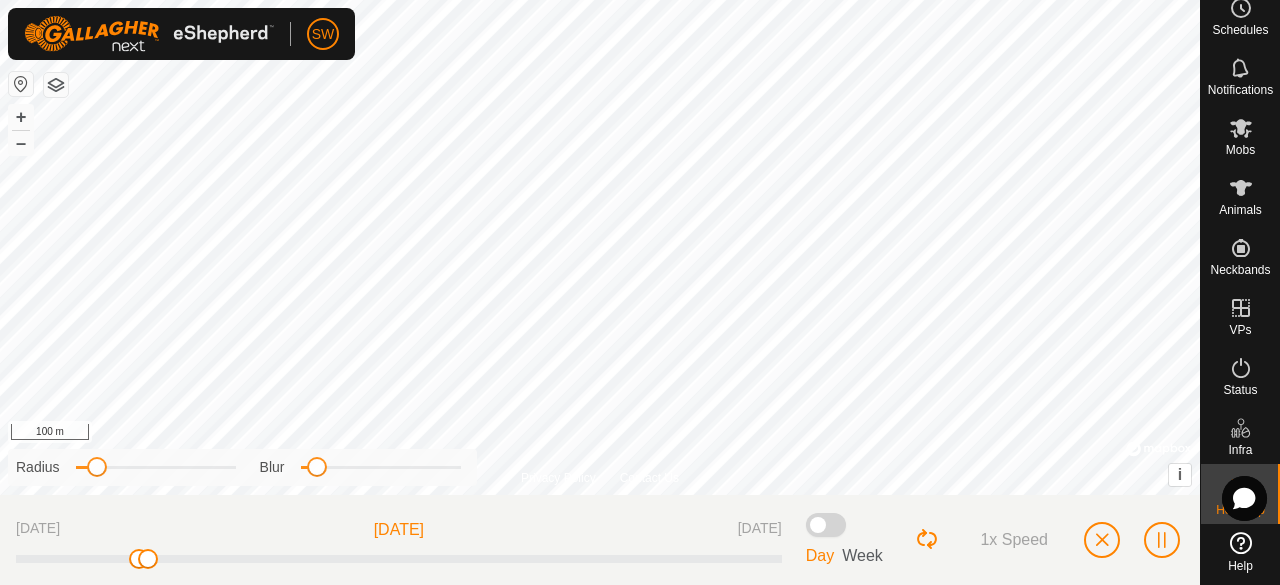 drag, startPoint x: 226, startPoint y: 463, endPoint x: 94, endPoint y: 485, distance: 133.82077 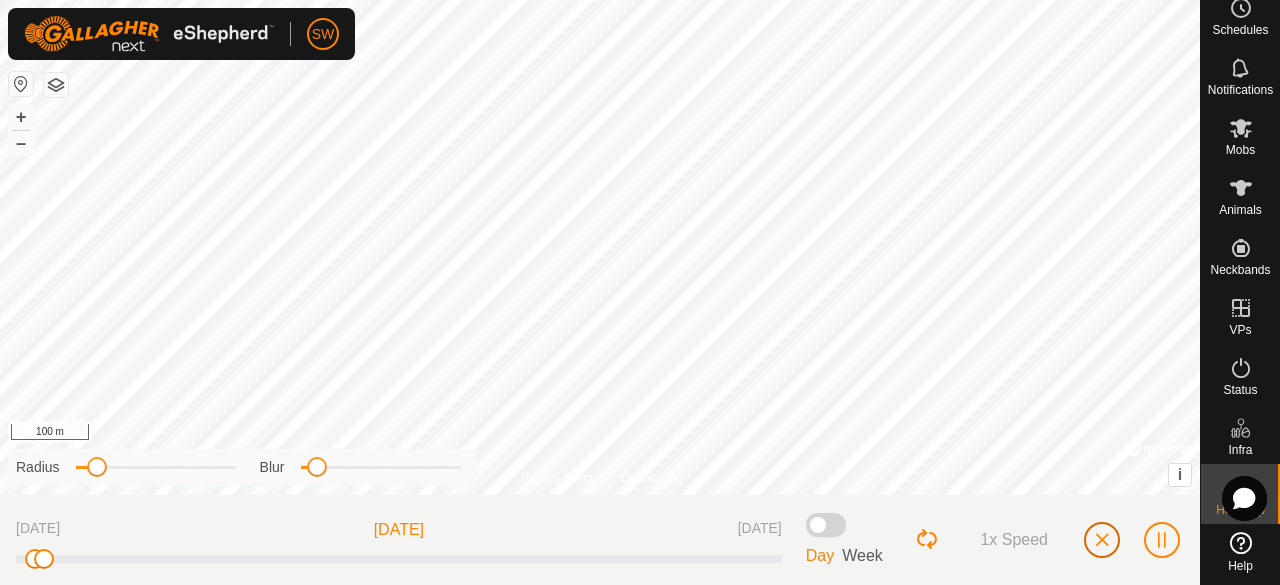 click 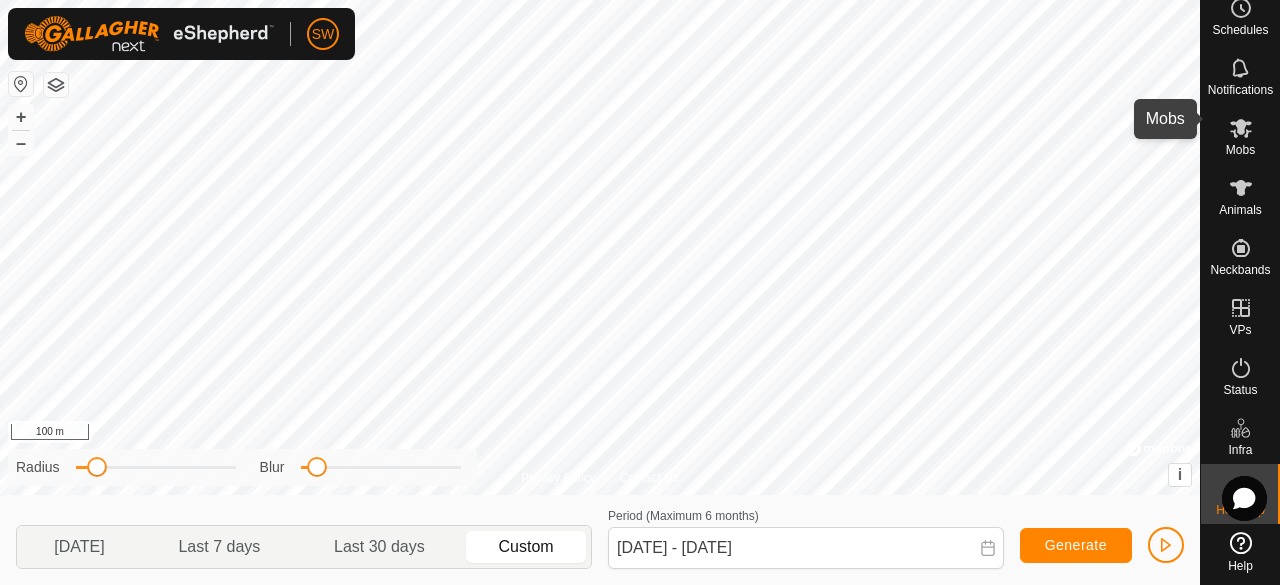 scroll, scrollTop: 0, scrollLeft: 0, axis: both 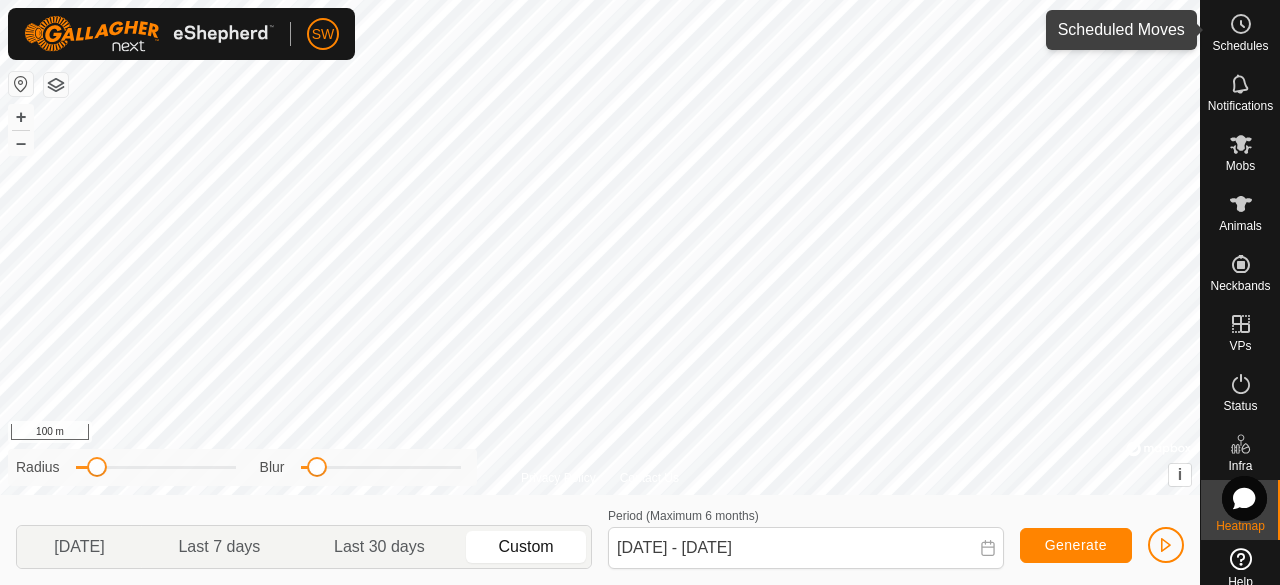 click 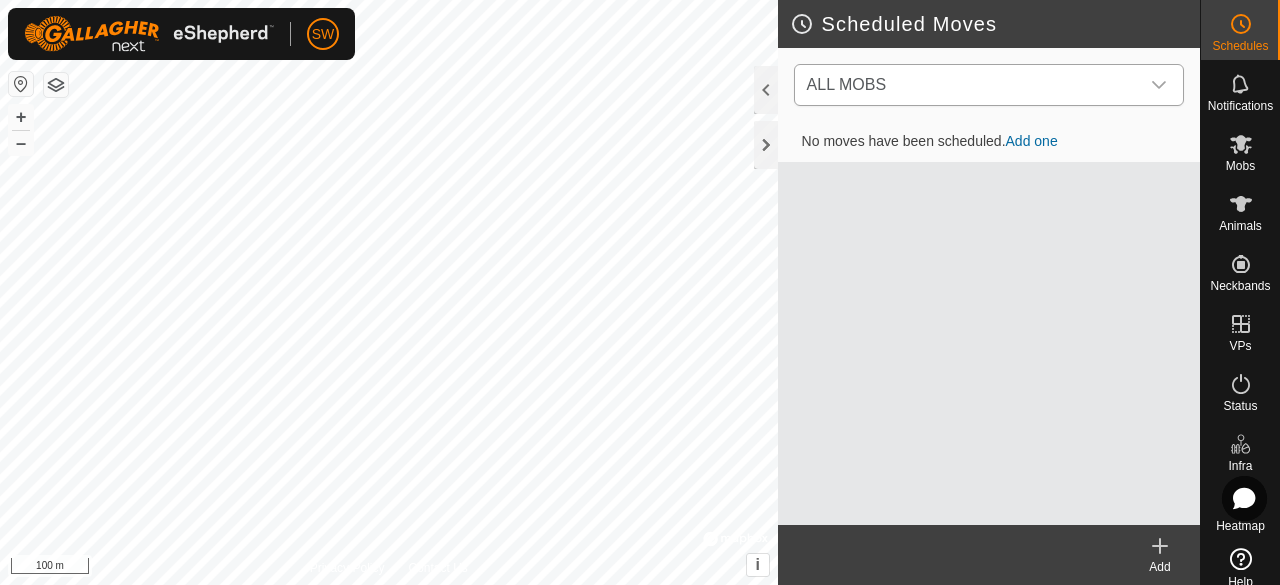 click 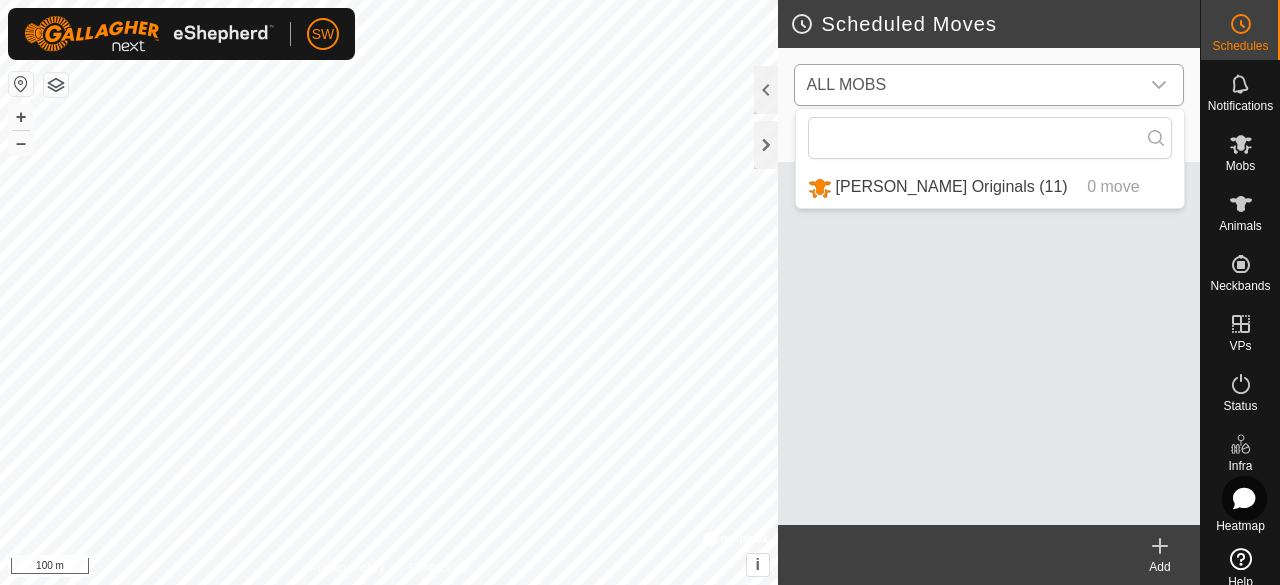 click 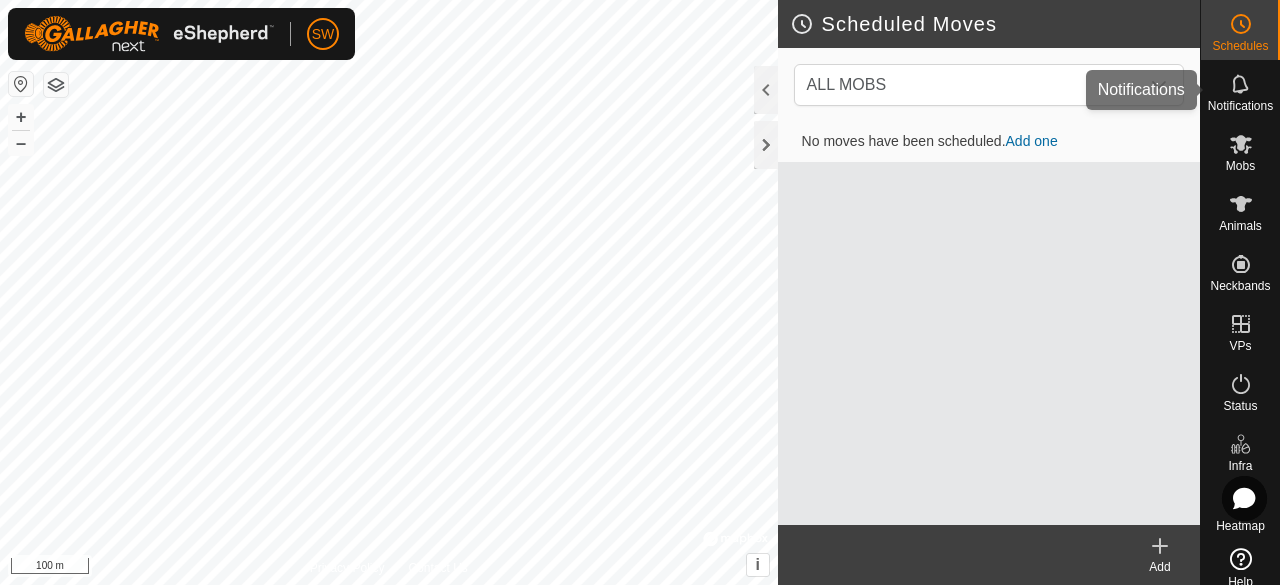 click at bounding box center (1241, 84) 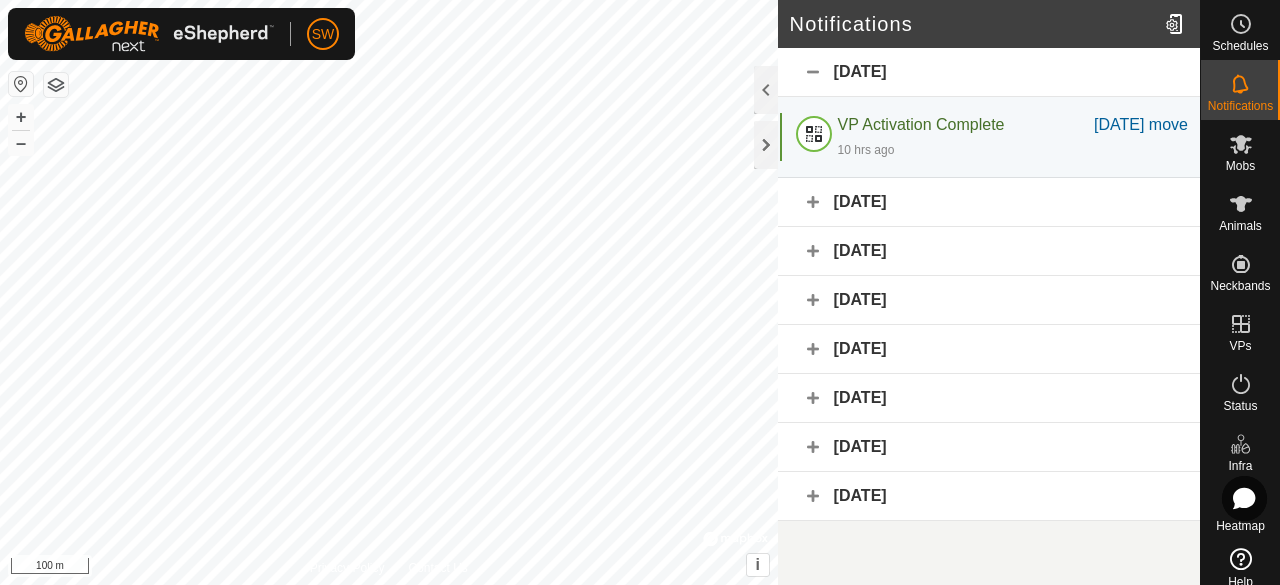 click on "[DATE]" 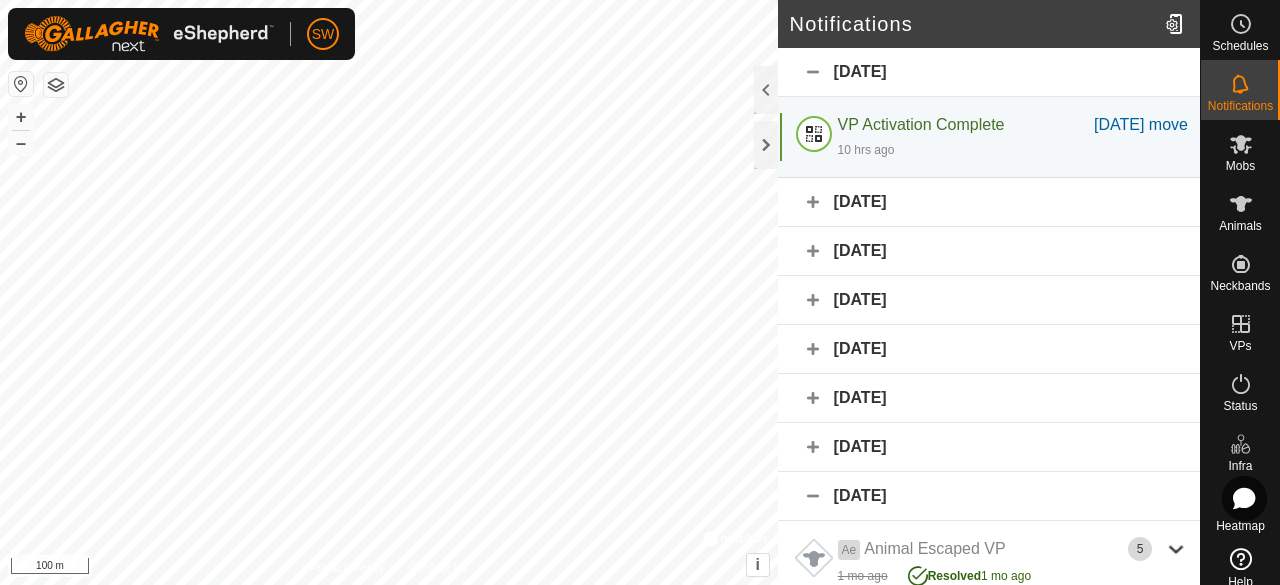 scroll, scrollTop: 14, scrollLeft: 0, axis: vertical 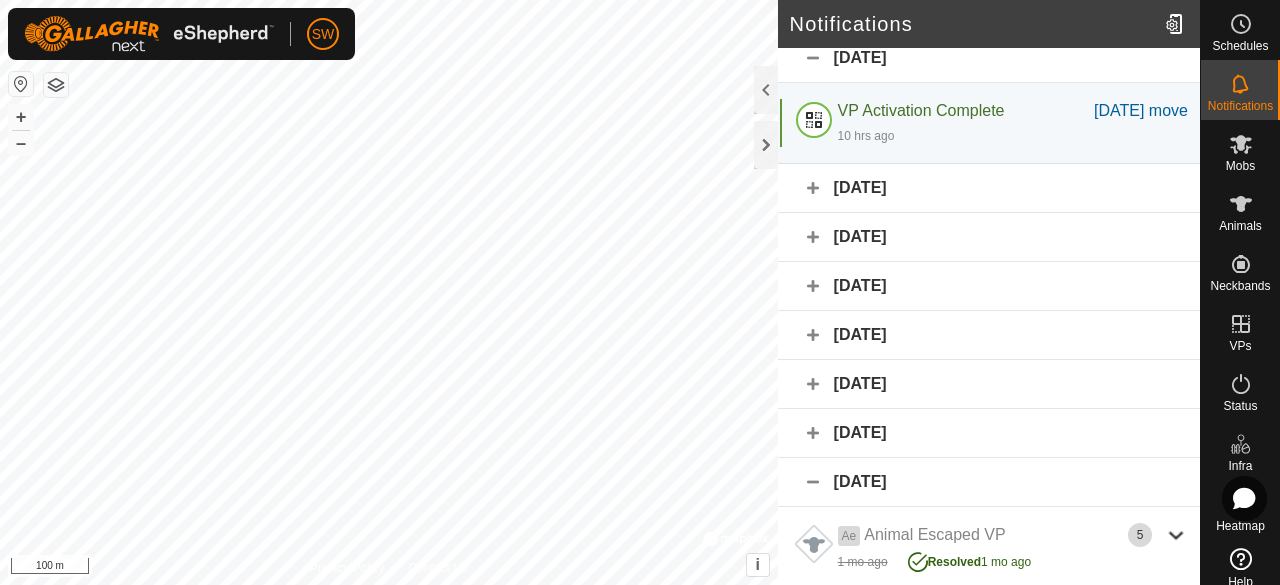 click on "[DATE]" 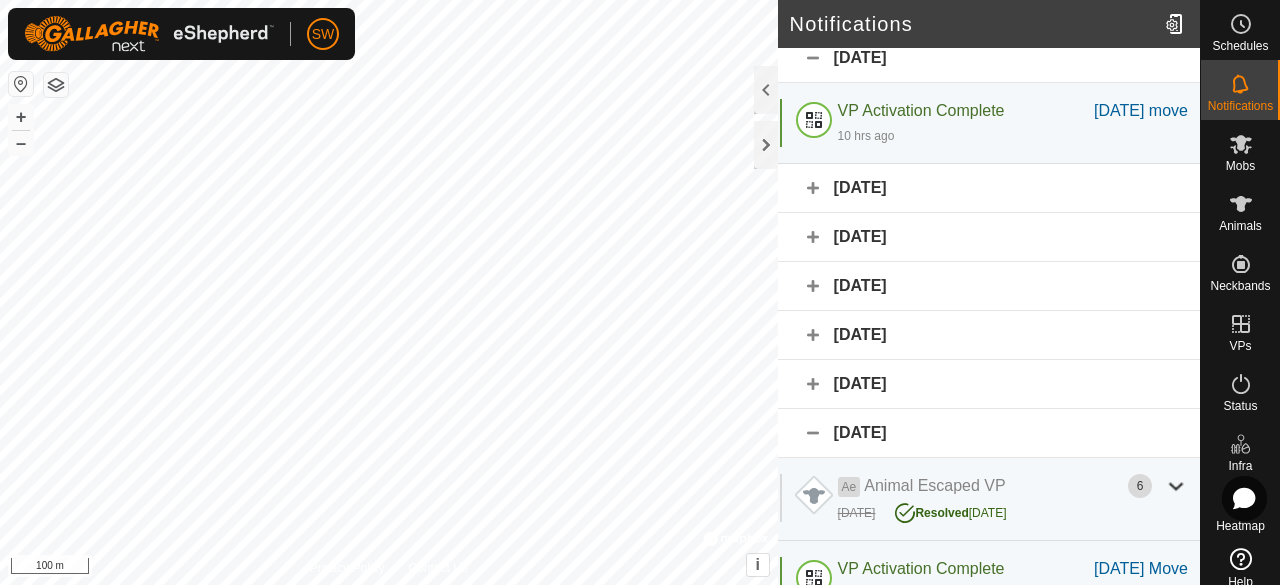 scroll, scrollTop: 177, scrollLeft: 0, axis: vertical 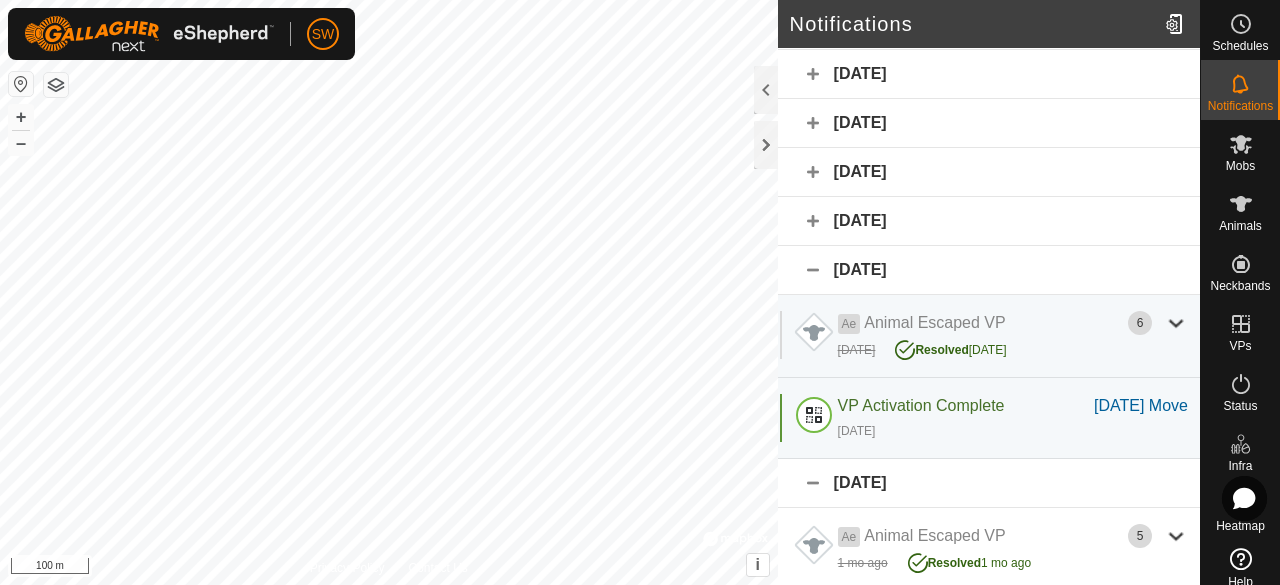 click on "[DATE]" 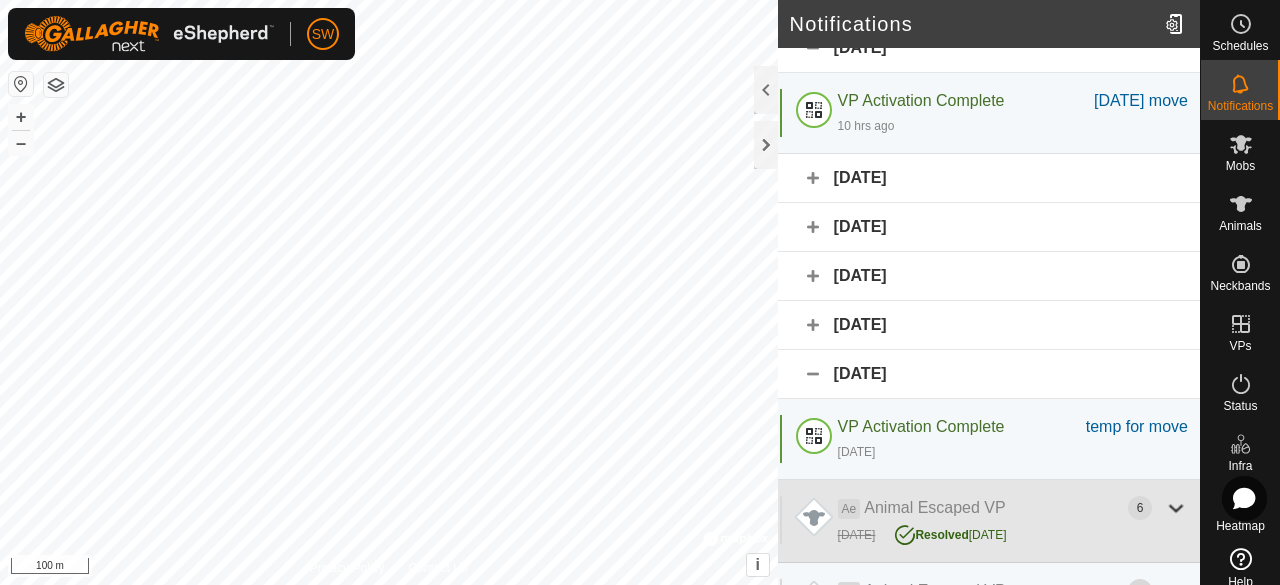 scroll, scrollTop: 17, scrollLeft: 0, axis: vertical 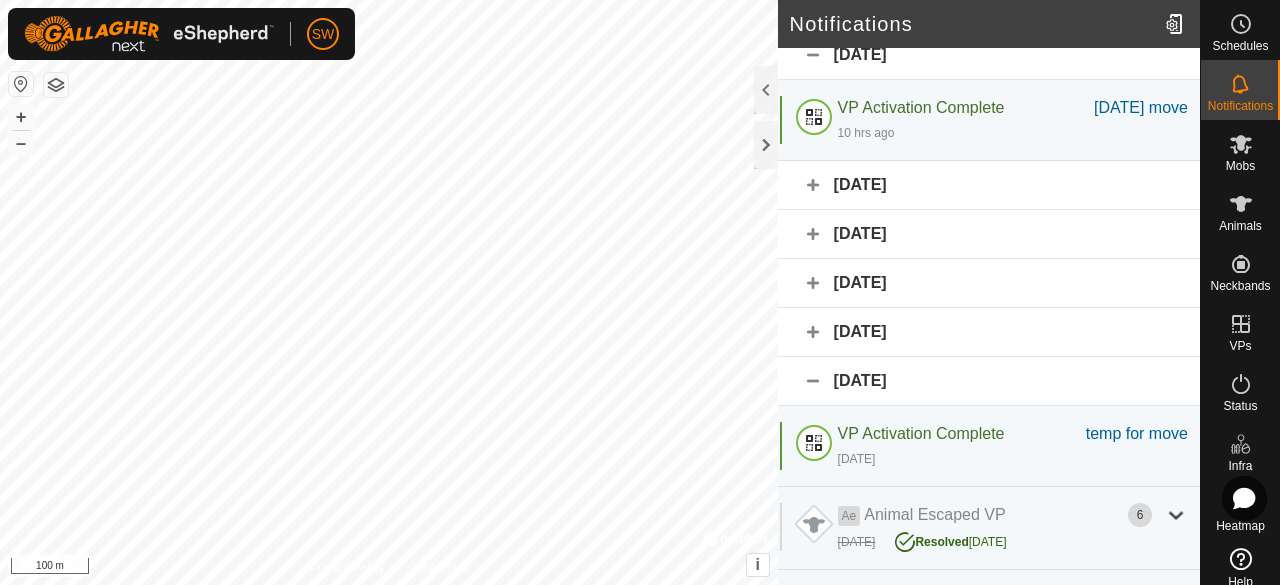 click on "[DATE]" 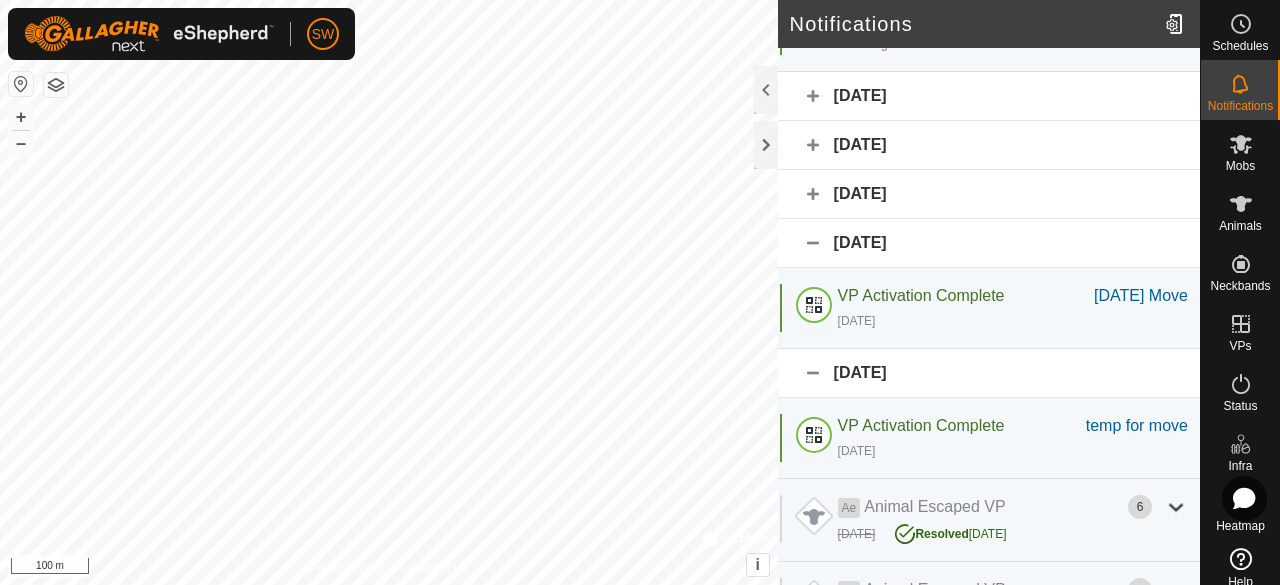 scroll, scrollTop: 0, scrollLeft: 0, axis: both 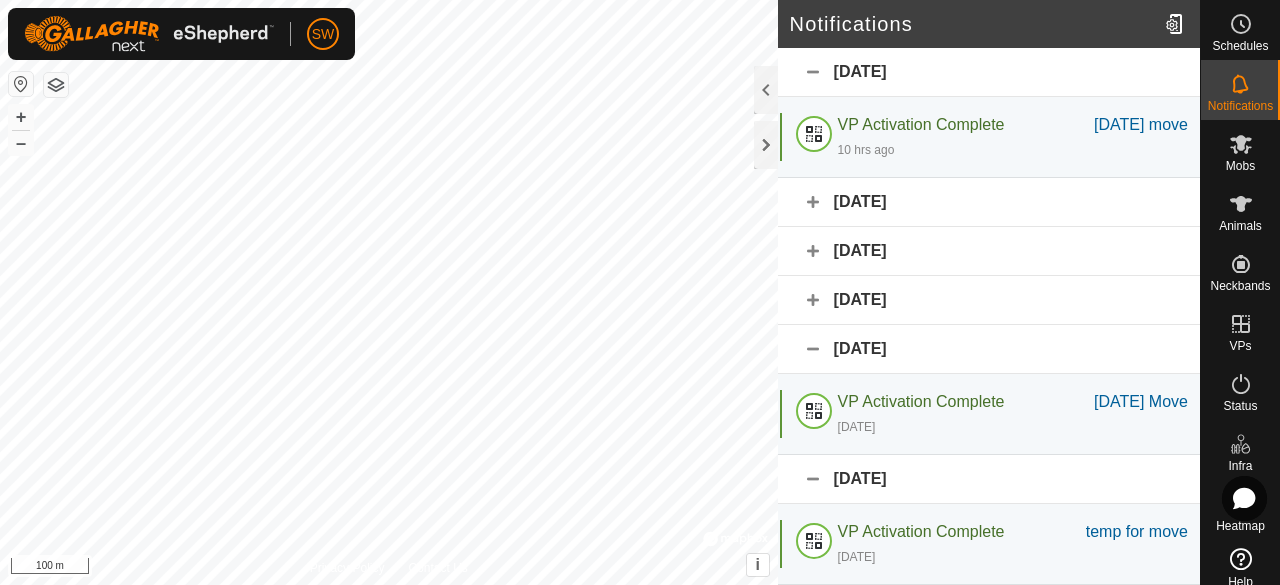 click on "[DATE]" 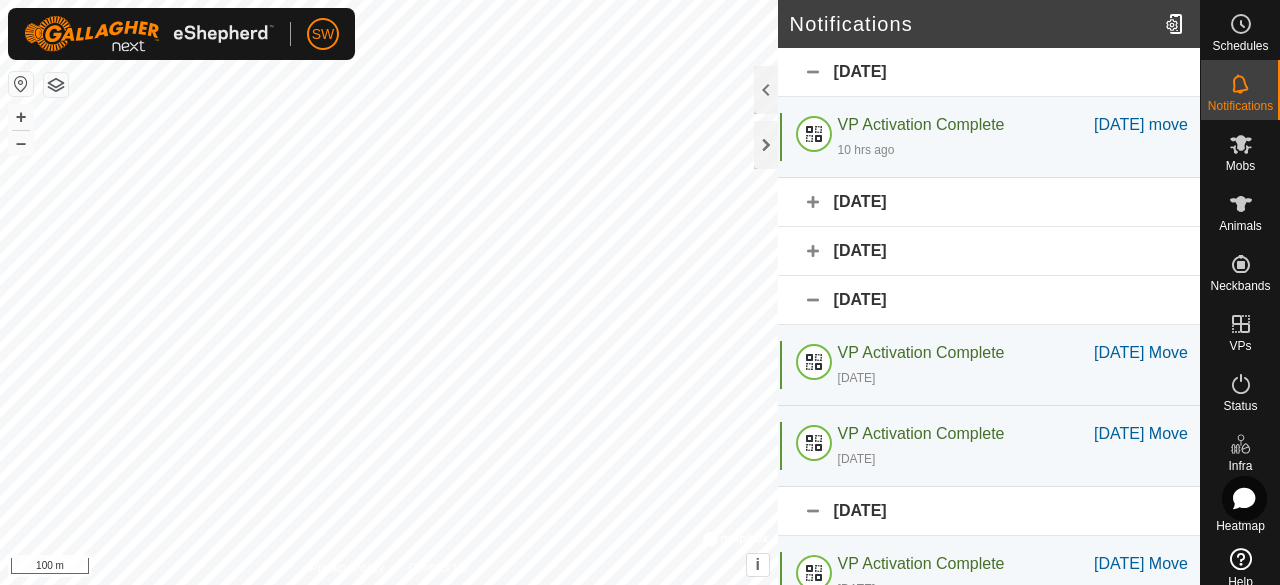 click on "[DATE]" 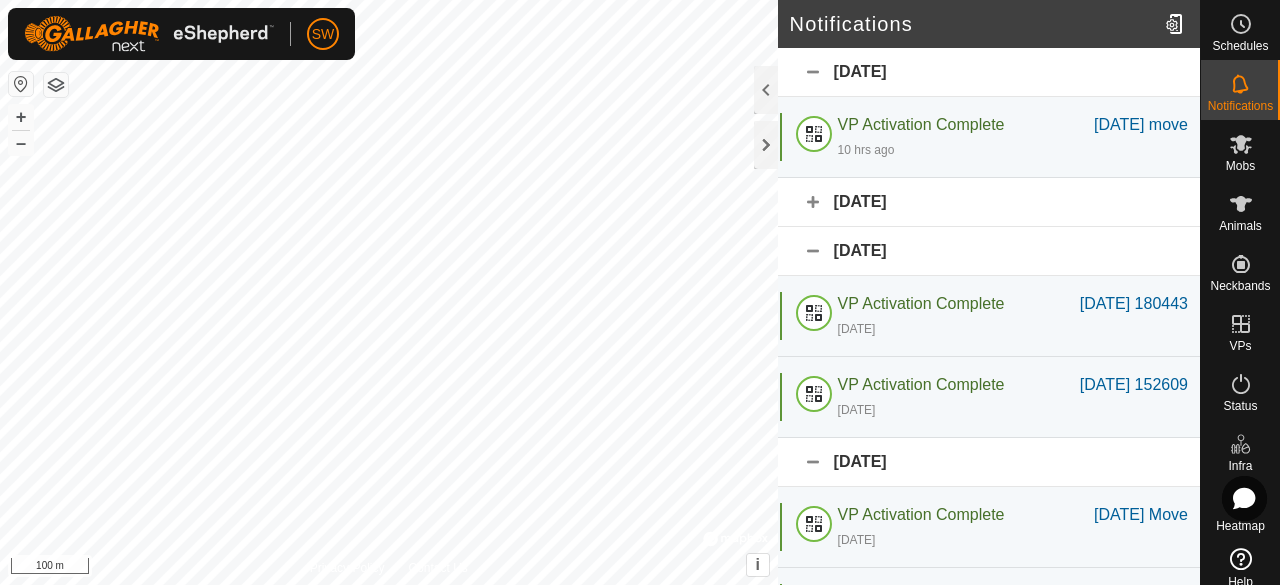 click on "[DATE]" 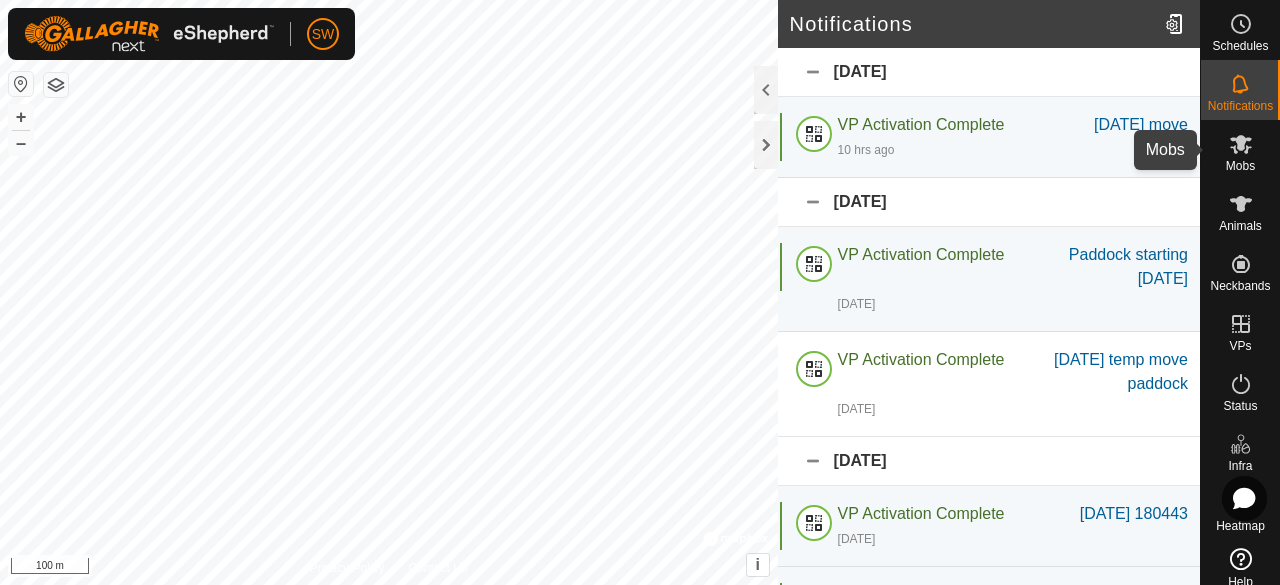 click on "Mobs" at bounding box center [1240, 166] 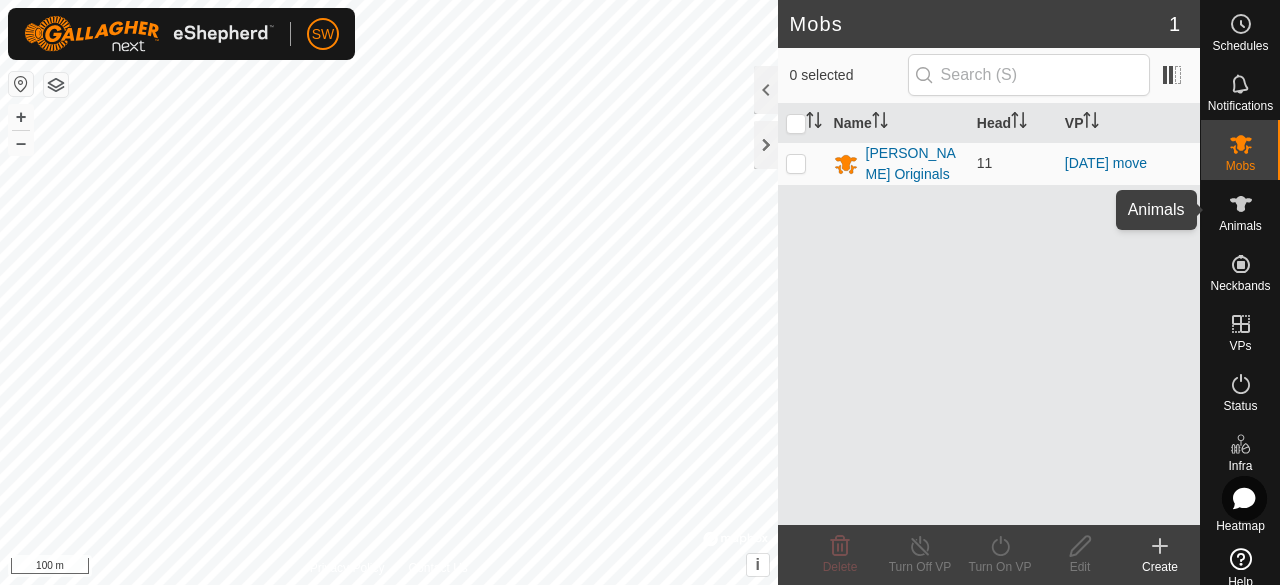 click 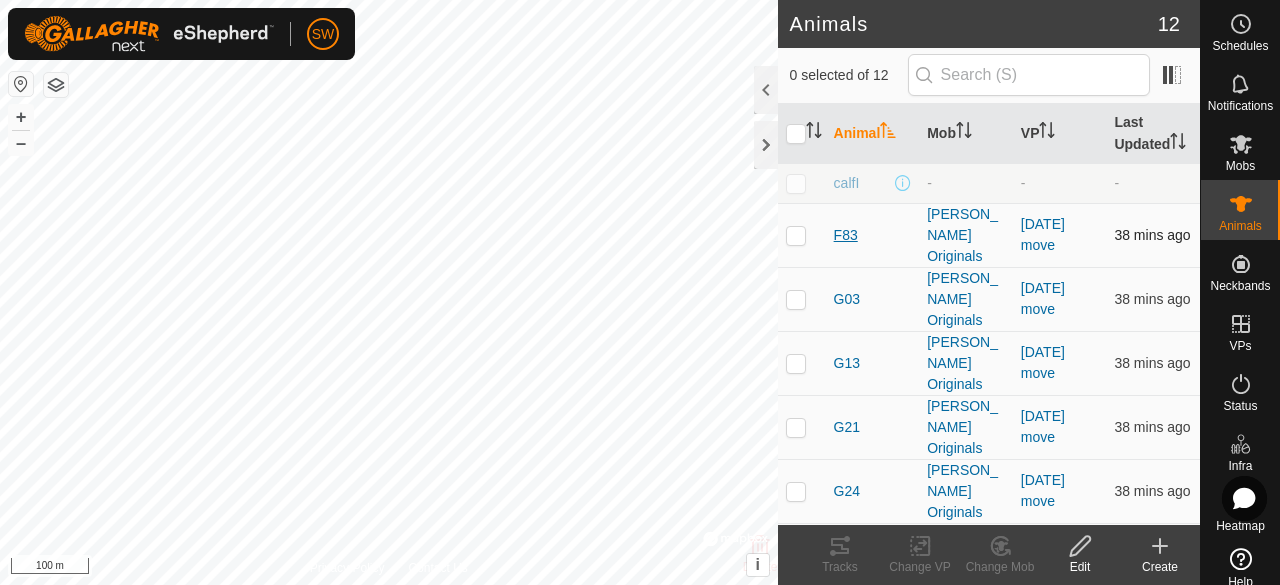 click on "F83" at bounding box center (846, 235) 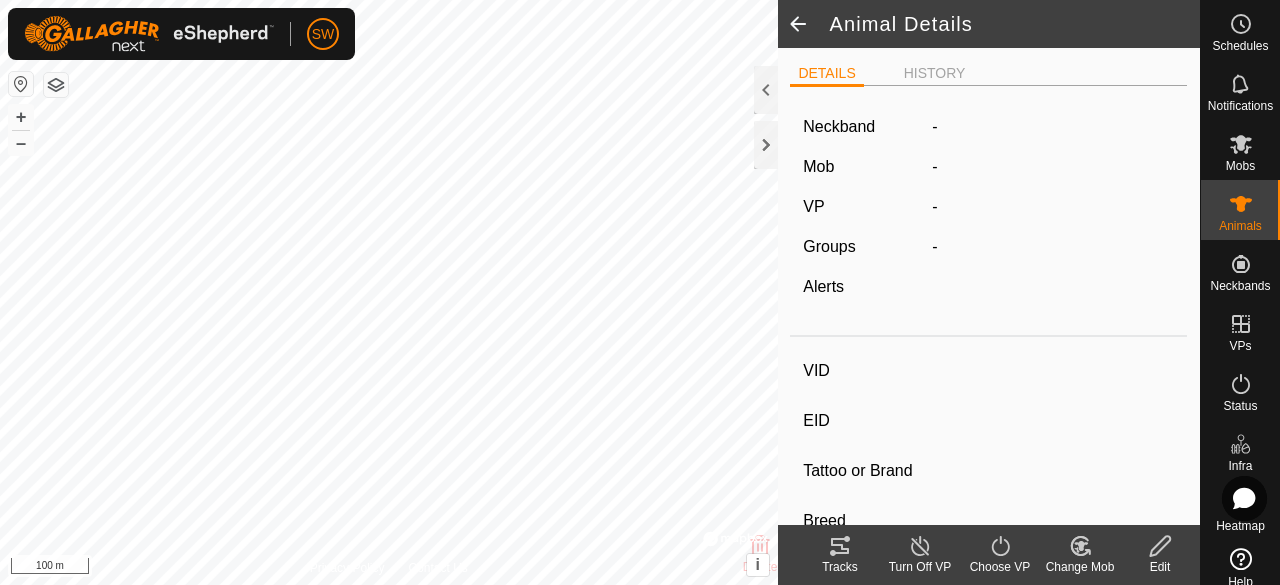 type on "F83" 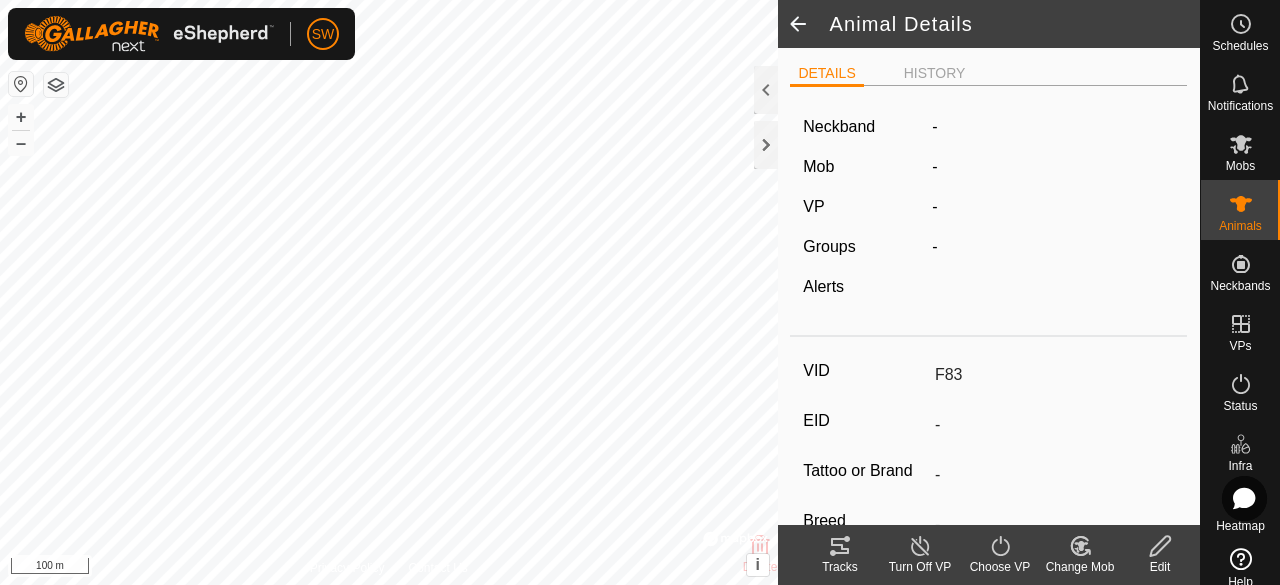 type on "-" 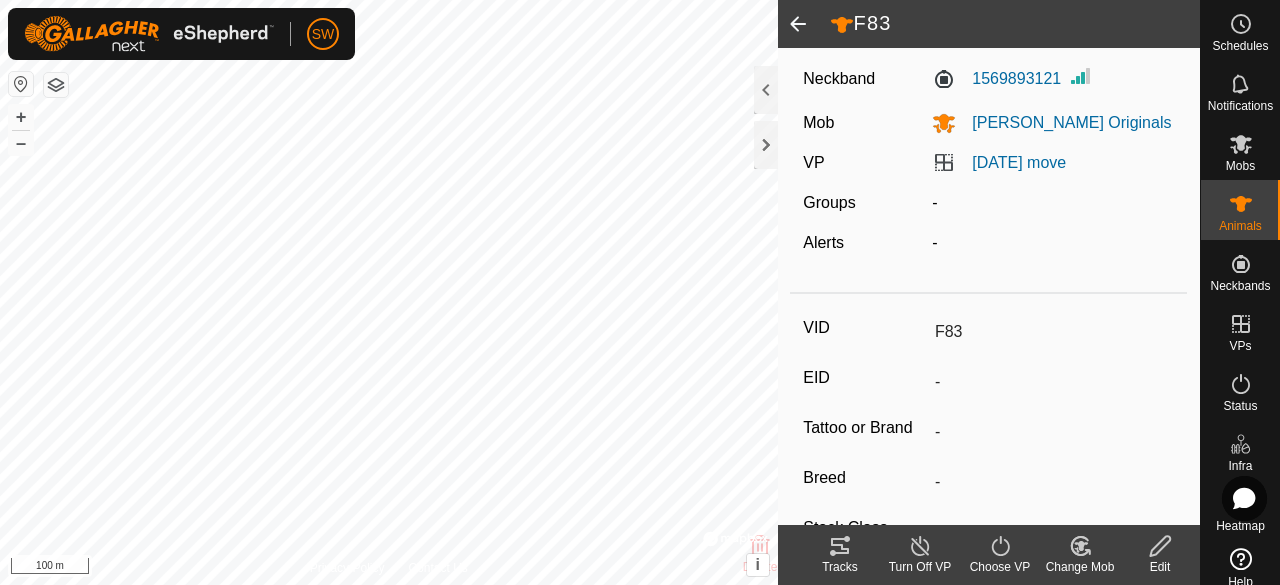 scroll, scrollTop: 0, scrollLeft: 0, axis: both 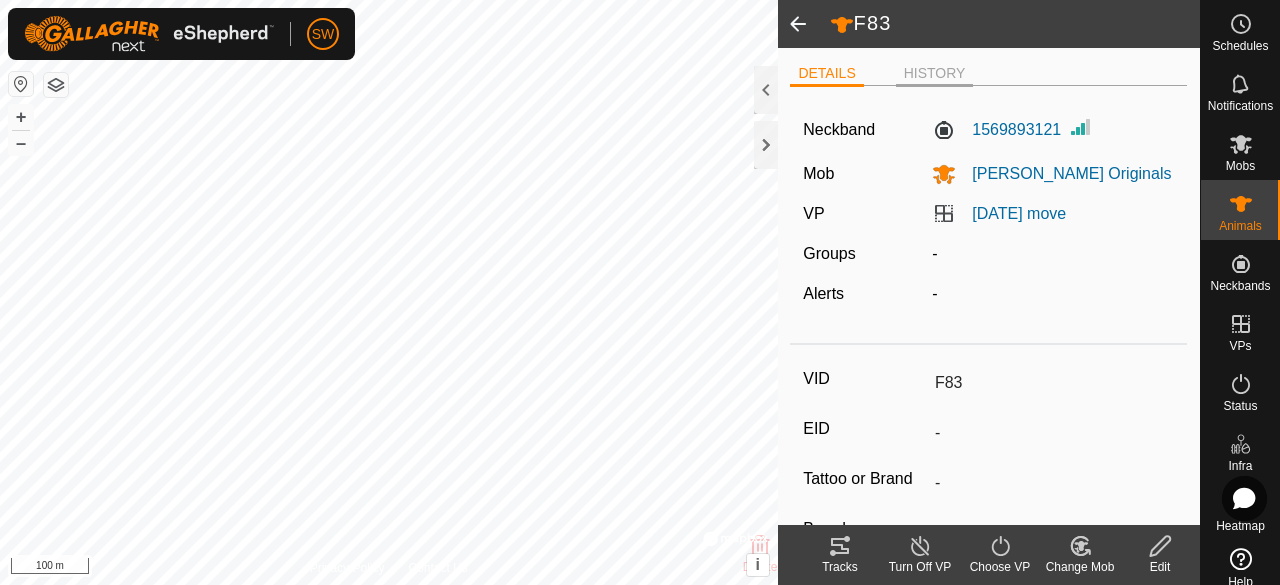 click on "HISTORY" 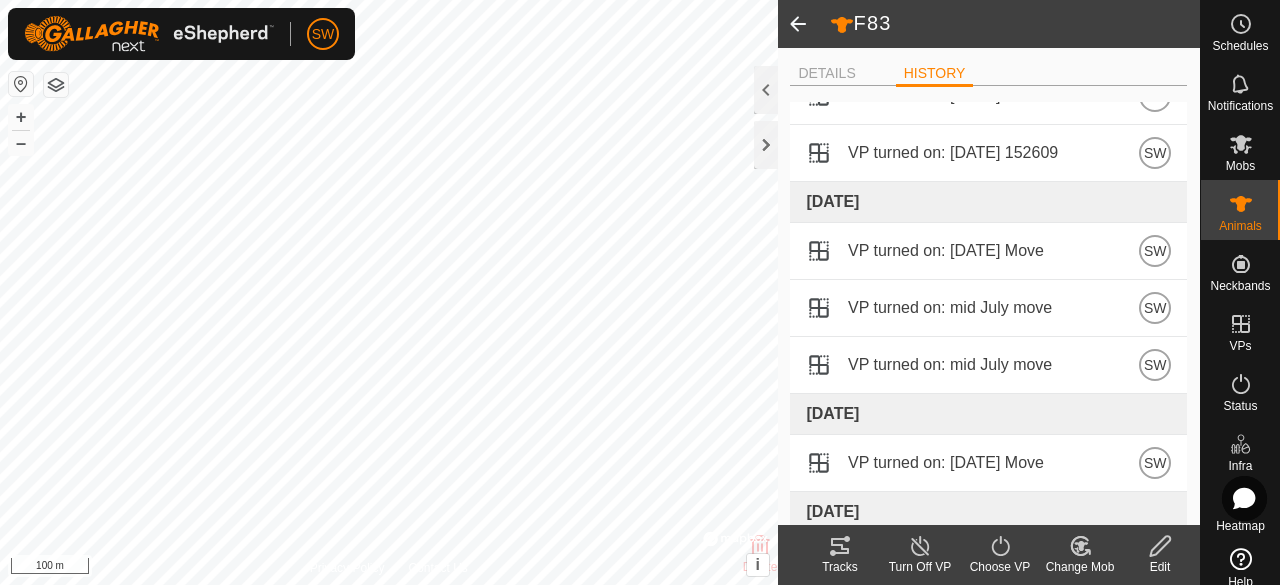 scroll, scrollTop: 0, scrollLeft: 0, axis: both 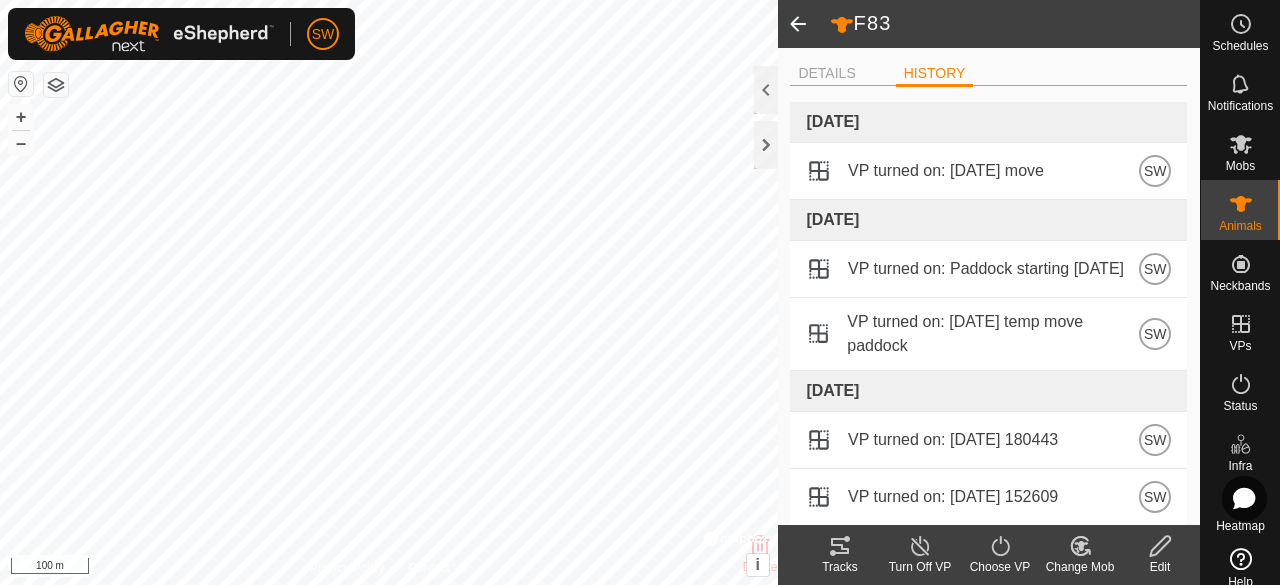 click on "Help" 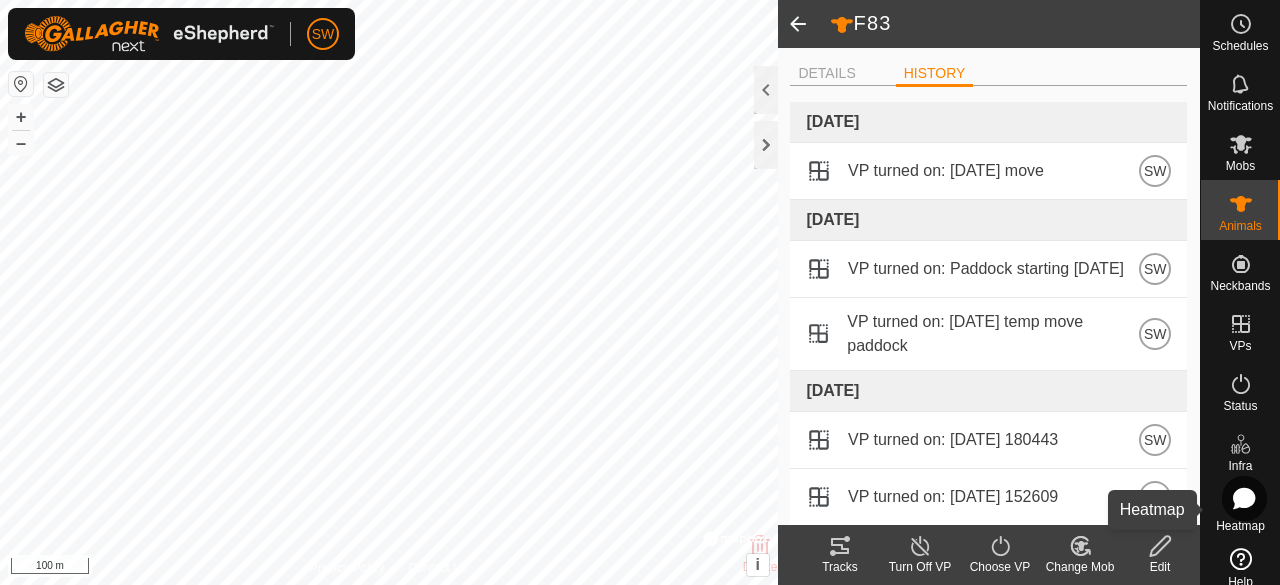 click on "Heatmap" at bounding box center [1240, 526] 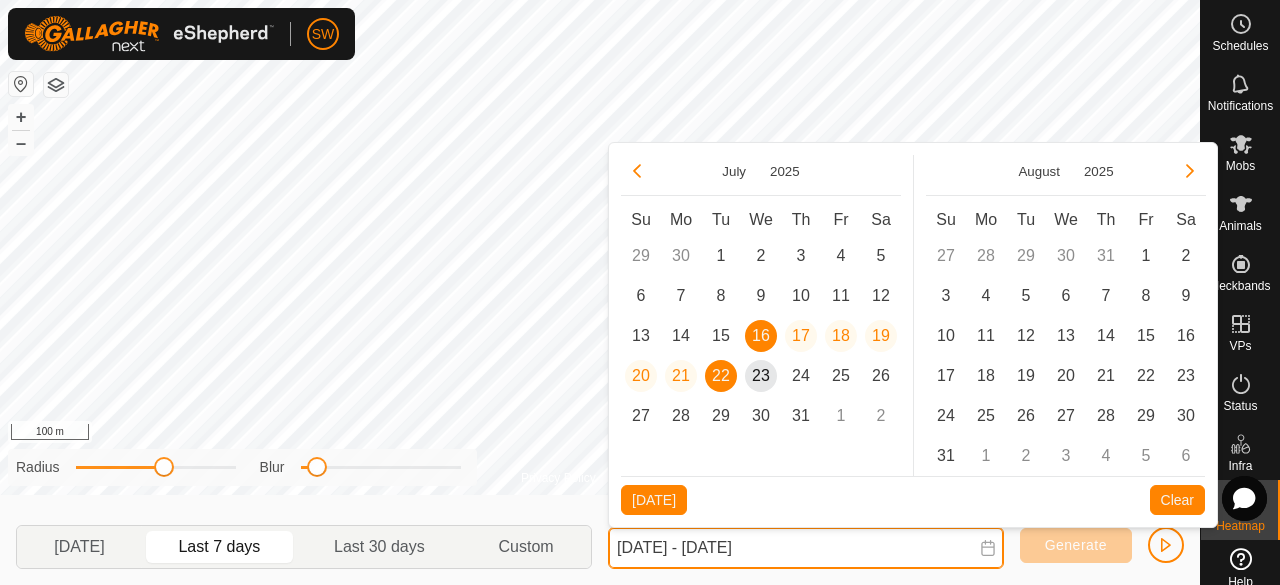 click on "[DATE] - [DATE]" at bounding box center [806, 548] 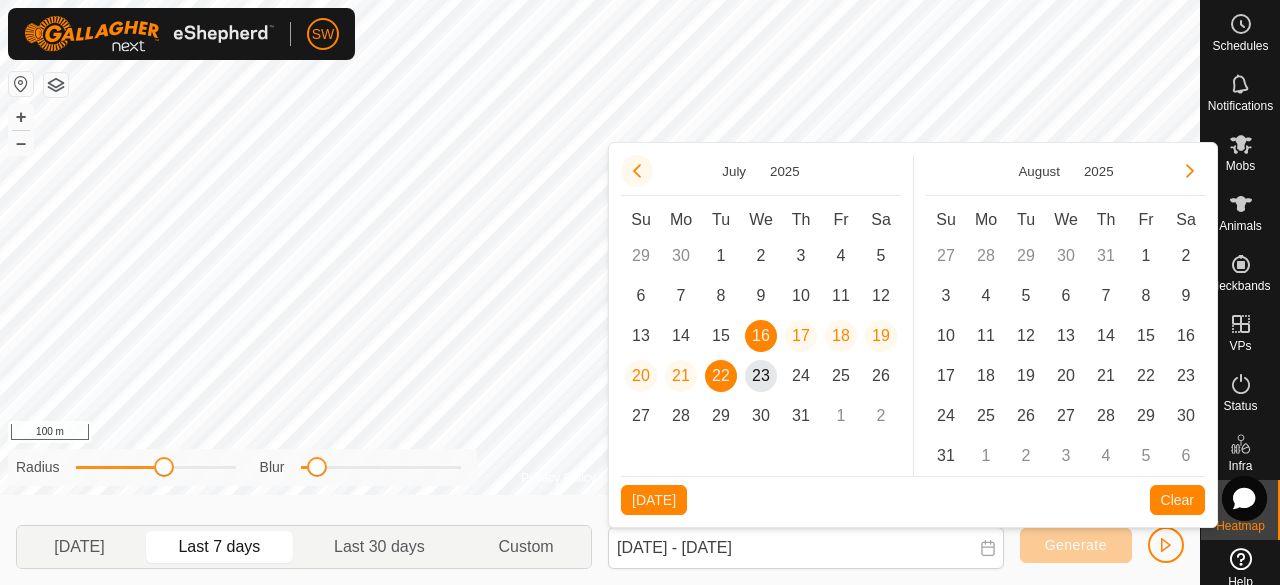 click at bounding box center [637, 171] 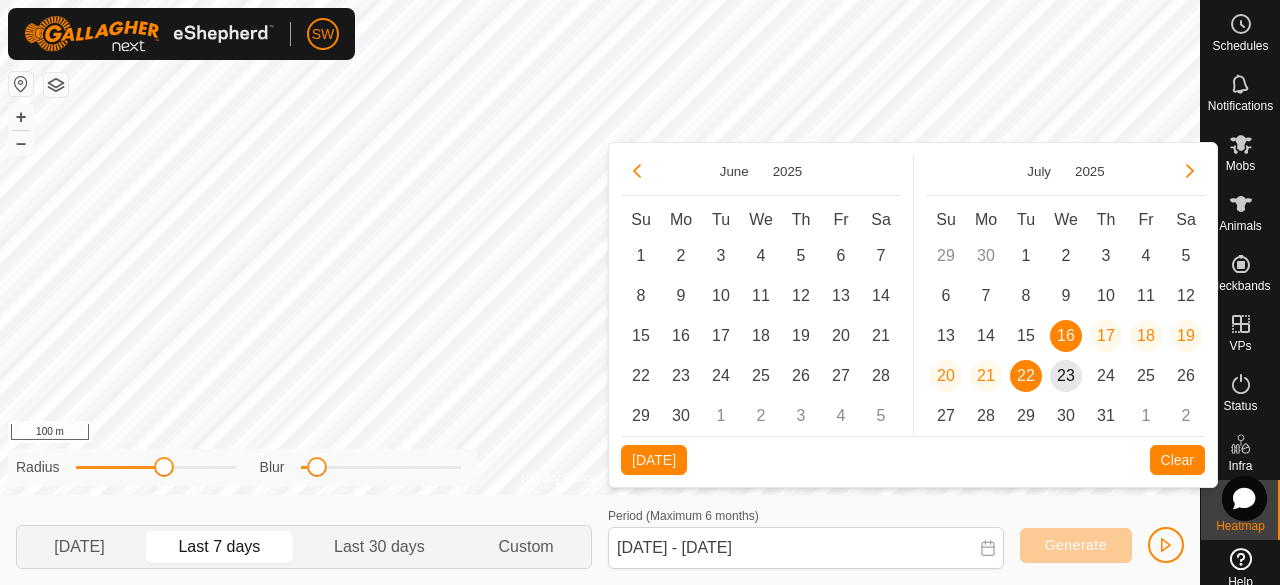 click at bounding box center (637, 171) 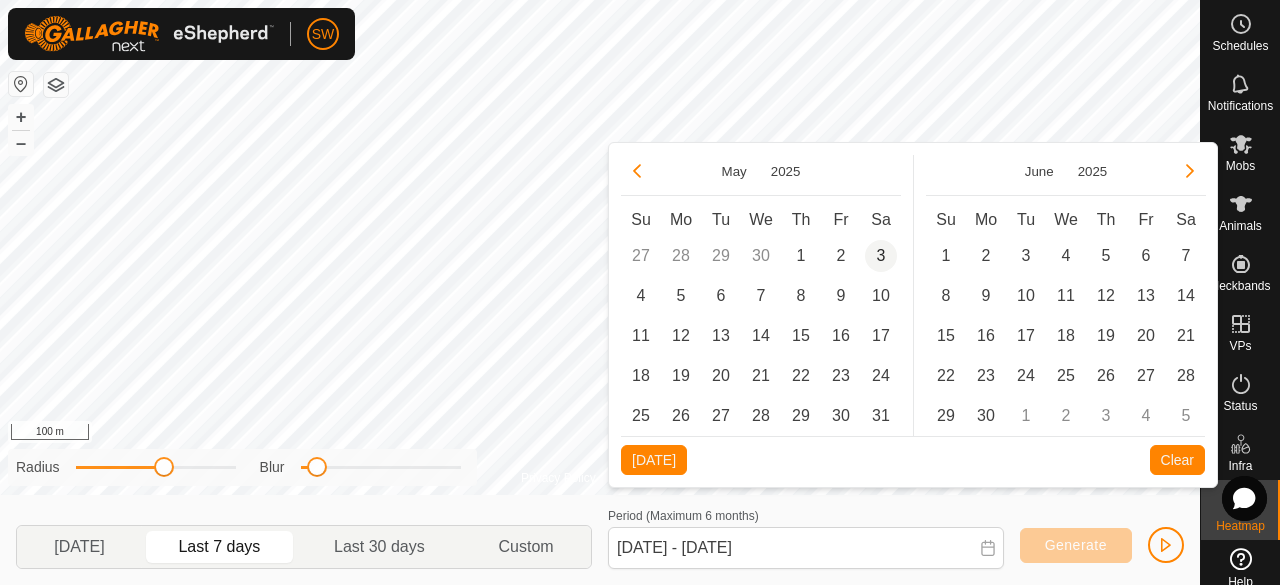 click on "3" at bounding box center [881, 256] 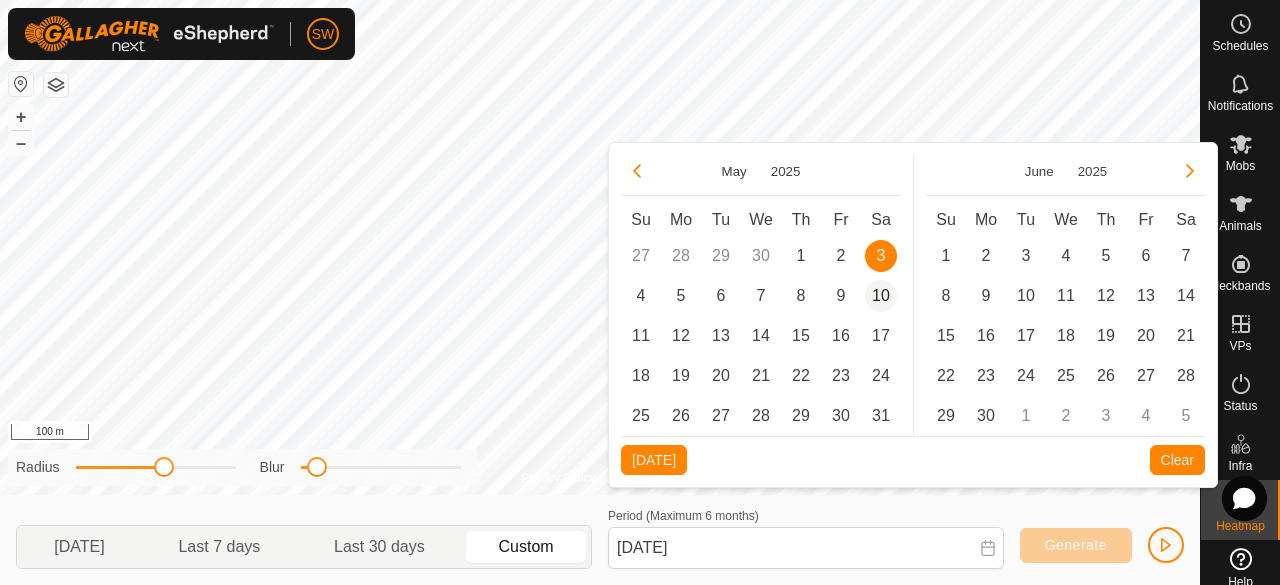 click on "10" at bounding box center [881, 296] 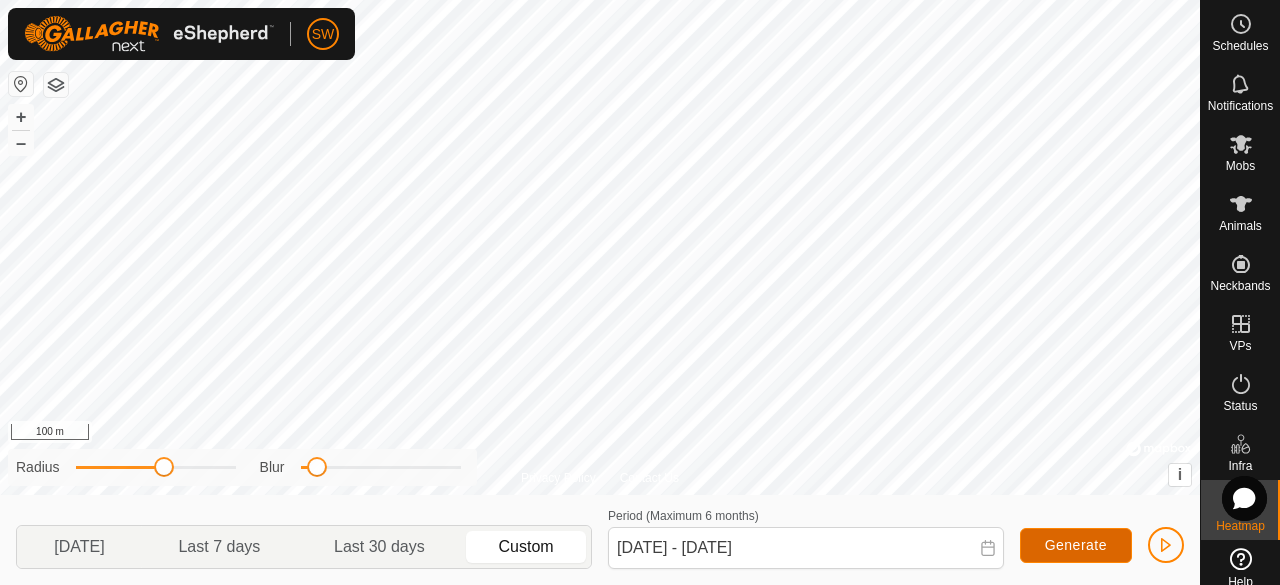 click on "Generate" 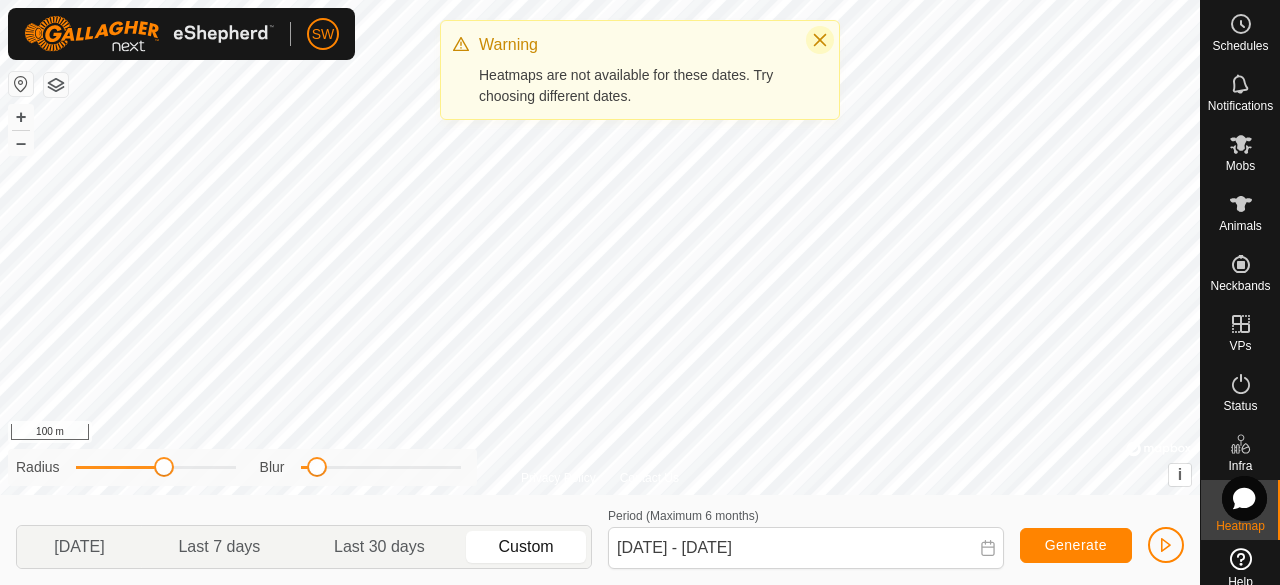 click 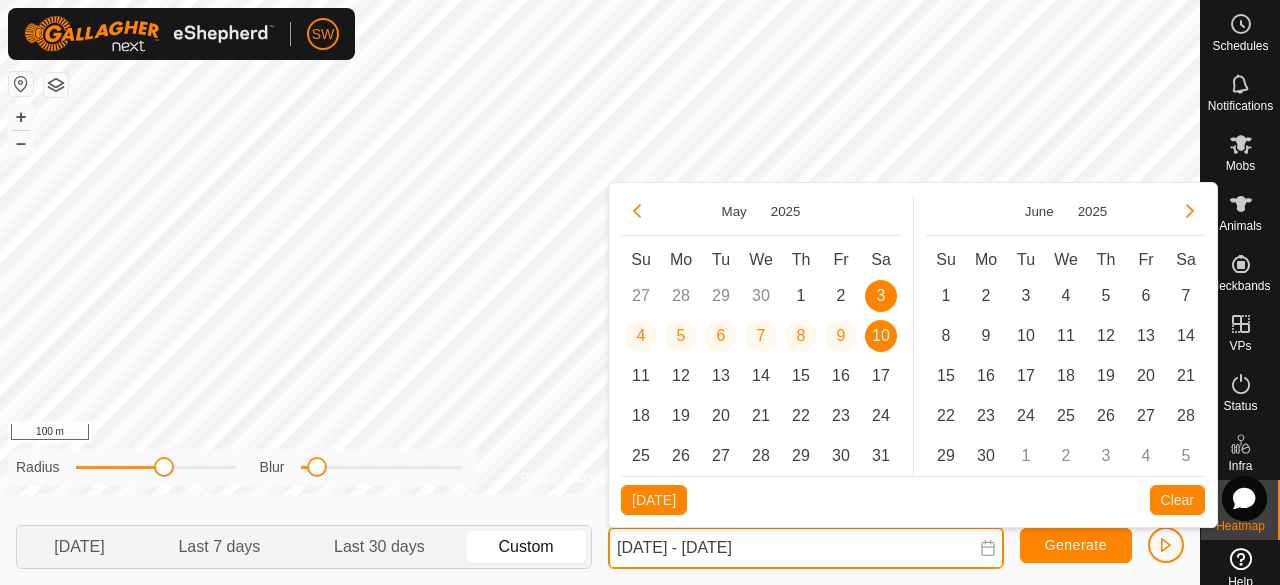 click on "[DATE] - [DATE]" at bounding box center (806, 548) 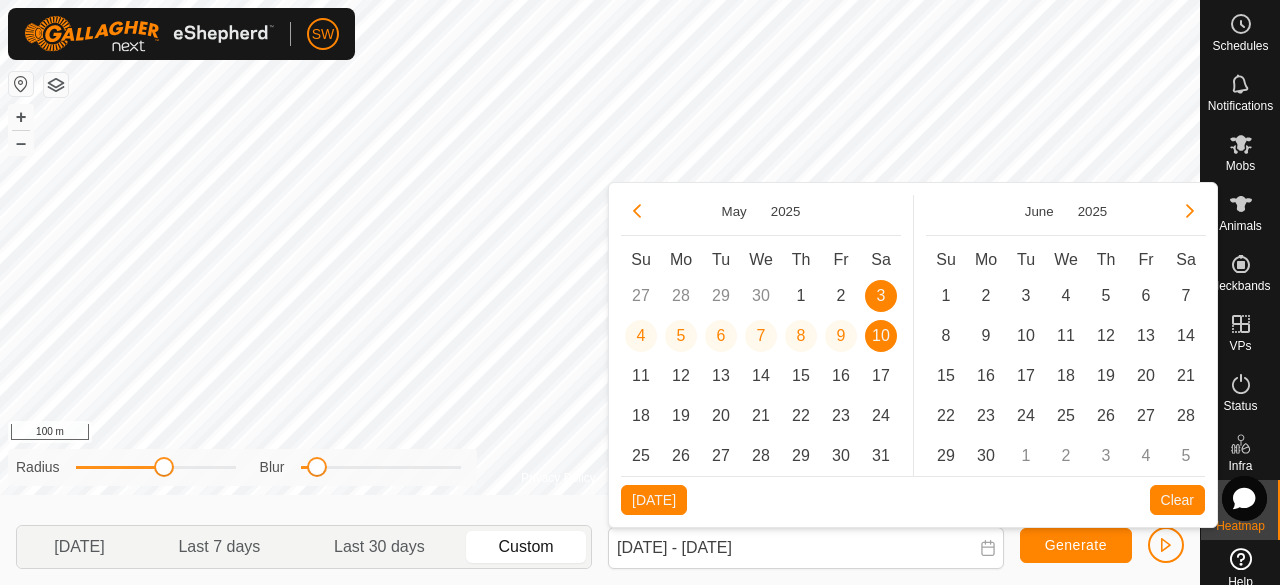 click on "3" at bounding box center [881, 296] 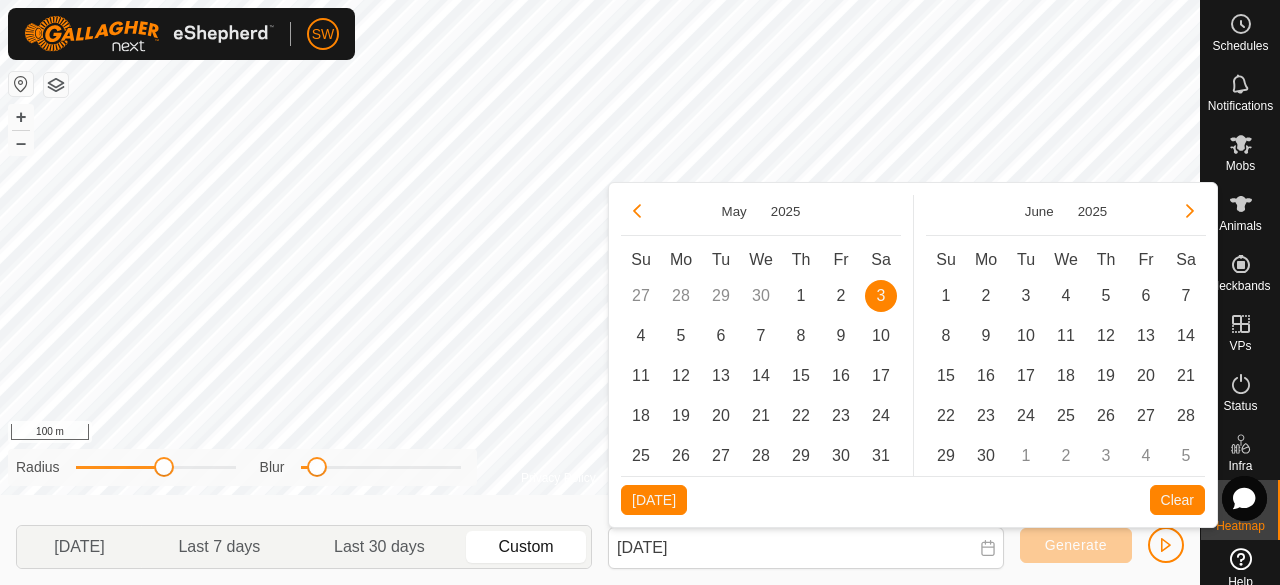 click on "3" at bounding box center [881, 296] 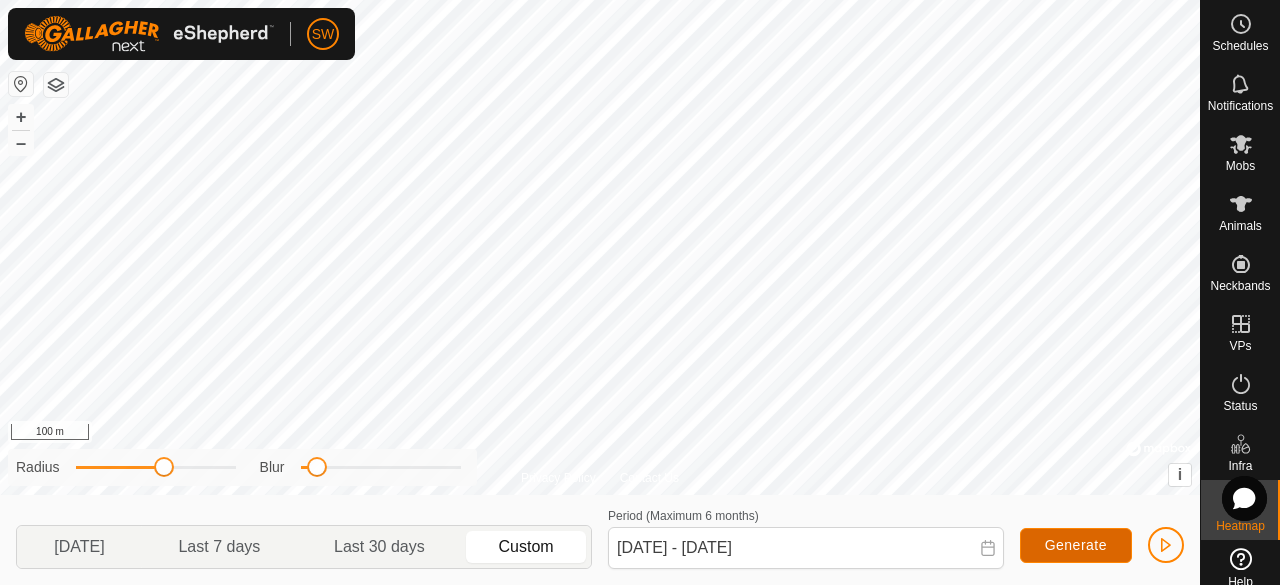 click on "Generate" 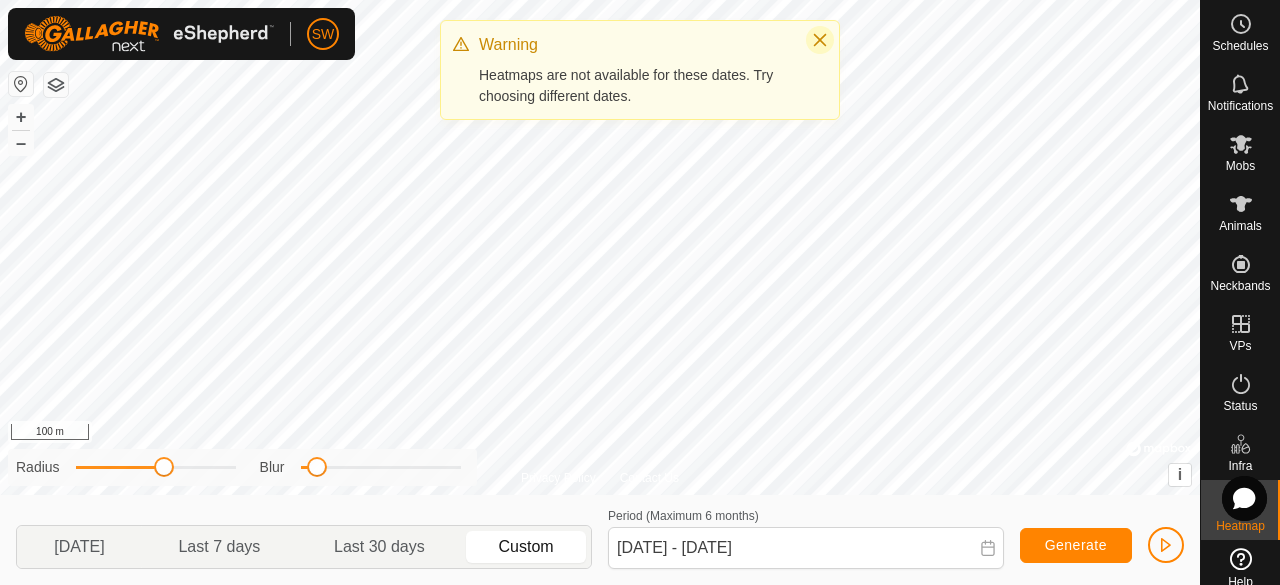 click 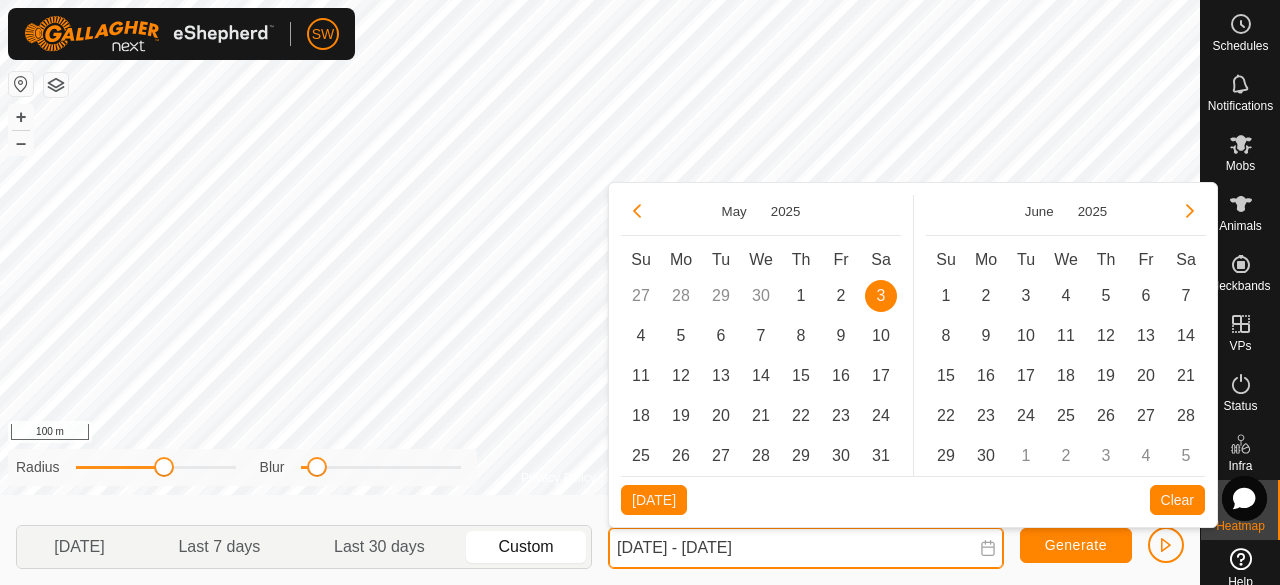 click on "[DATE] - [DATE]" at bounding box center (806, 548) 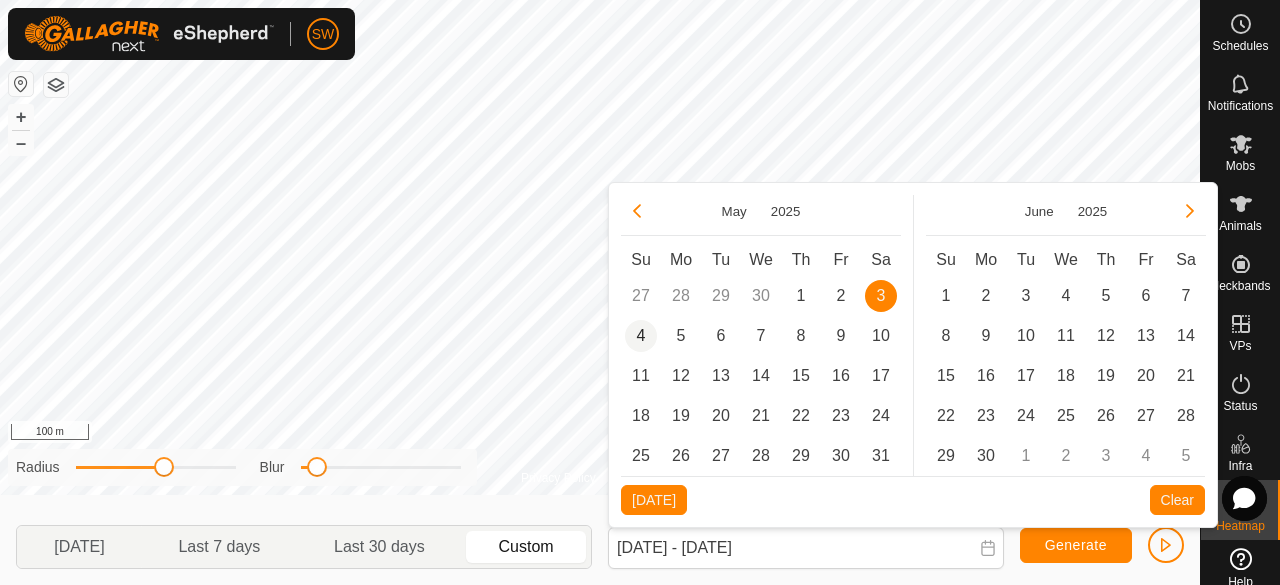 click on "4" at bounding box center [641, 336] 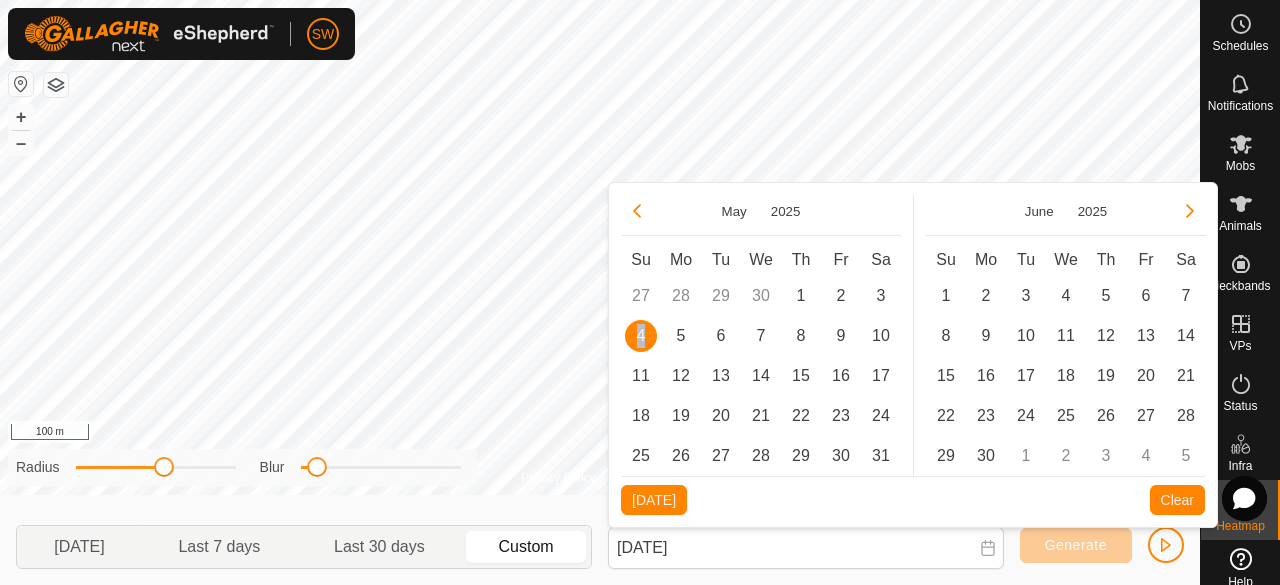 click on "4" at bounding box center [641, 336] 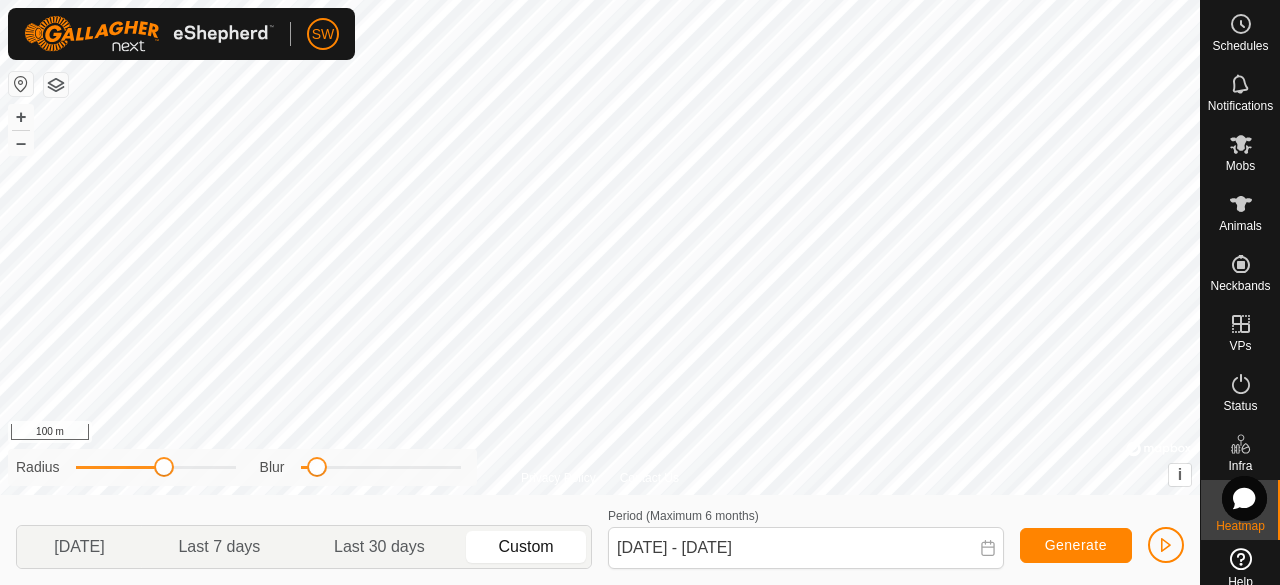 click on "Generate" 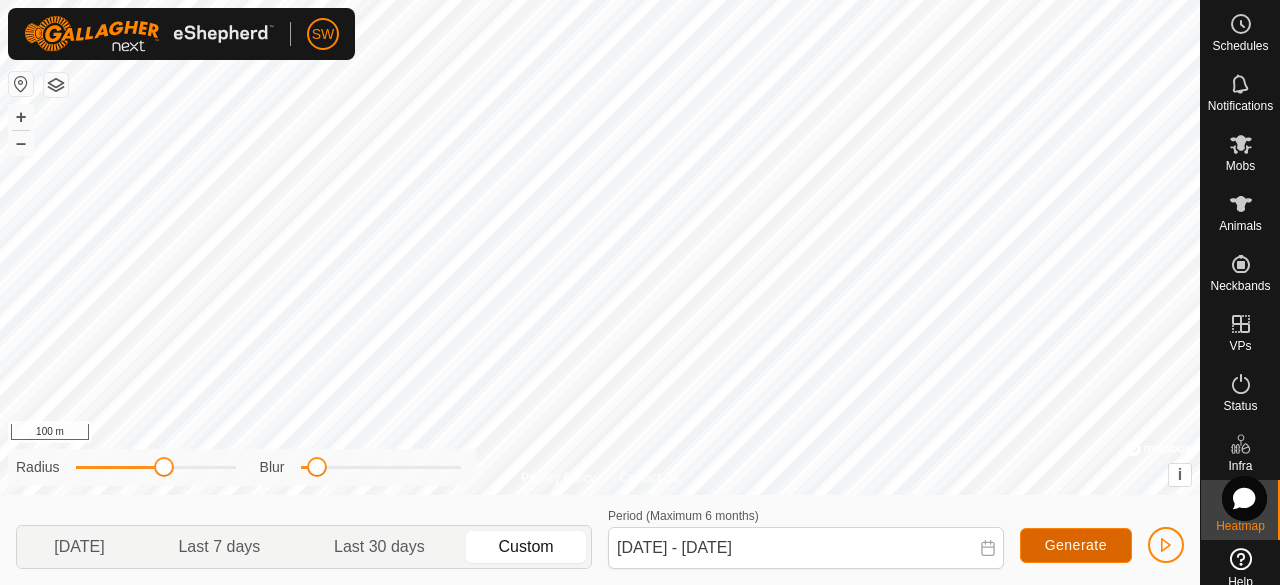 click on "Generate" 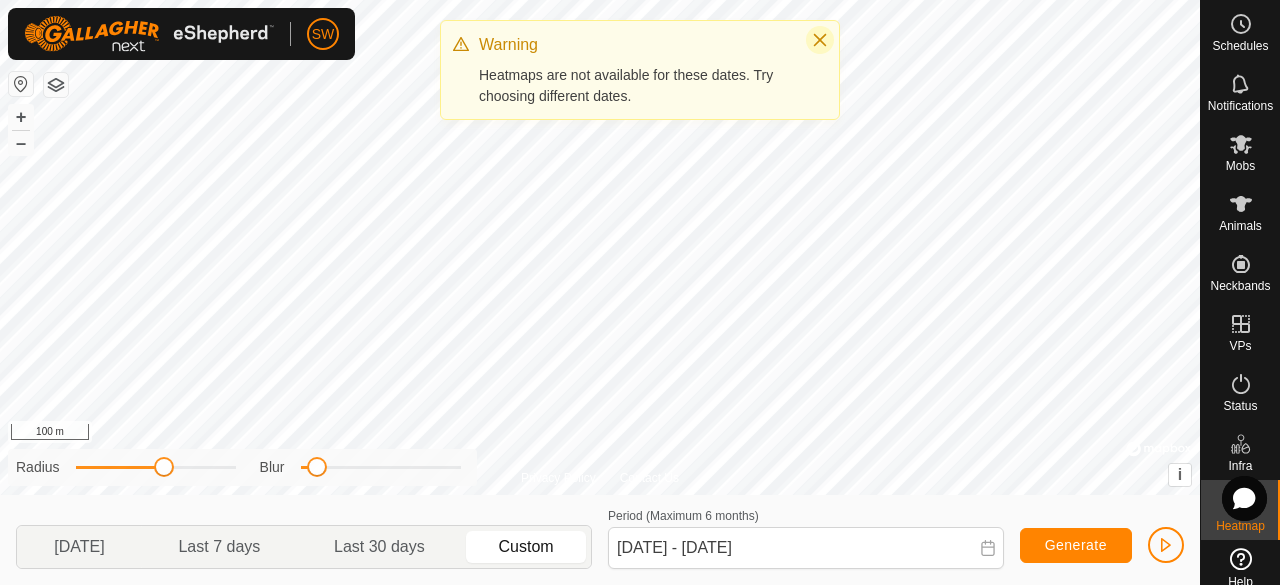 click 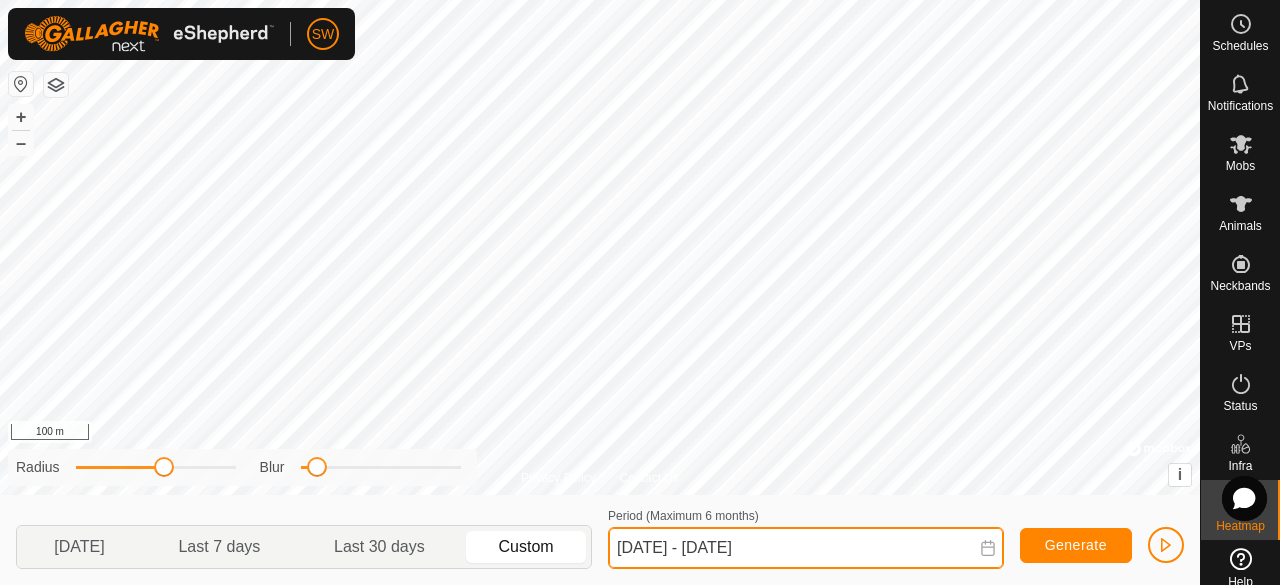 click on "[DATE] - [DATE]" at bounding box center [806, 548] 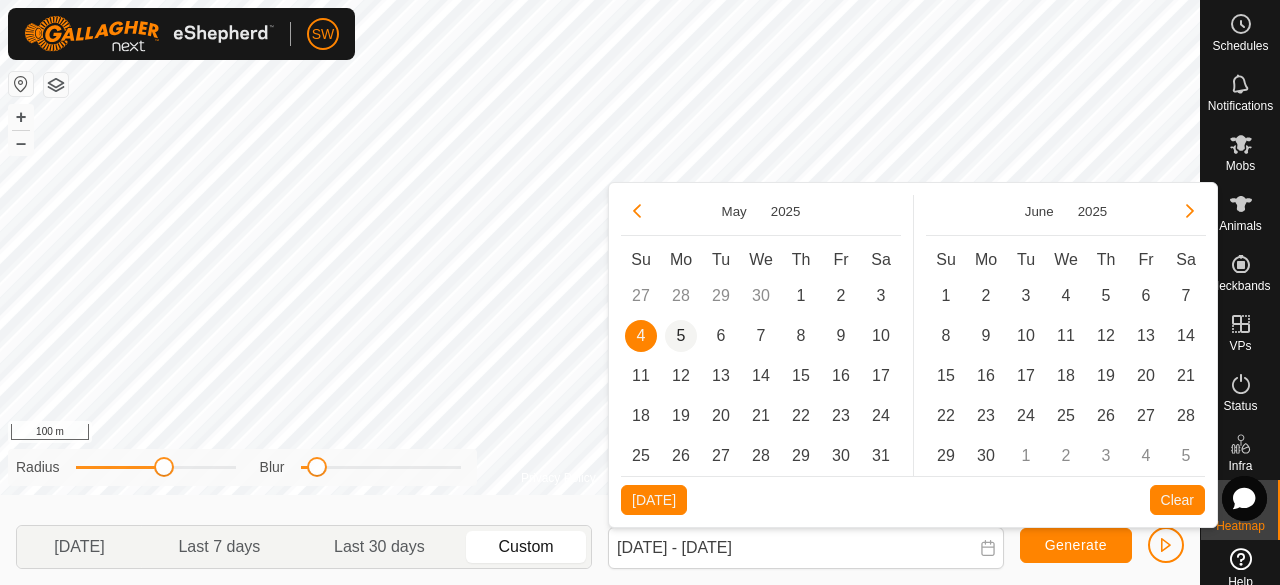 click on "5" at bounding box center (681, 336) 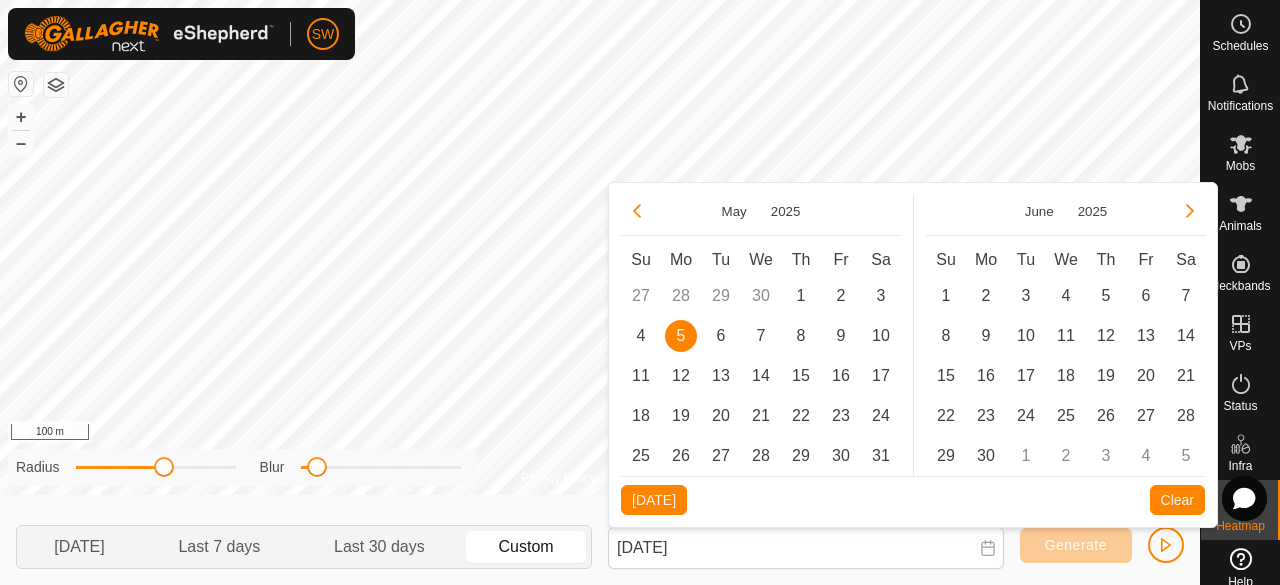click on "5" at bounding box center [681, 336] 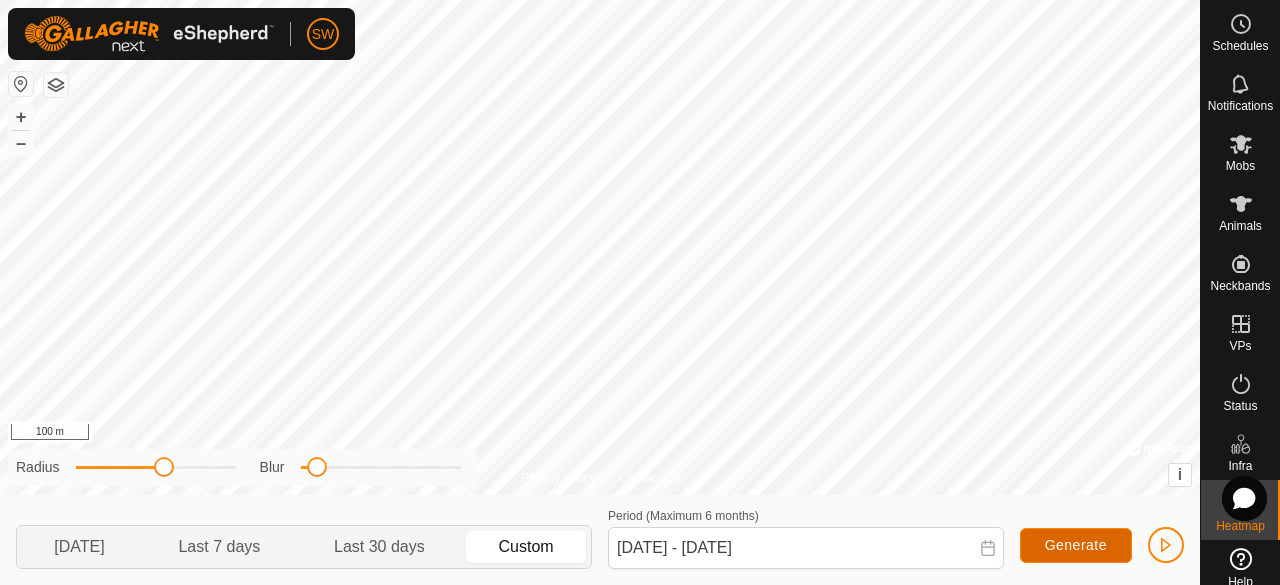 click on "Generate" 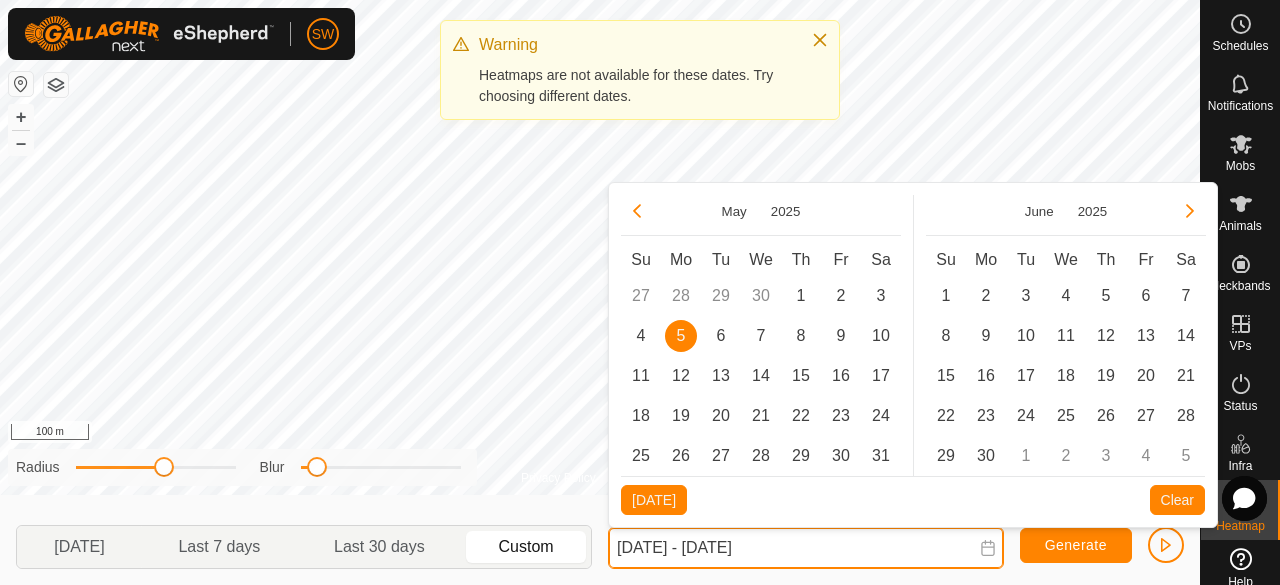 click on "[DATE] - [DATE]" at bounding box center [806, 548] 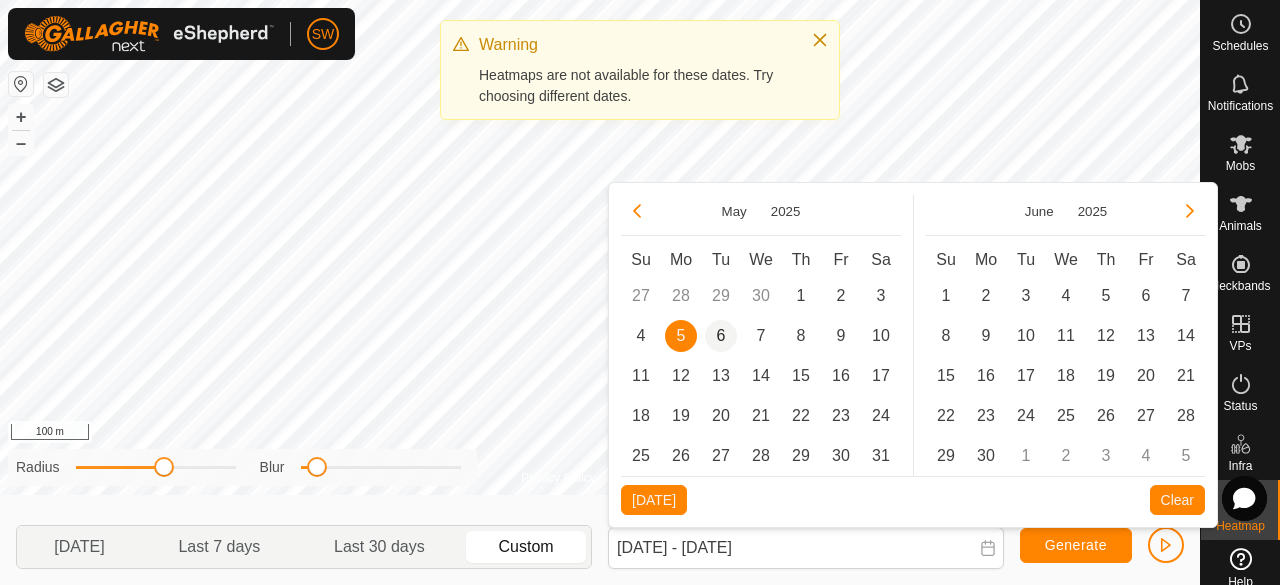 click on "6" at bounding box center (721, 336) 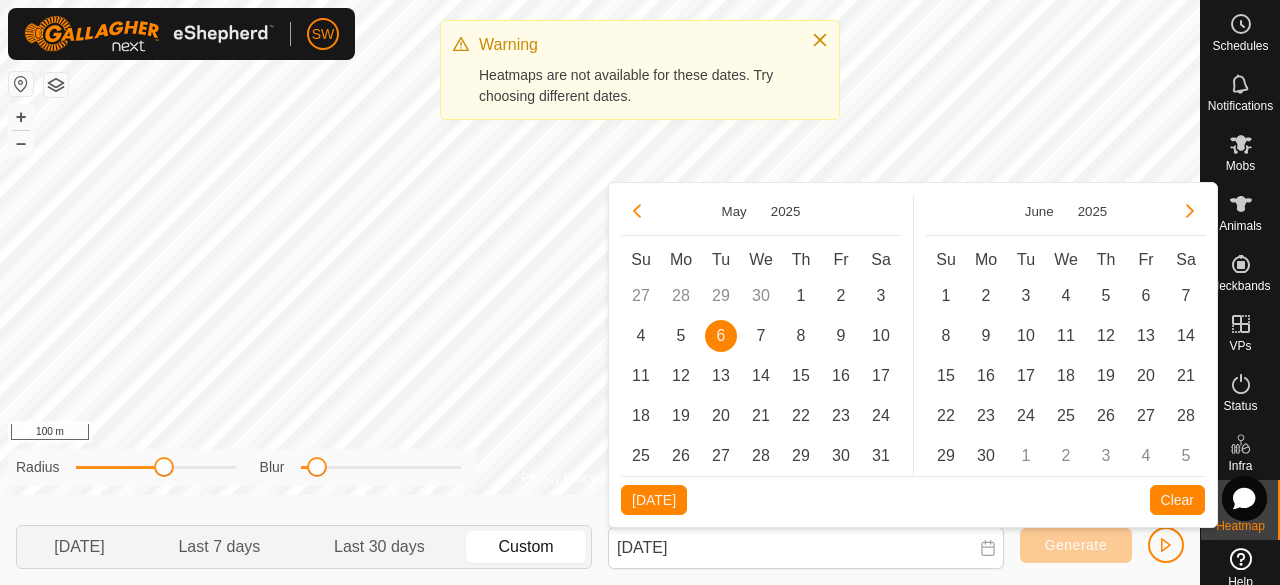 click on "6" at bounding box center (721, 336) 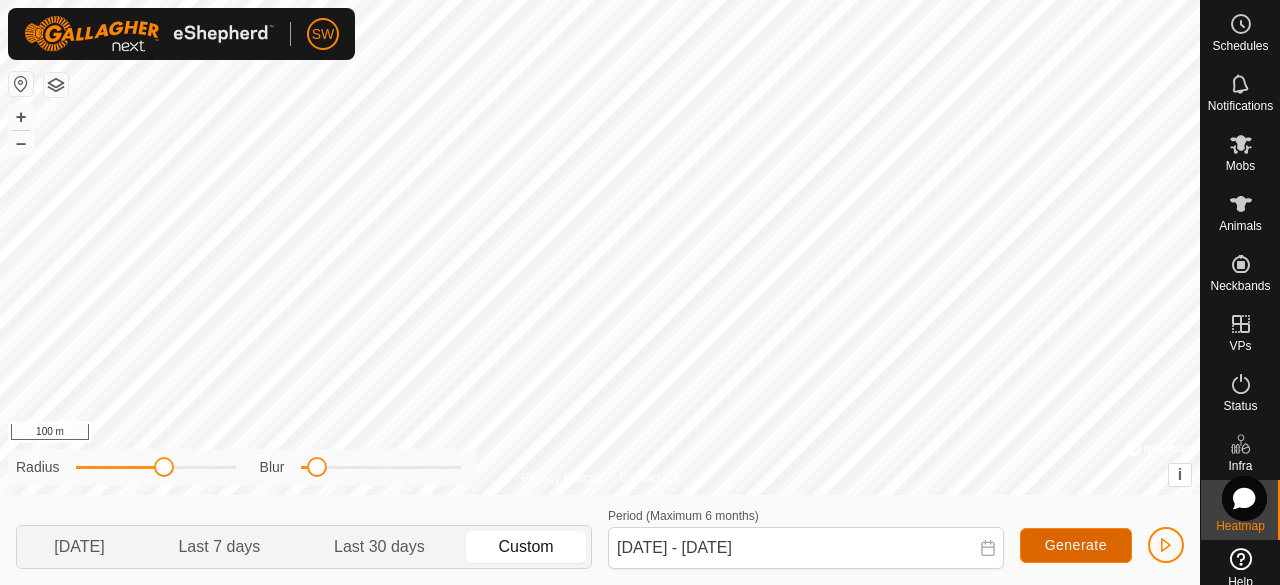 click on "Generate" 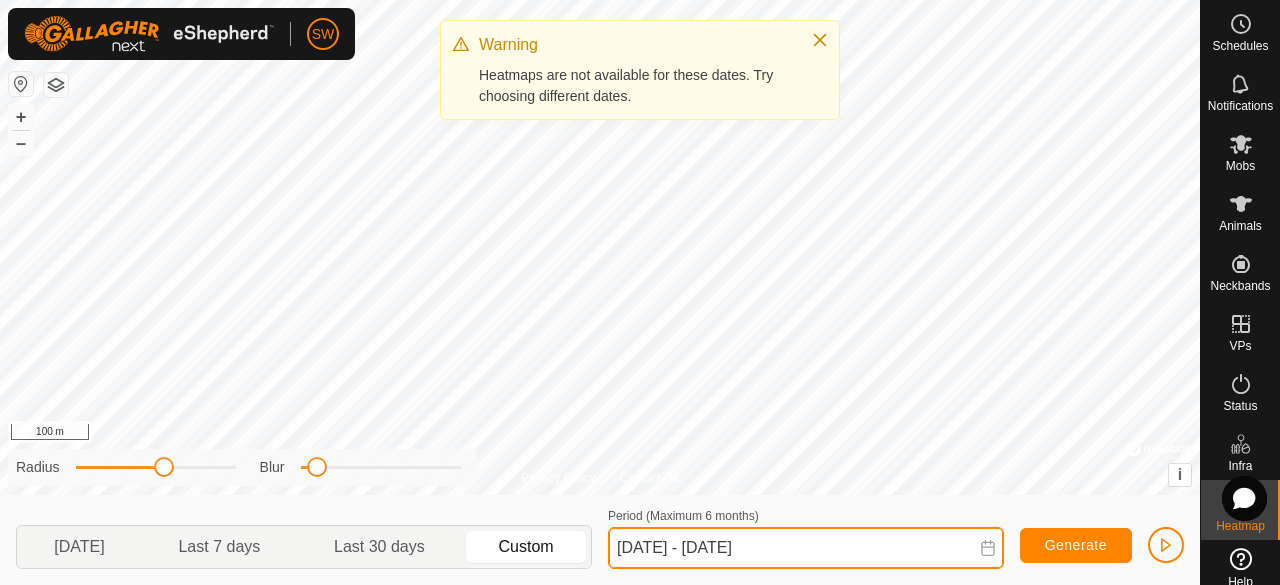 click on "[DATE] - [DATE]" at bounding box center [806, 548] 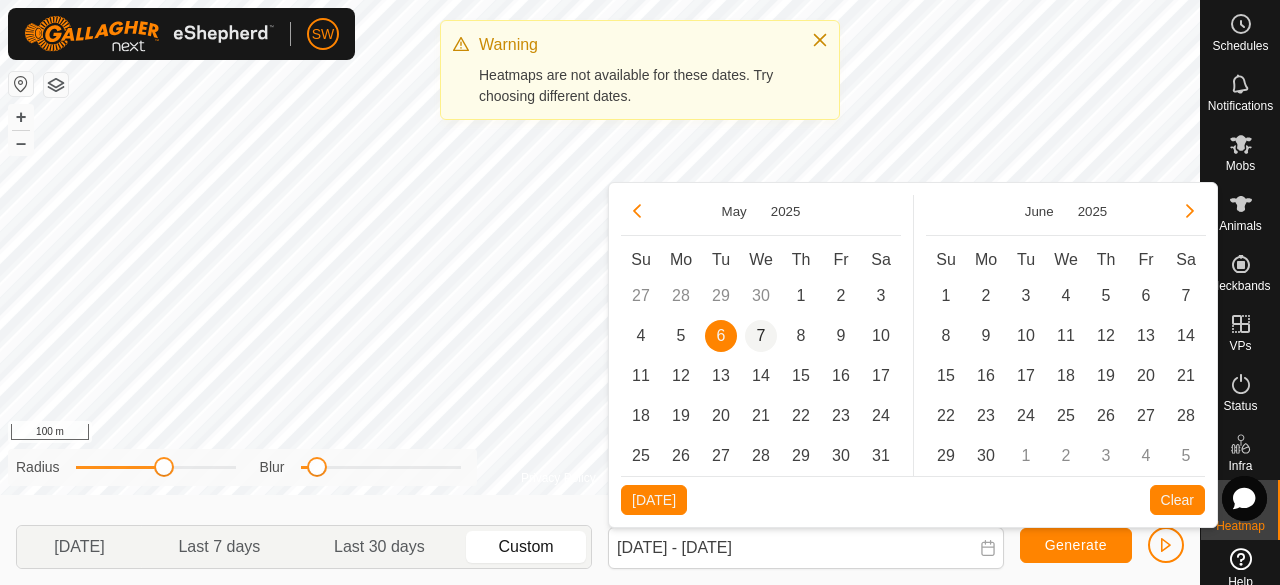 click on "7" at bounding box center [761, 336] 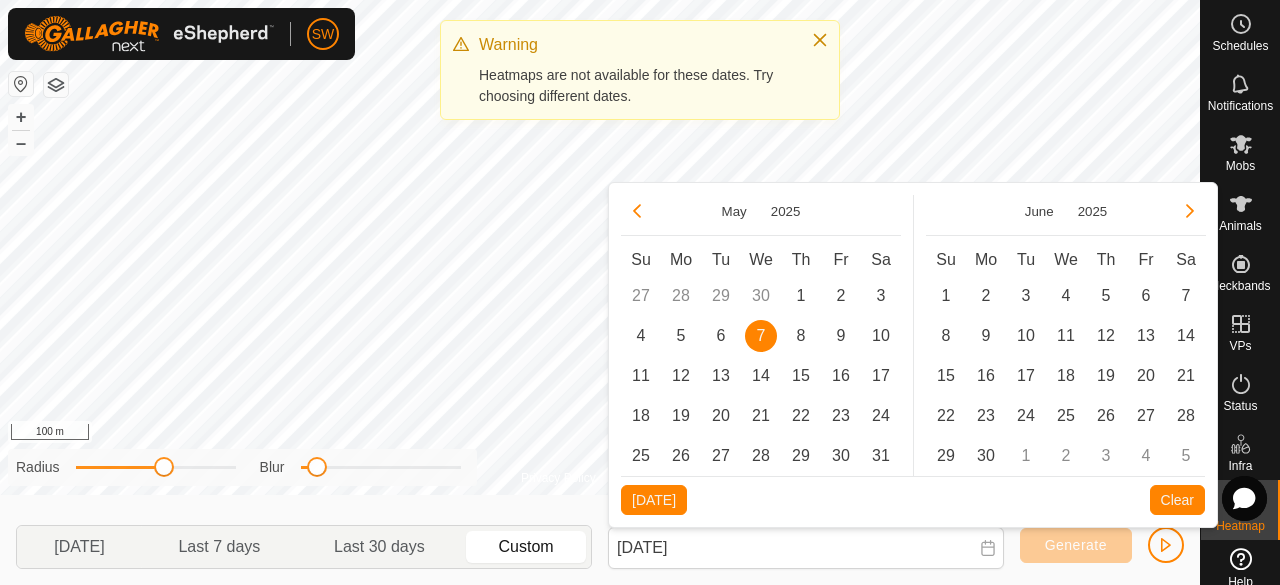 click on "7" at bounding box center [761, 336] 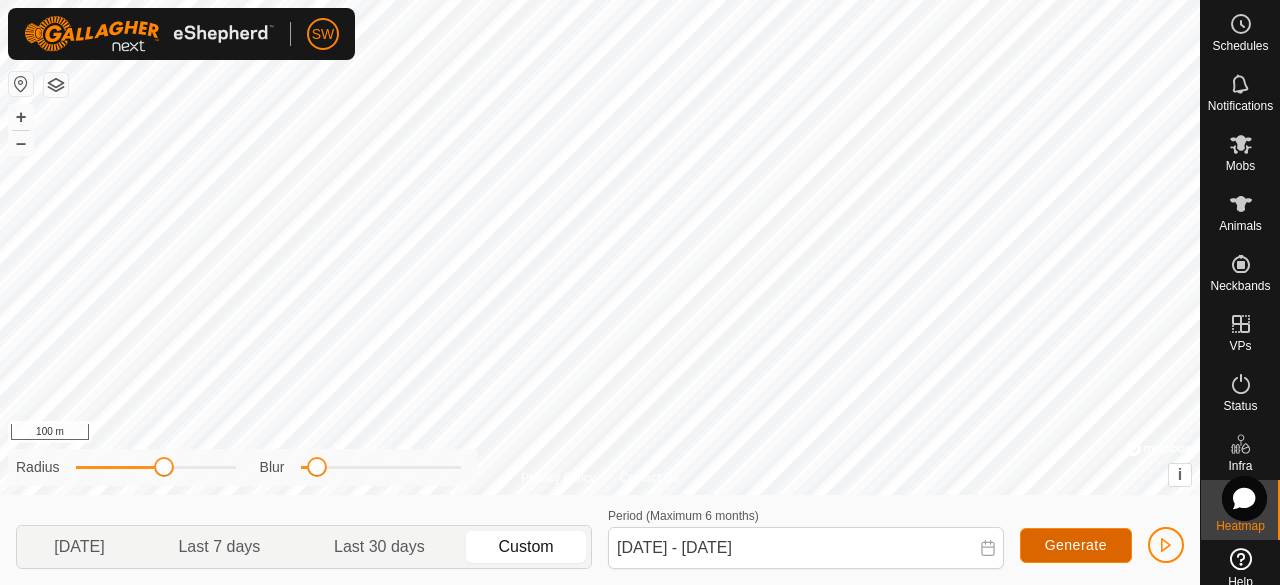 click on "Generate" 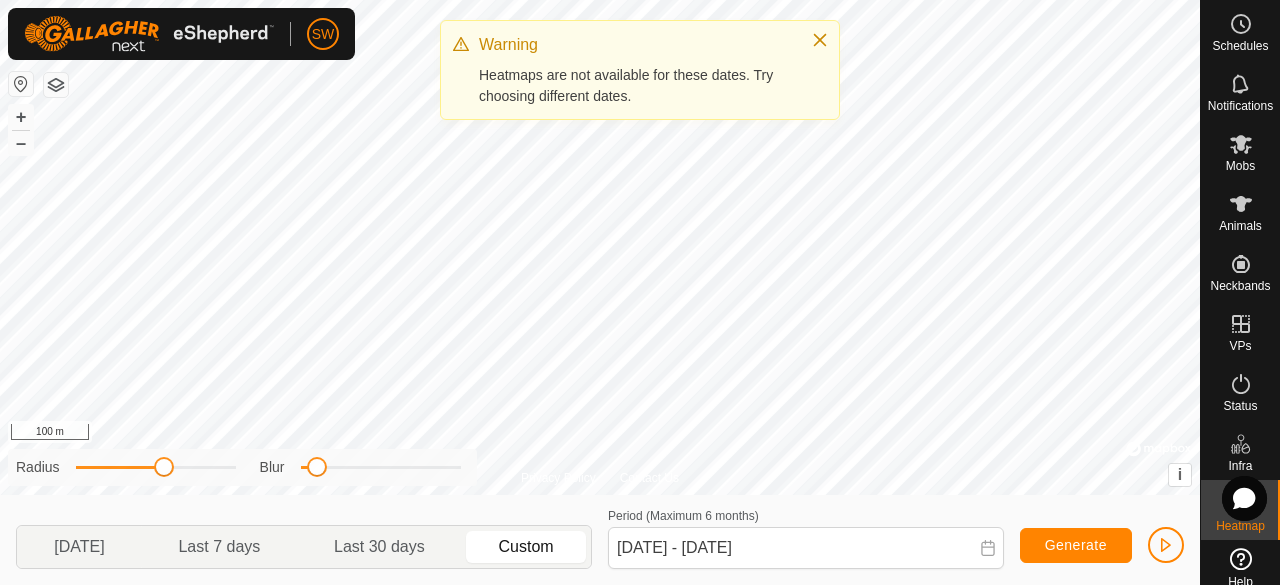 click on "[DATE] Last 7 days Last 30 days Custom Period (Maximum 6 months)  [DATE] - [DATE] Generate" 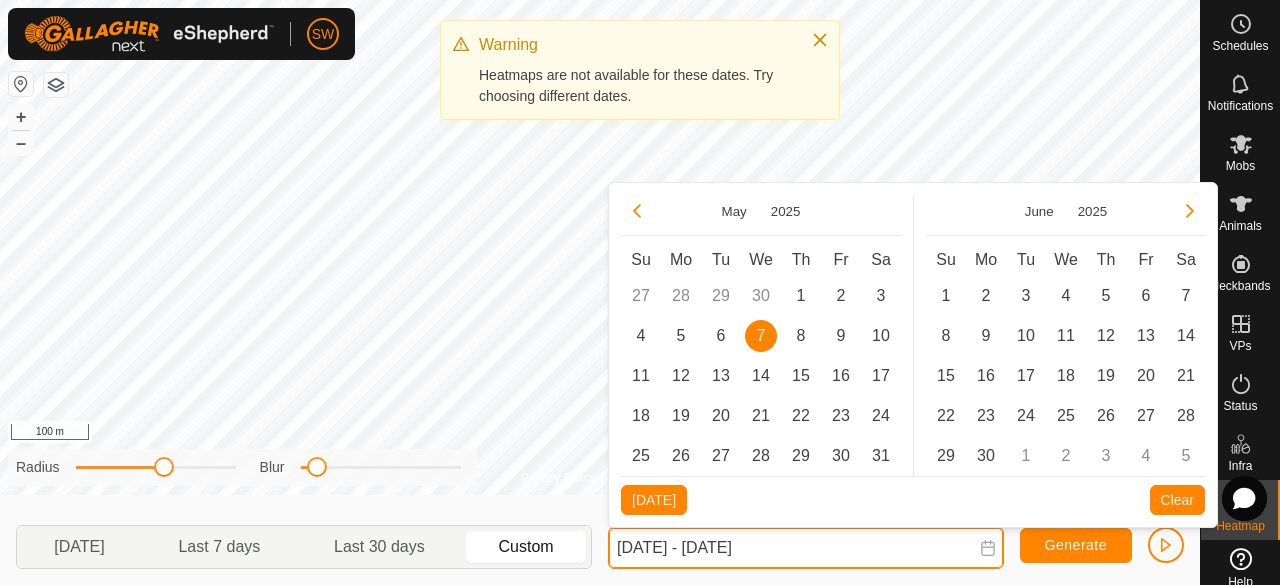 click on "[DATE] - [DATE]" at bounding box center [806, 548] 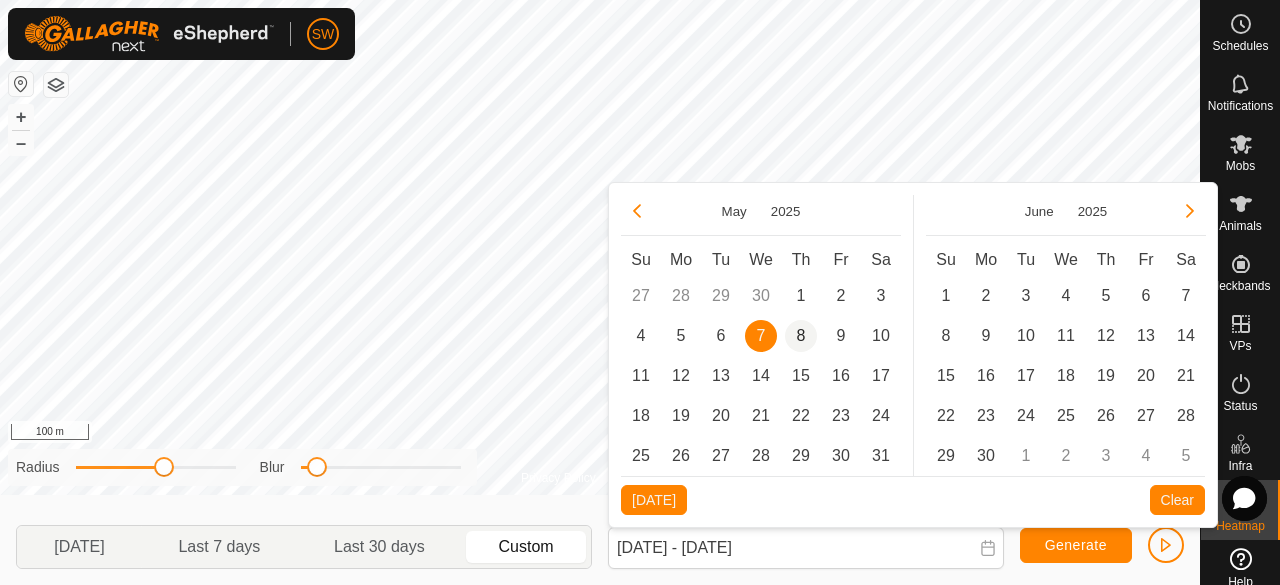 drag, startPoint x: 817, startPoint y: 558, endPoint x: 801, endPoint y: 325, distance: 233.5487 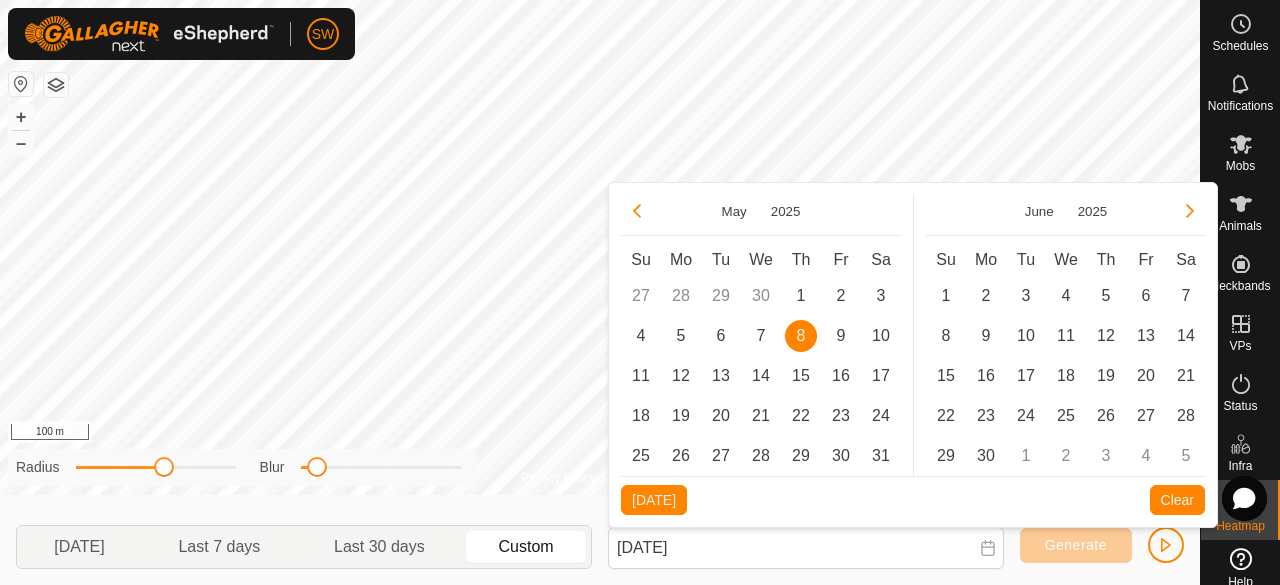 click on "8" at bounding box center (801, 336) 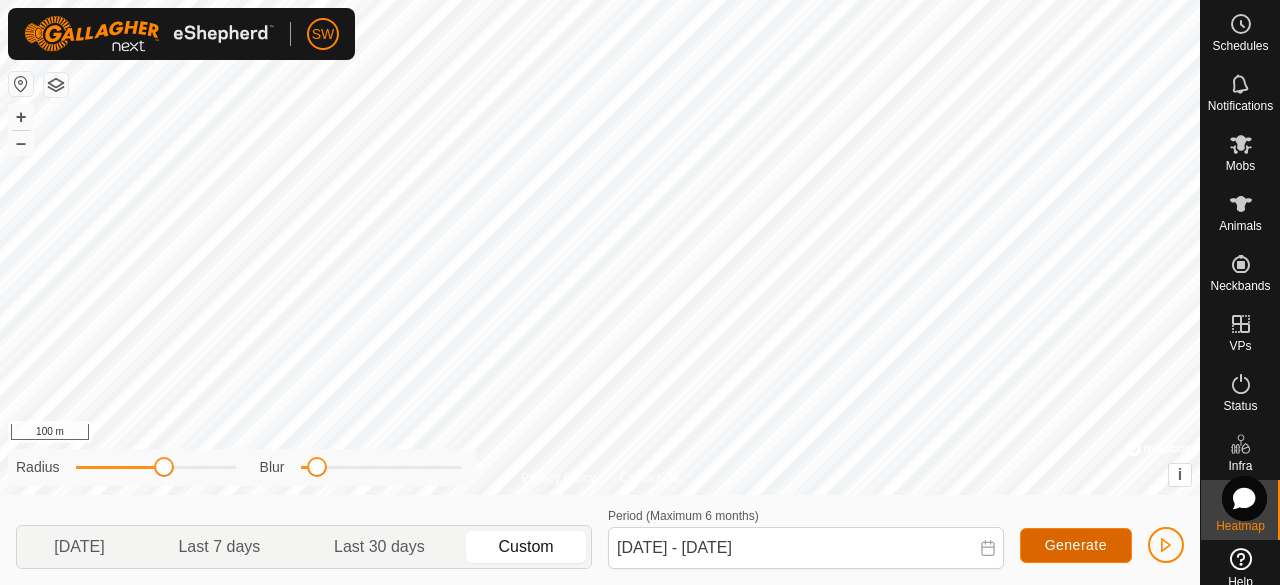 click on "Generate" 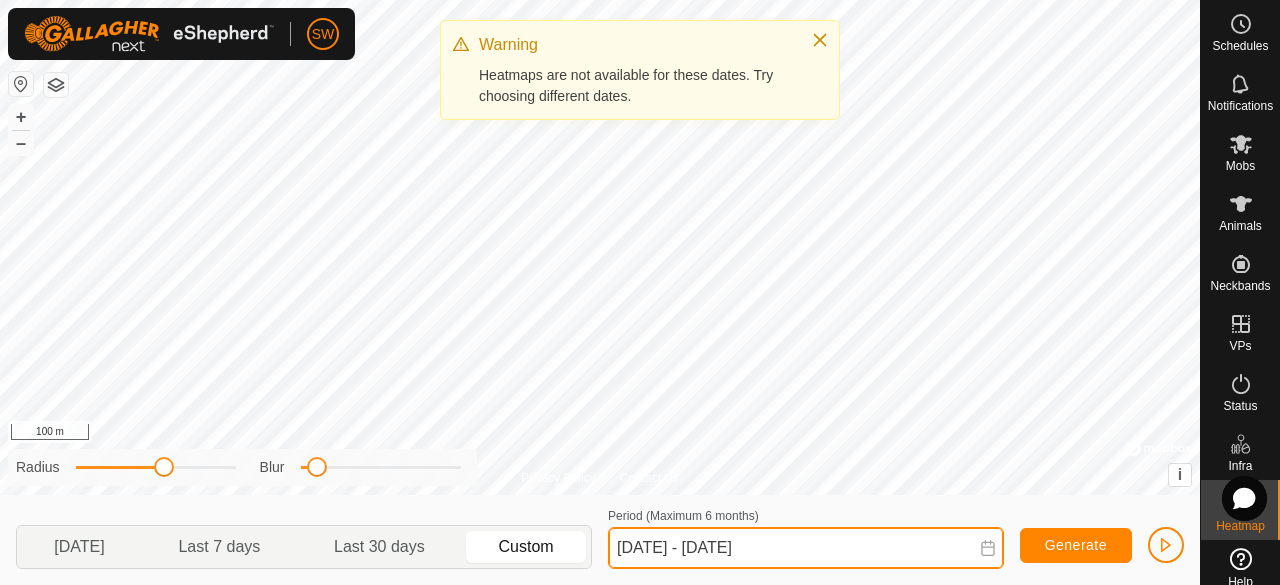 click on "[DATE] - [DATE]" at bounding box center (806, 548) 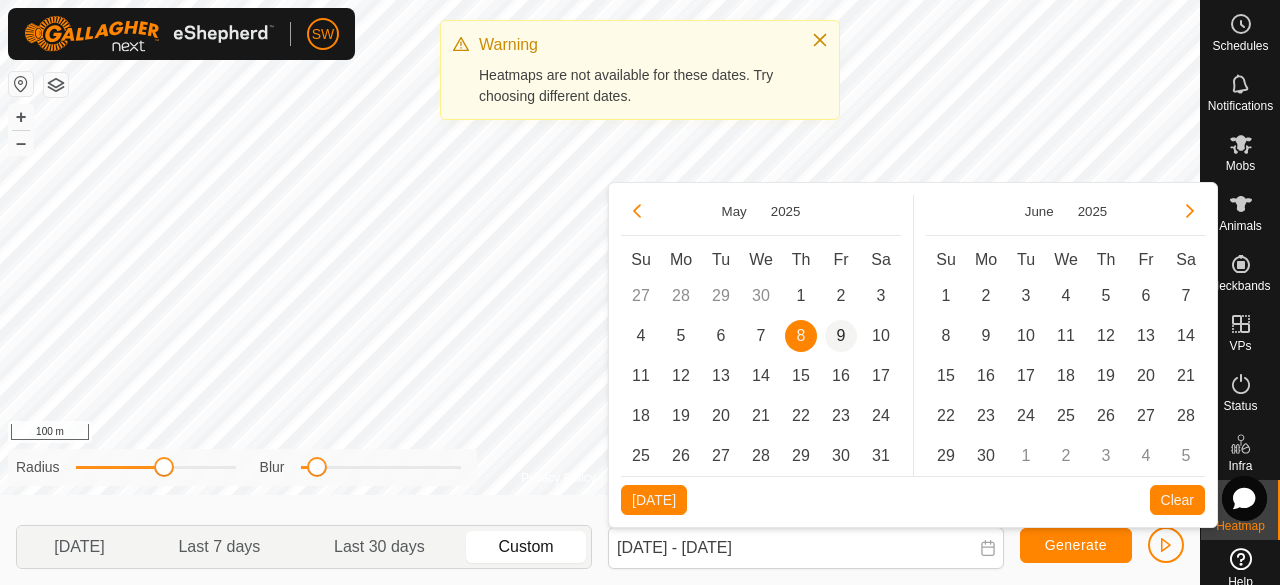 click on "9" at bounding box center (841, 336) 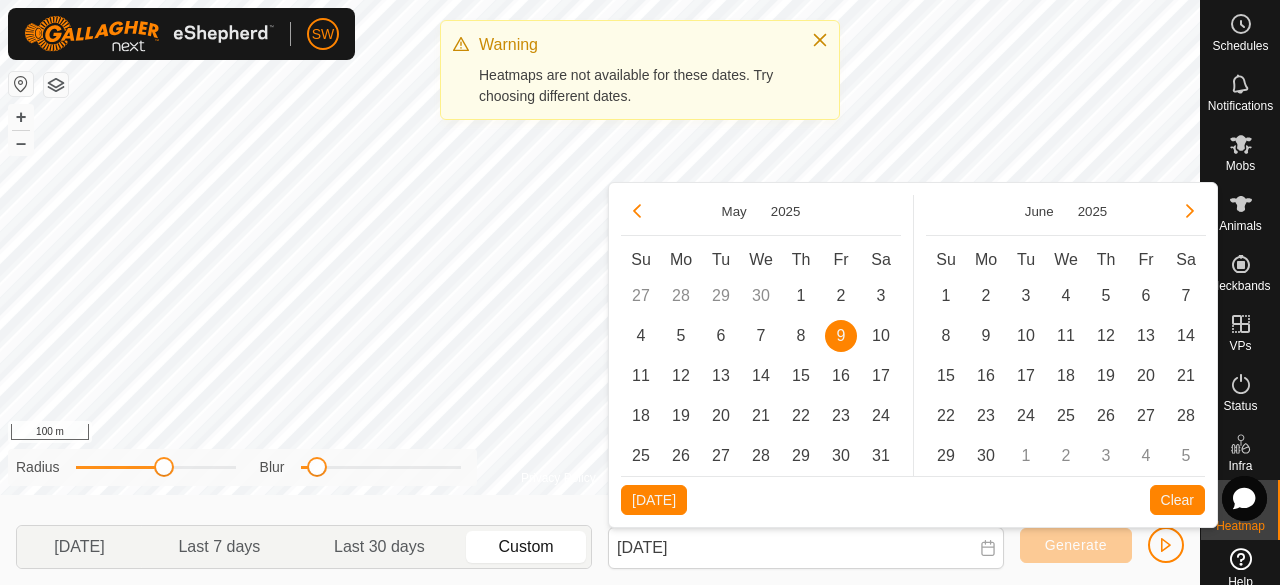 click on "9" at bounding box center (841, 336) 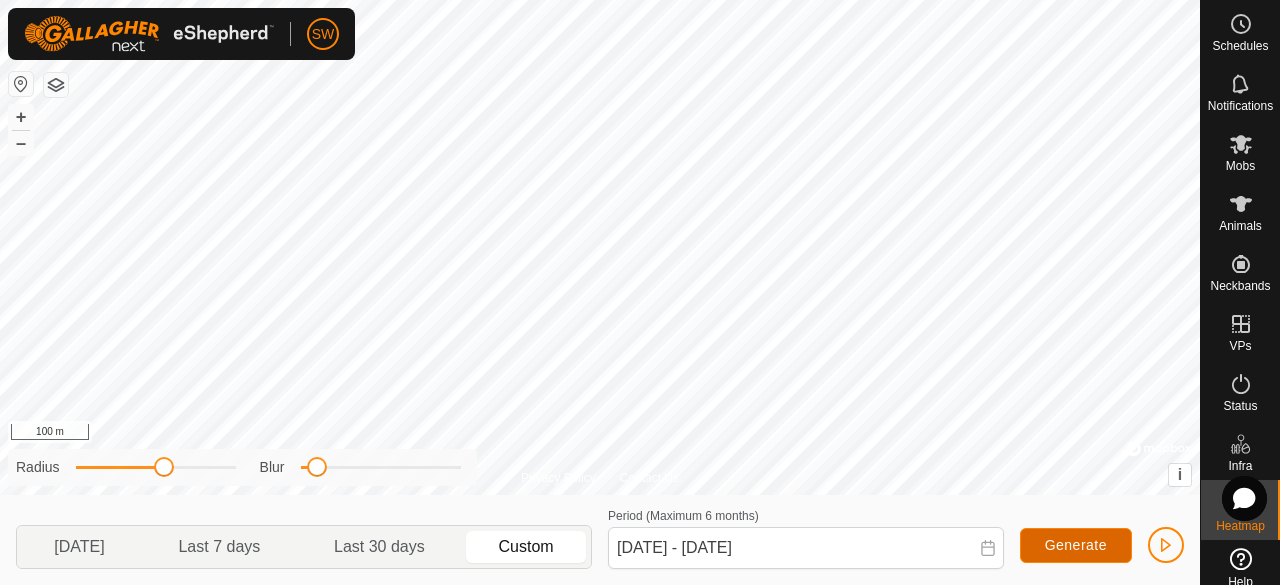 click on "Generate" 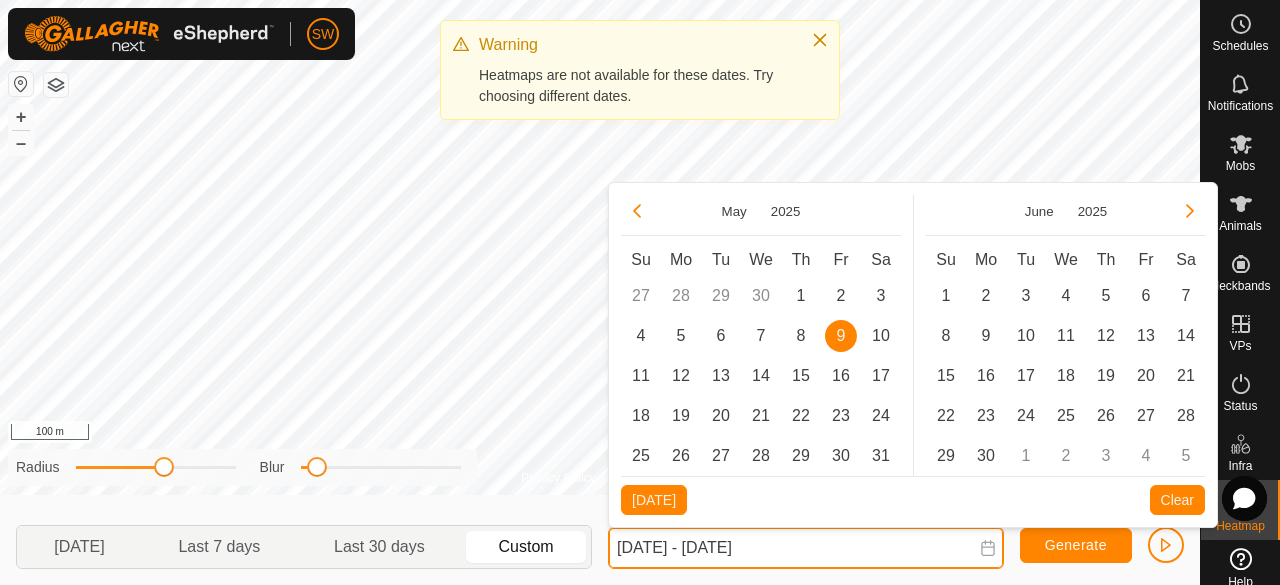 click on "[DATE] - [DATE]" at bounding box center [806, 548] 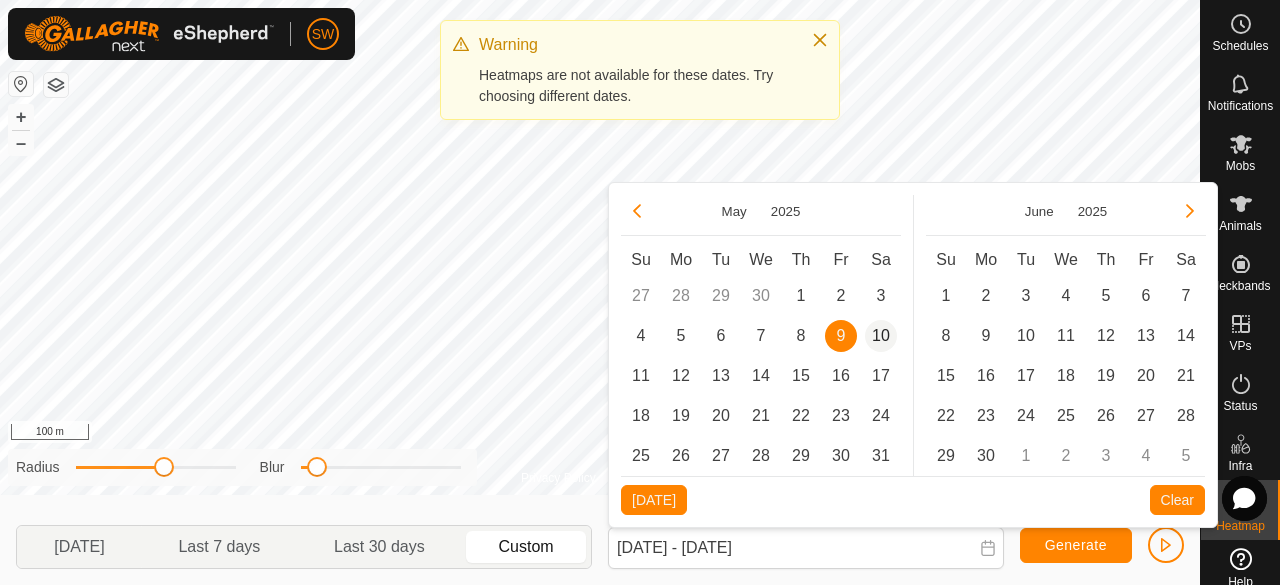 click on "10" at bounding box center (881, 336) 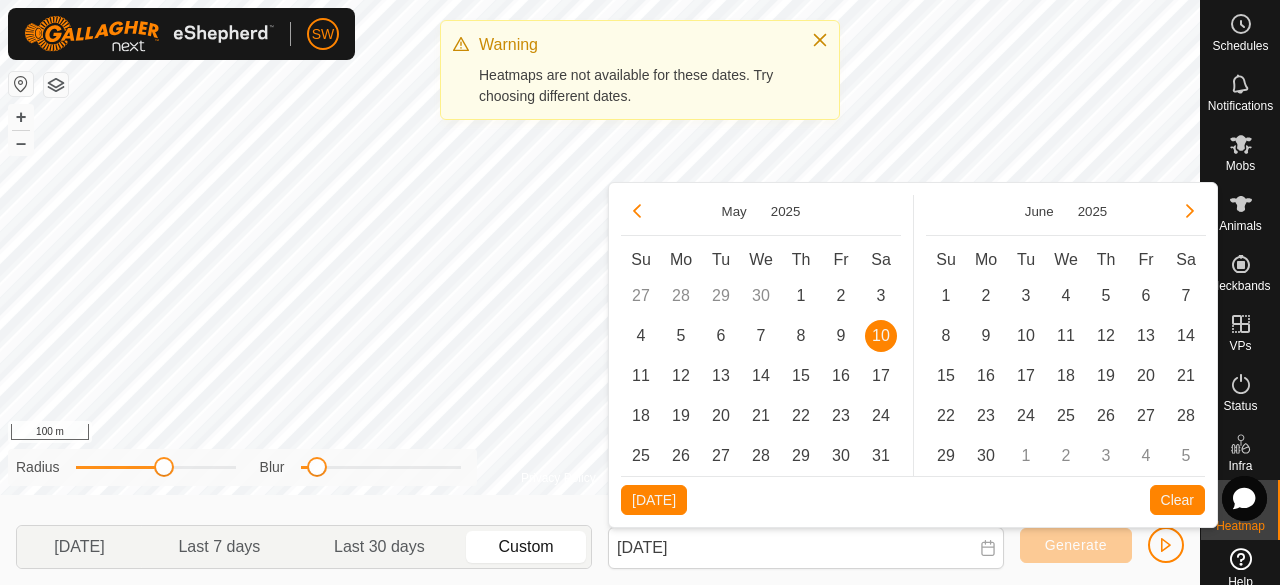 click on "10" at bounding box center (881, 336) 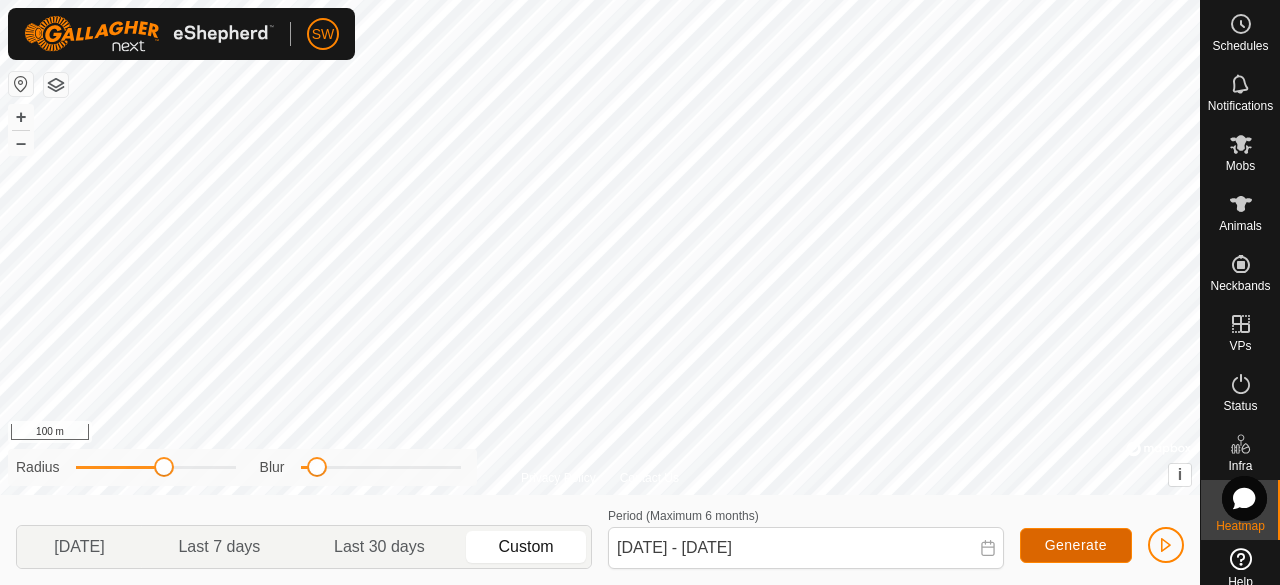 click on "Generate" 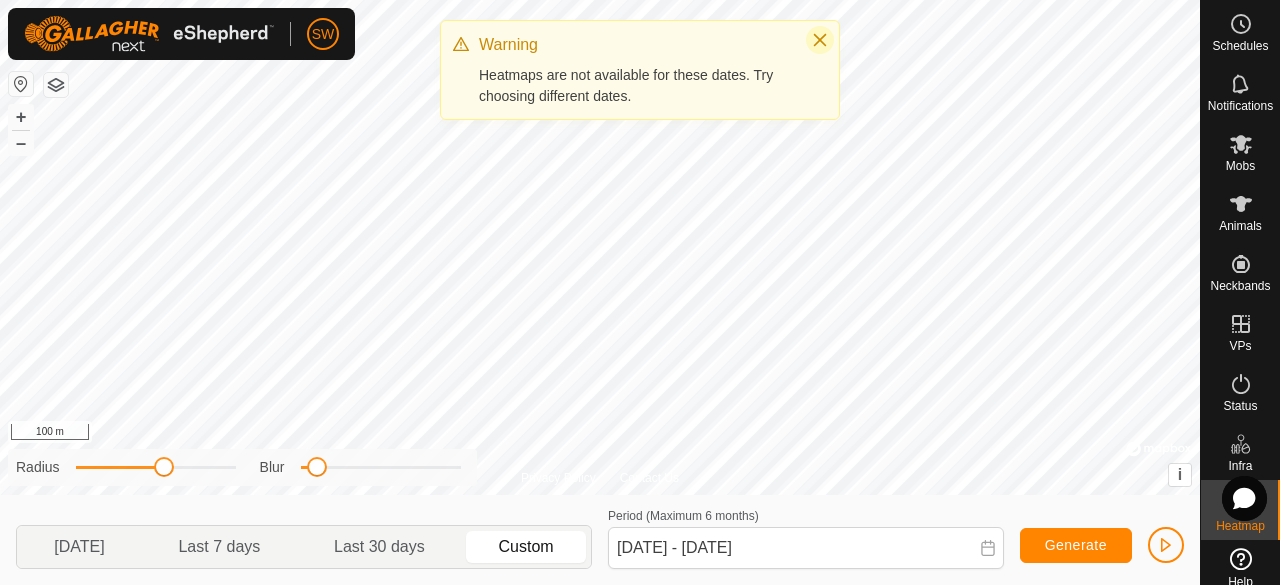 click 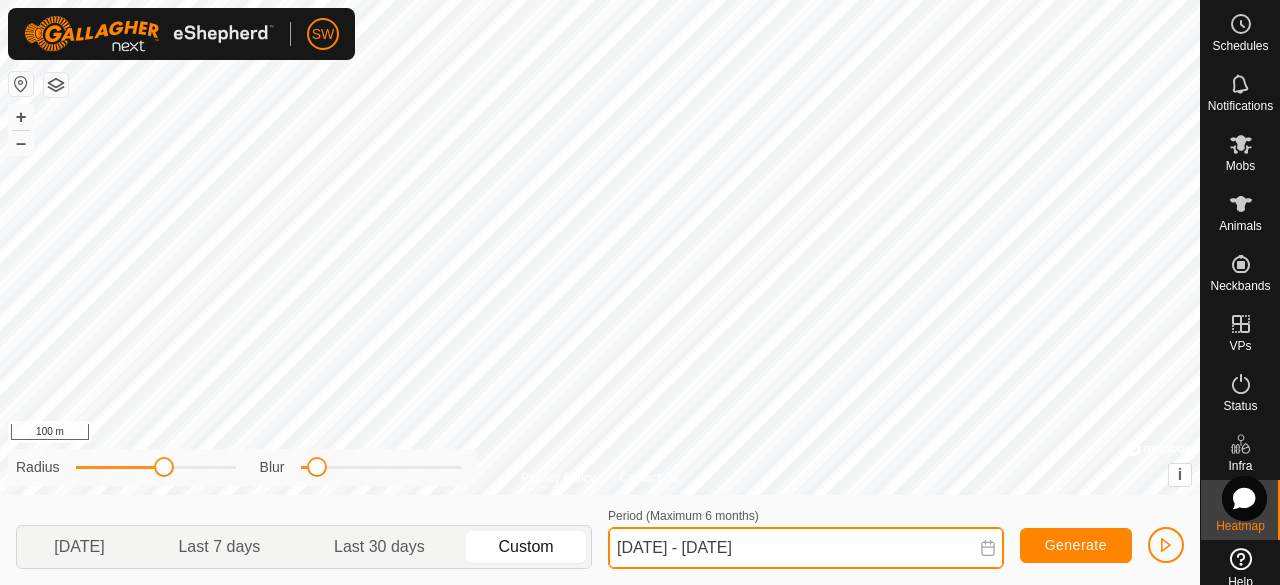 click on "[DATE] - [DATE]" at bounding box center [806, 548] 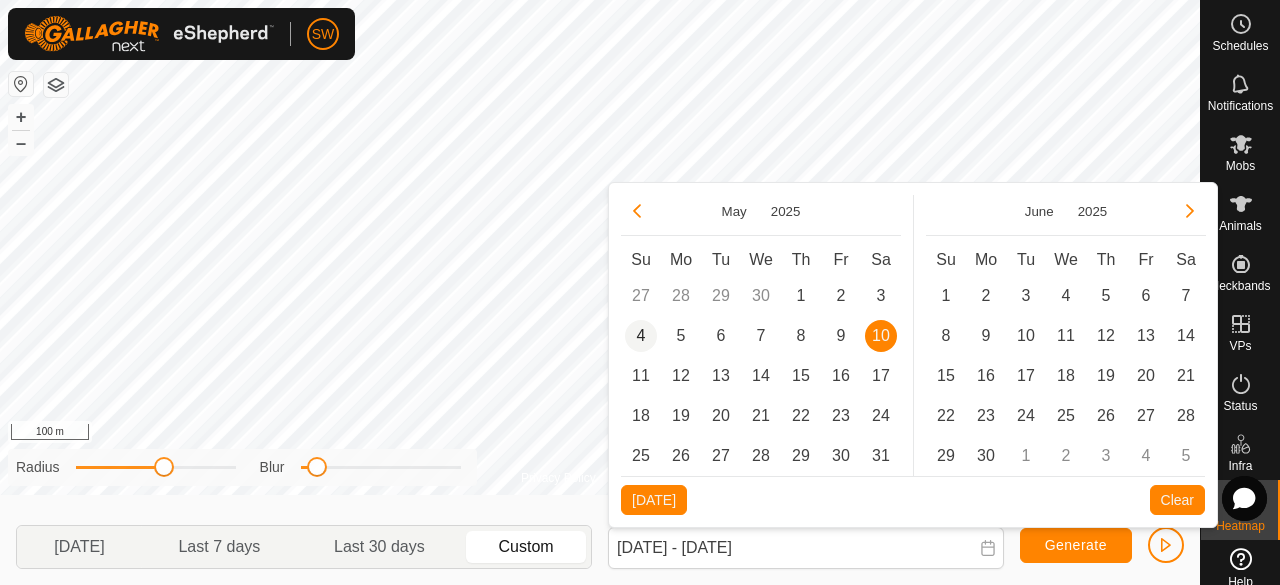 click on "4" at bounding box center [641, 336] 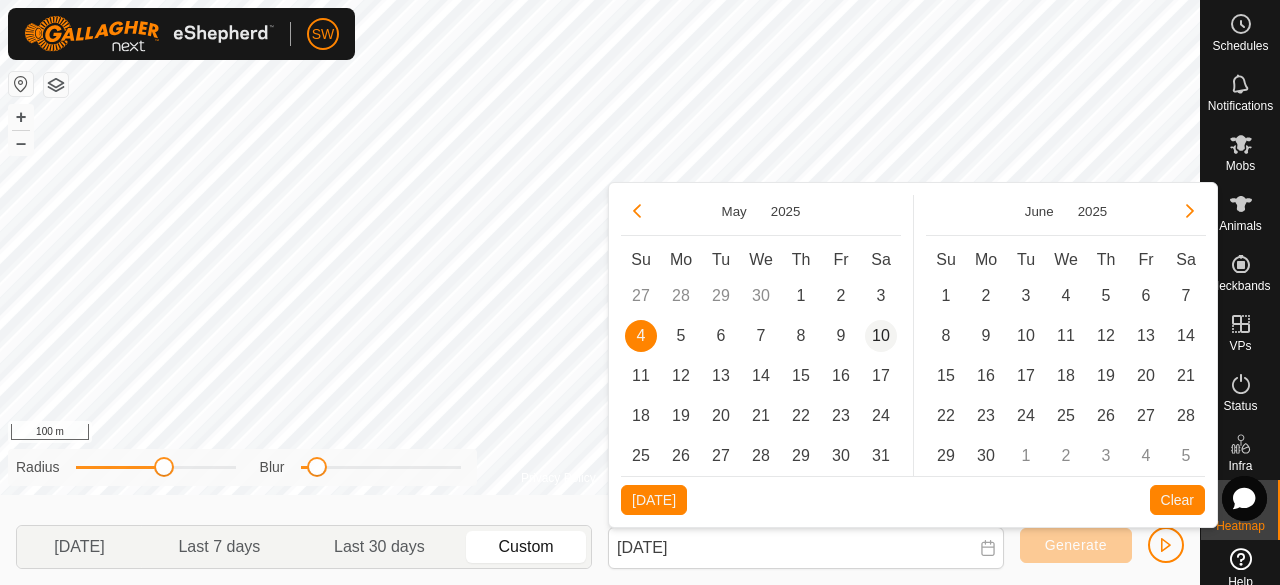 click on "10" at bounding box center [881, 336] 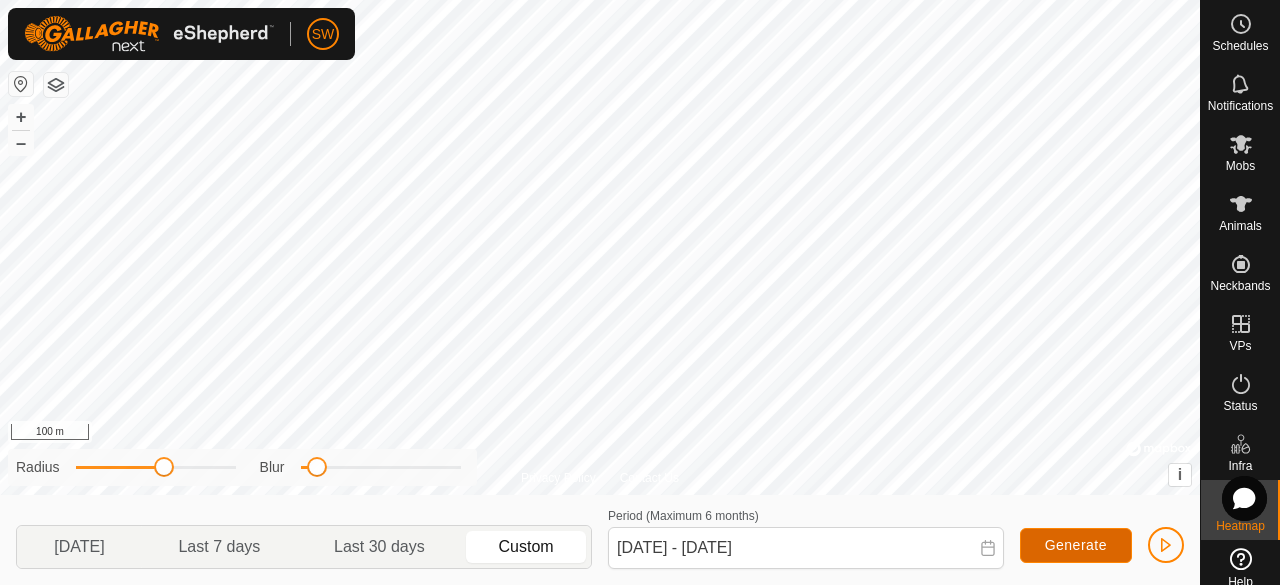 click on "Generate" 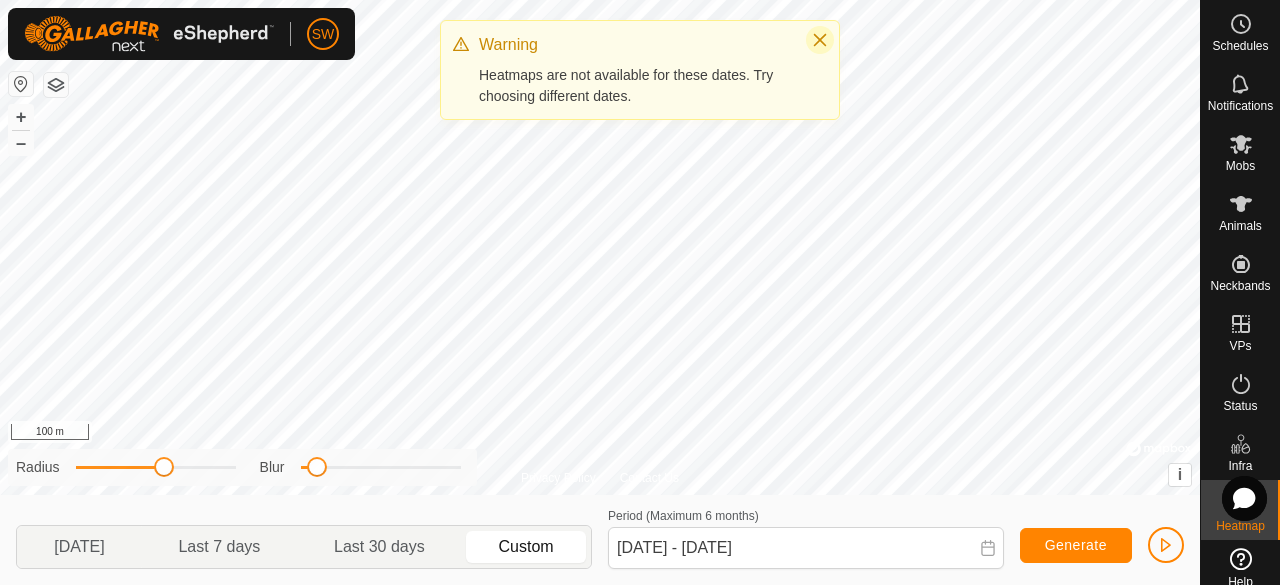 click 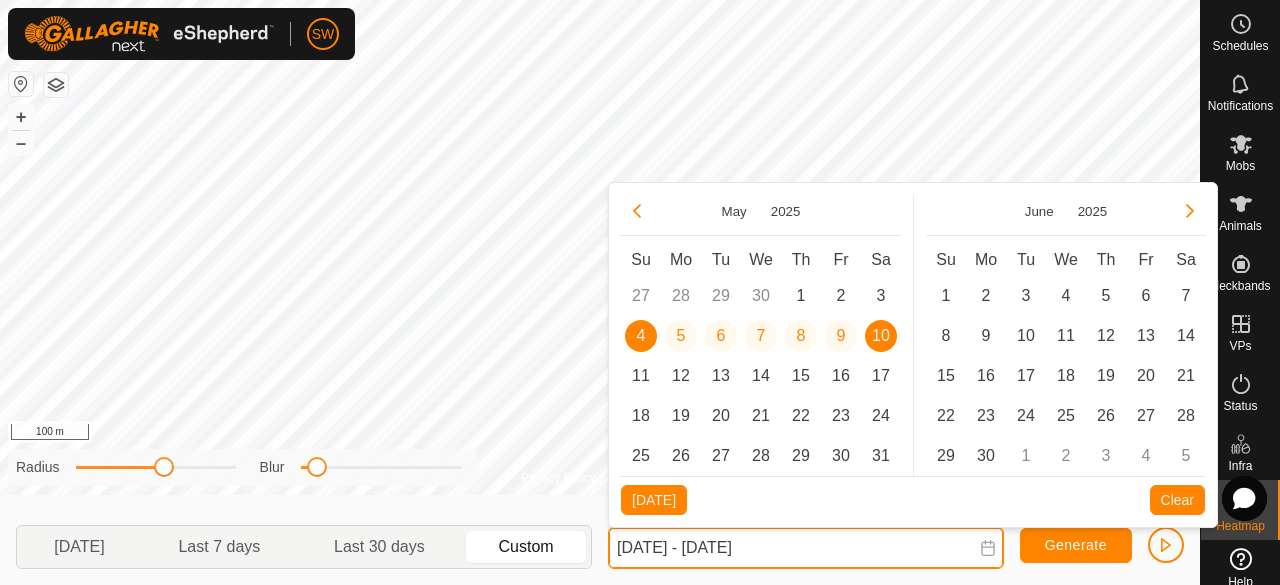 click on "[DATE] - [DATE]" at bounding box center [806, 548] 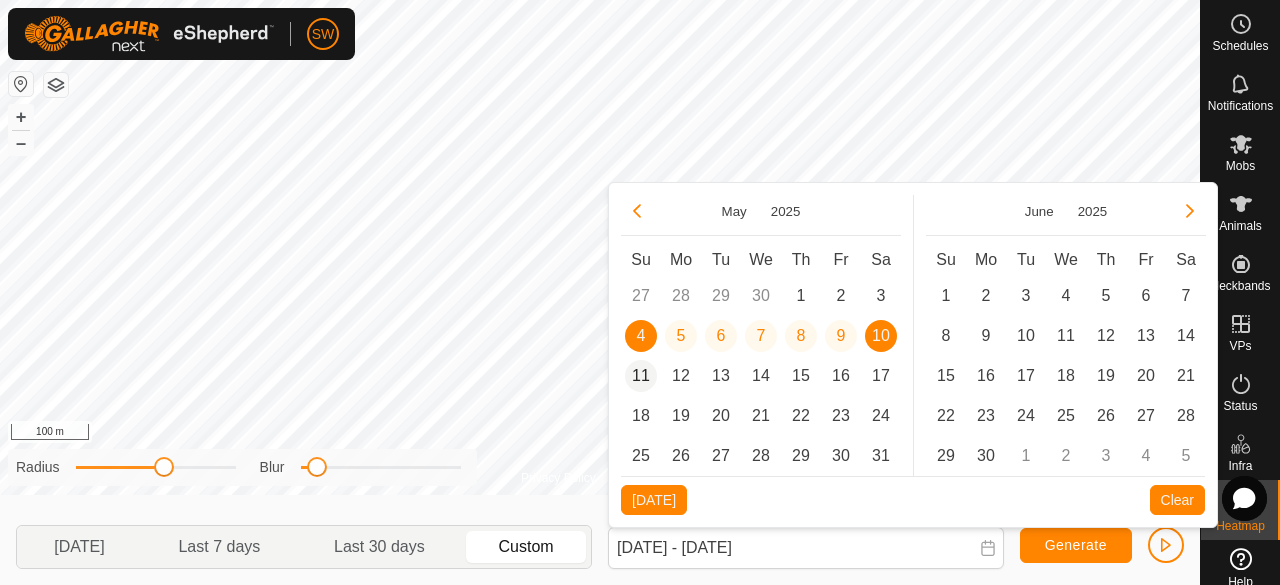 click on "11" at bounding box center (641, 376) 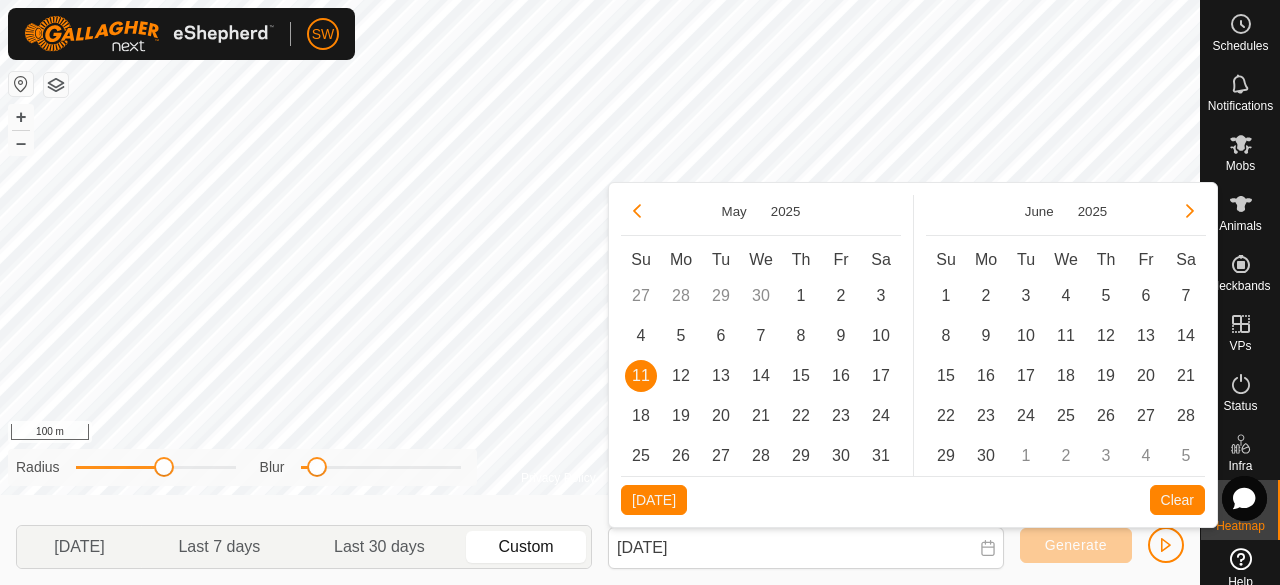 click on "11" at bounding box center (641, 376) 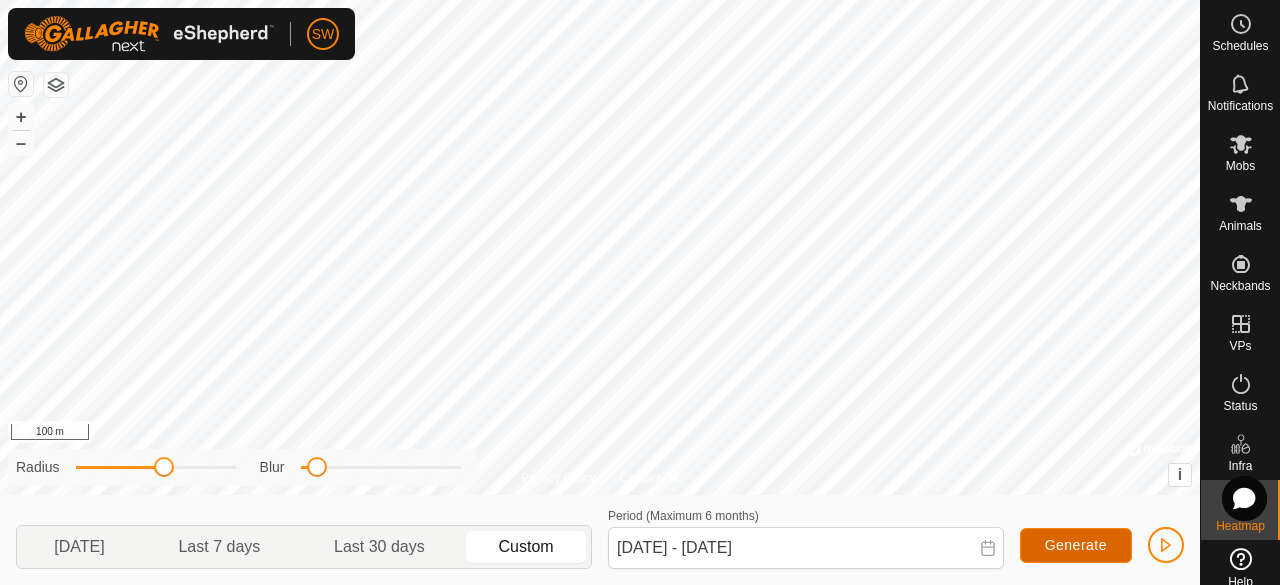 click on "Generate" 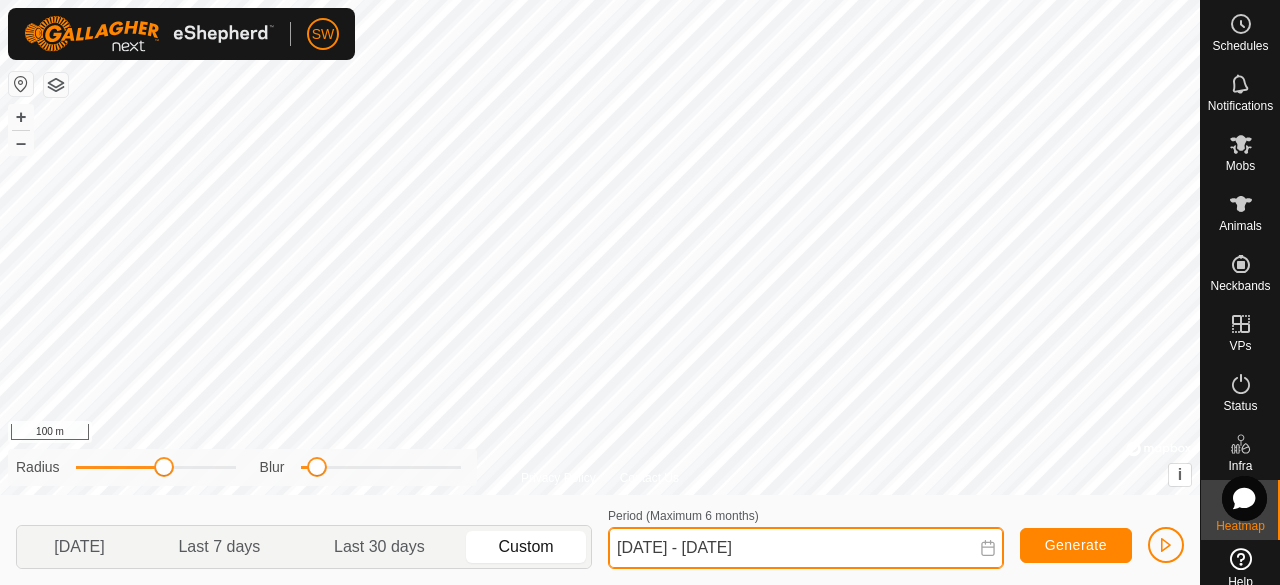 click on "[DATE] - [DATE]" at bounding box center (806, 548) 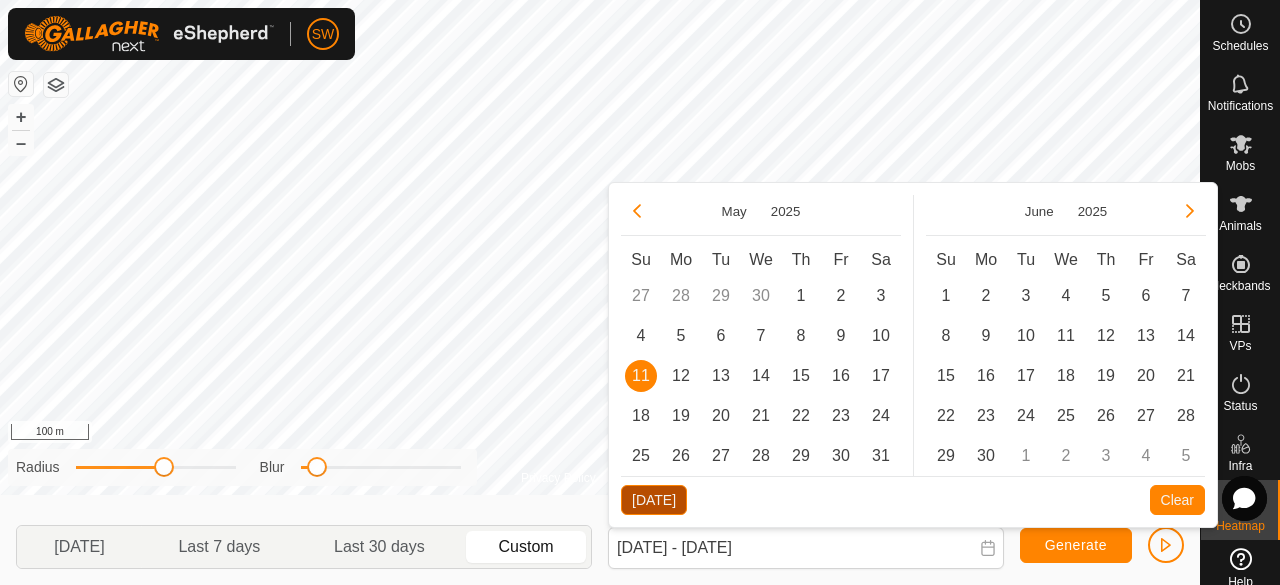 click on "[DATE]" at bounding box center (654, 500) 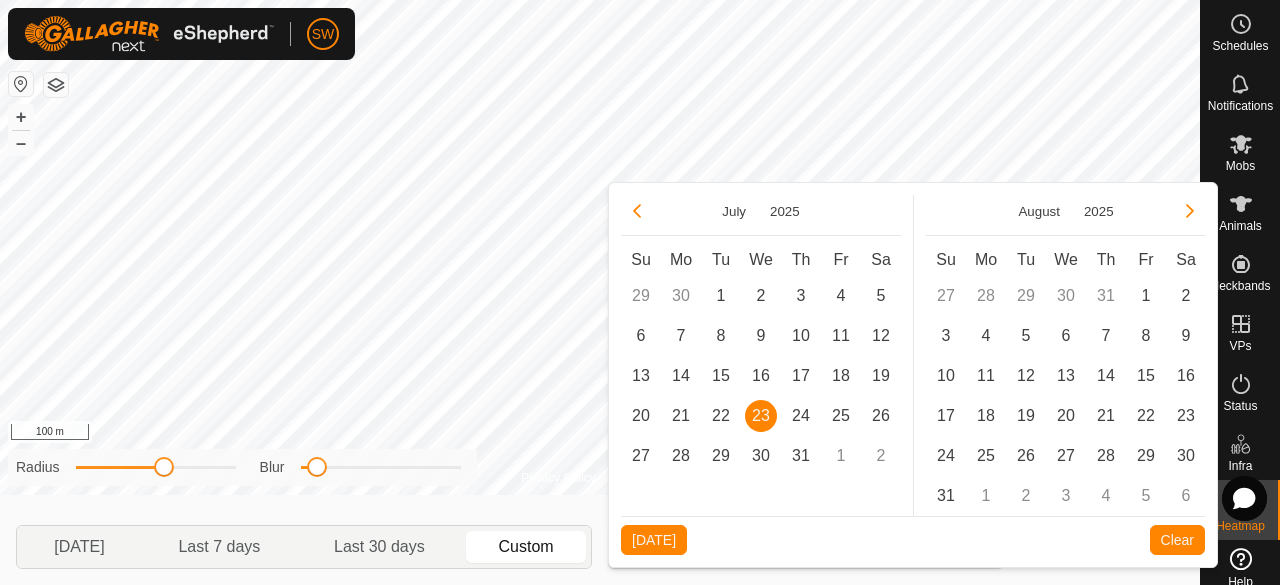 click on "23" at bounding box center (761, 416) 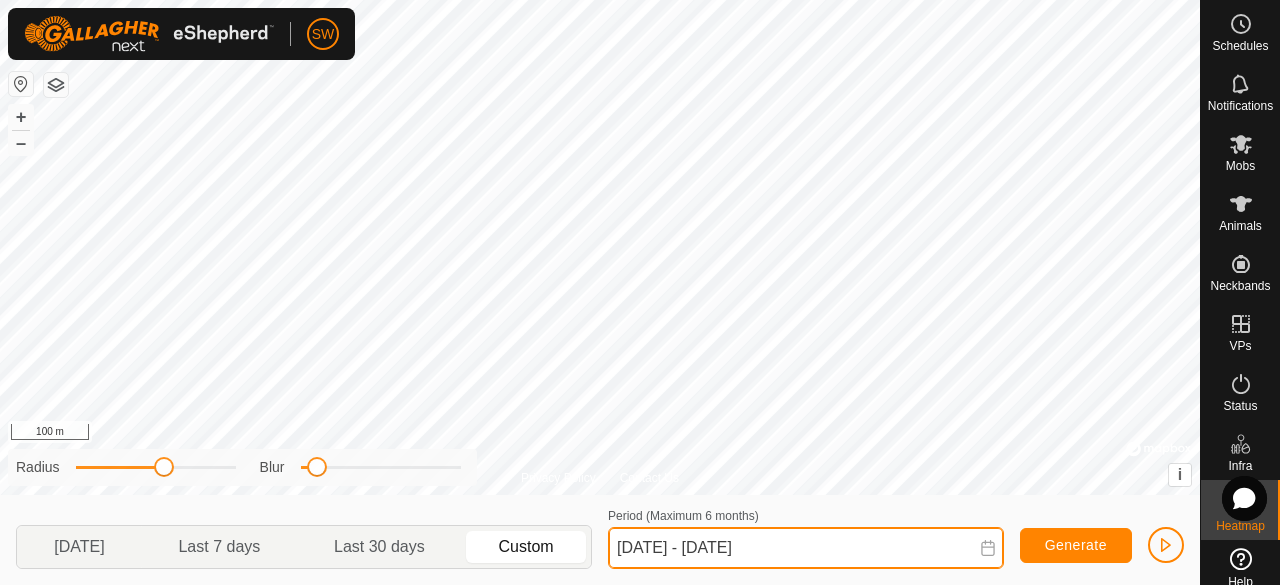 click on "[DATE] - [DATE]" at bounding box center (806, 548) 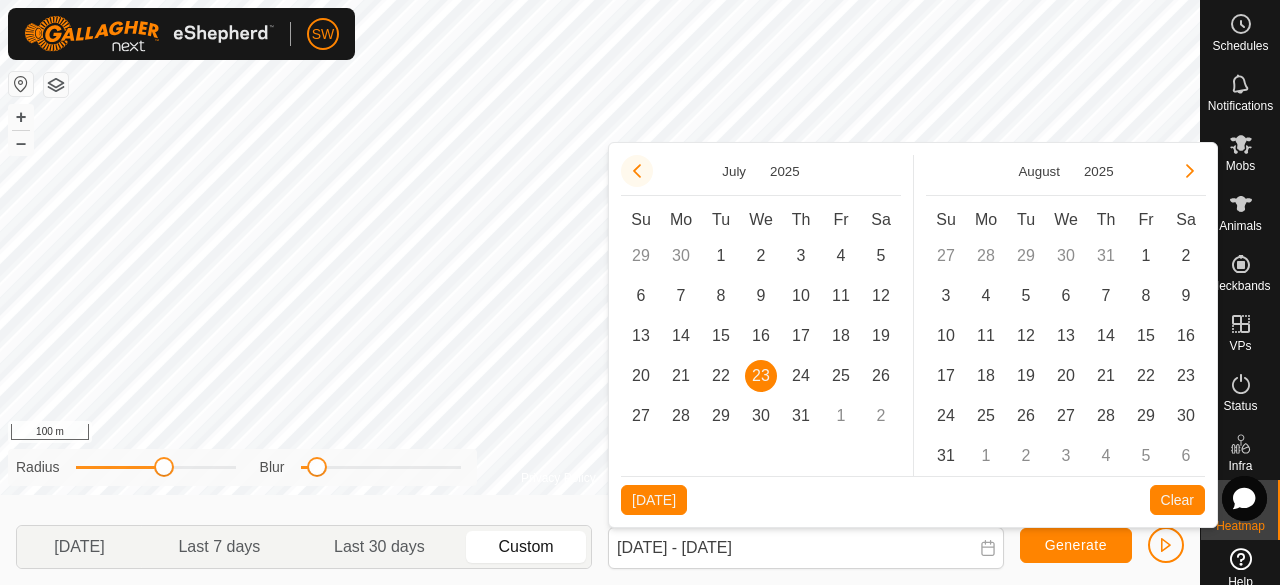click at bounding box center [637, 171] 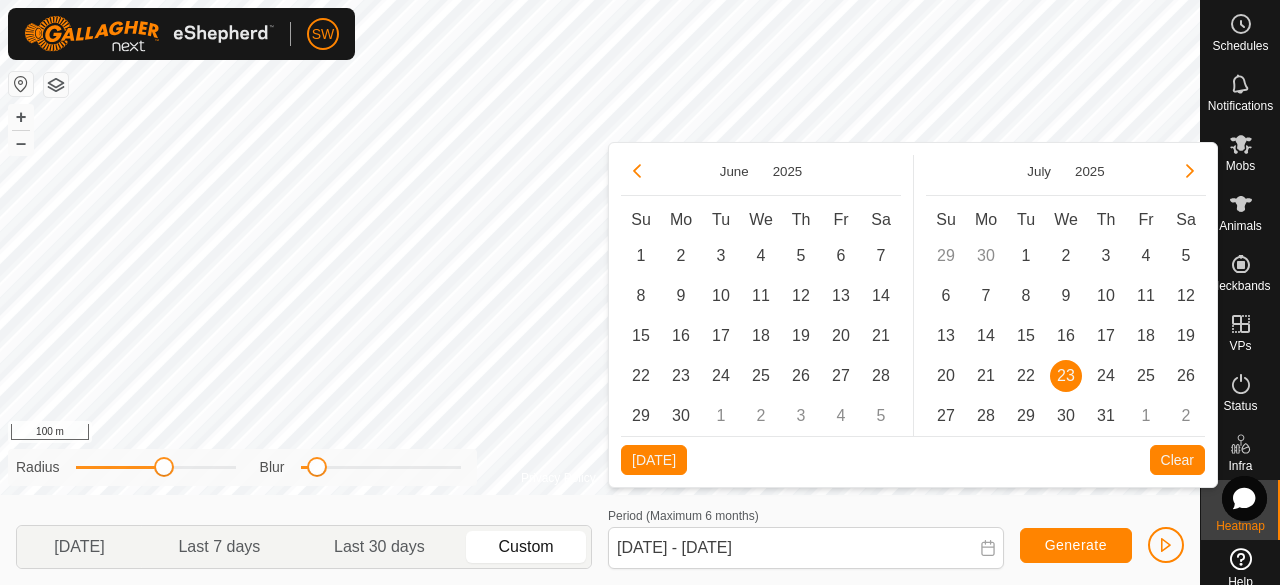 click at bounding box center [637, 171] 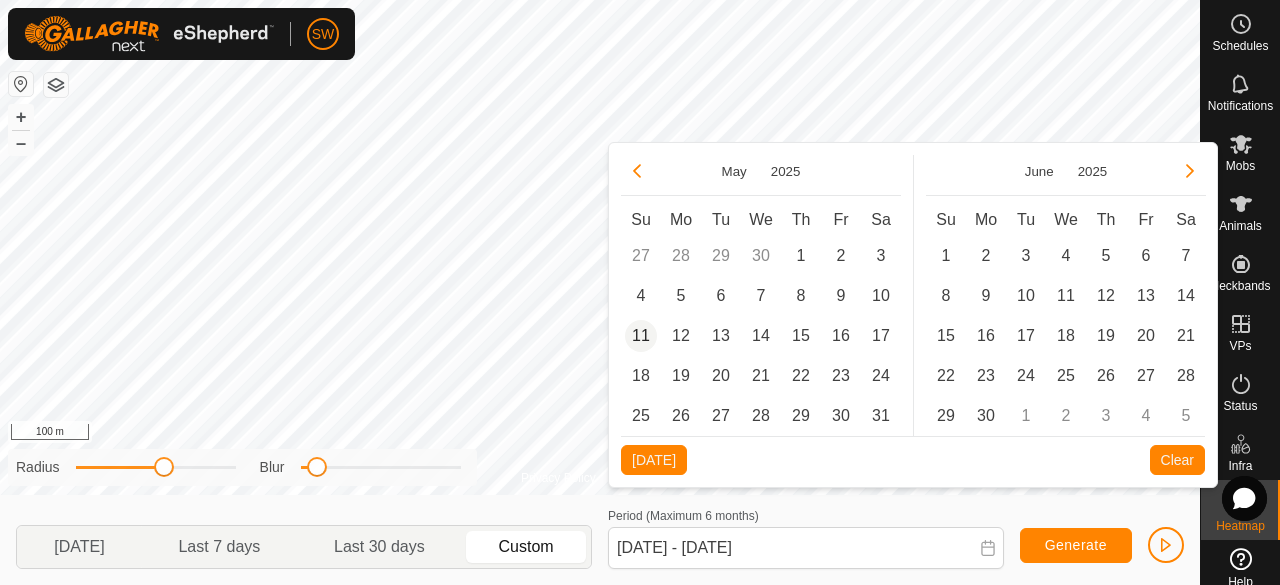 click on "11" at bounding box center (641, 336) 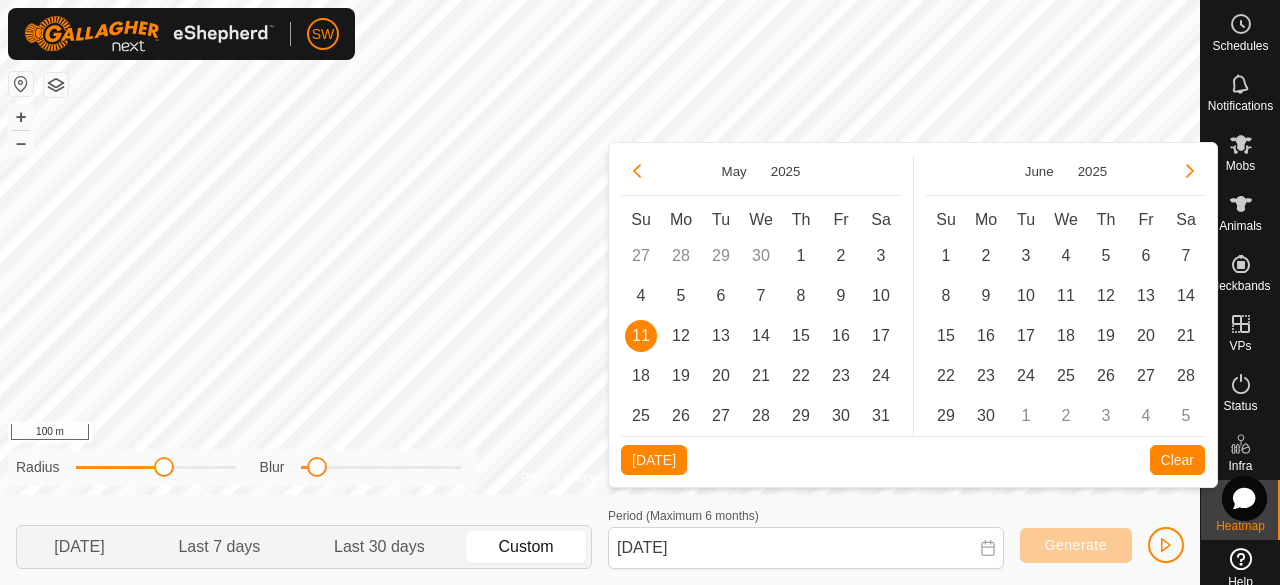 click on "[DATE]  Su Mo Tu We Th Fr Sa 27 28 29 30 1 2 3 4 5 6 7 8 9 10 11  11  12 13 14 15 16 17 18 19 20 21 22 23 24 25 26 27 28 29 30 31  [DATE]  Su Mo Tu We Th Fr Sa 1 2 3 4 5 6 7 8 9 10 11 12 13 14 15 16 17 18 19 20 21 22 23 24 25 26 27 28 29 30 1 2 3 4 5 [DATE] Clear" at bounding box center (913, 315) 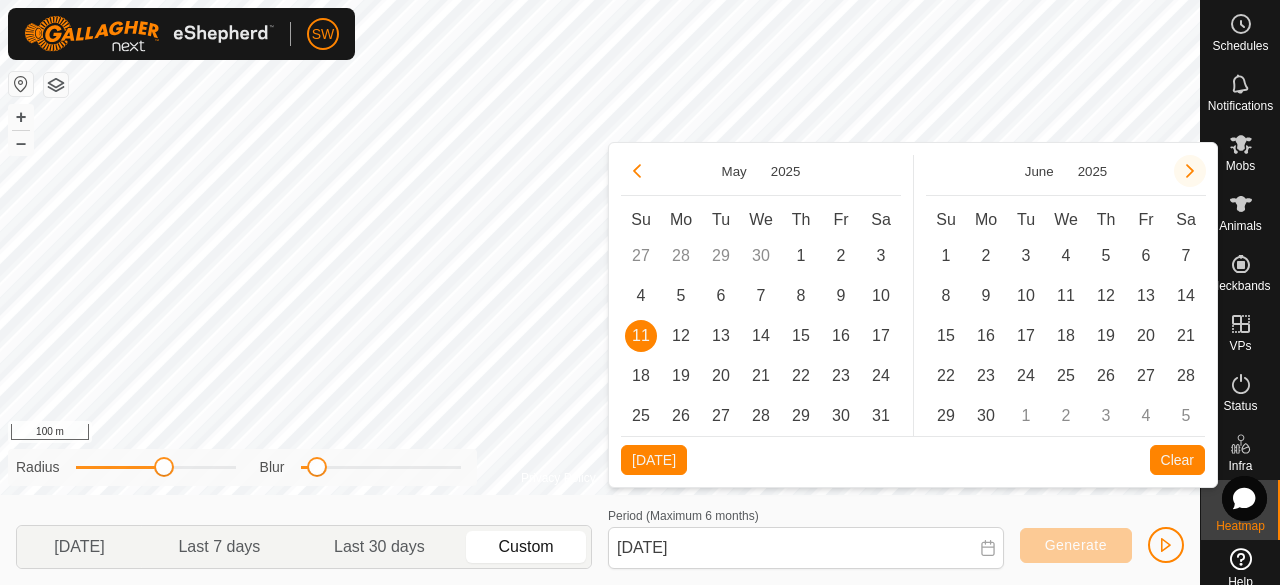 click at bounding box center [1190, 171] 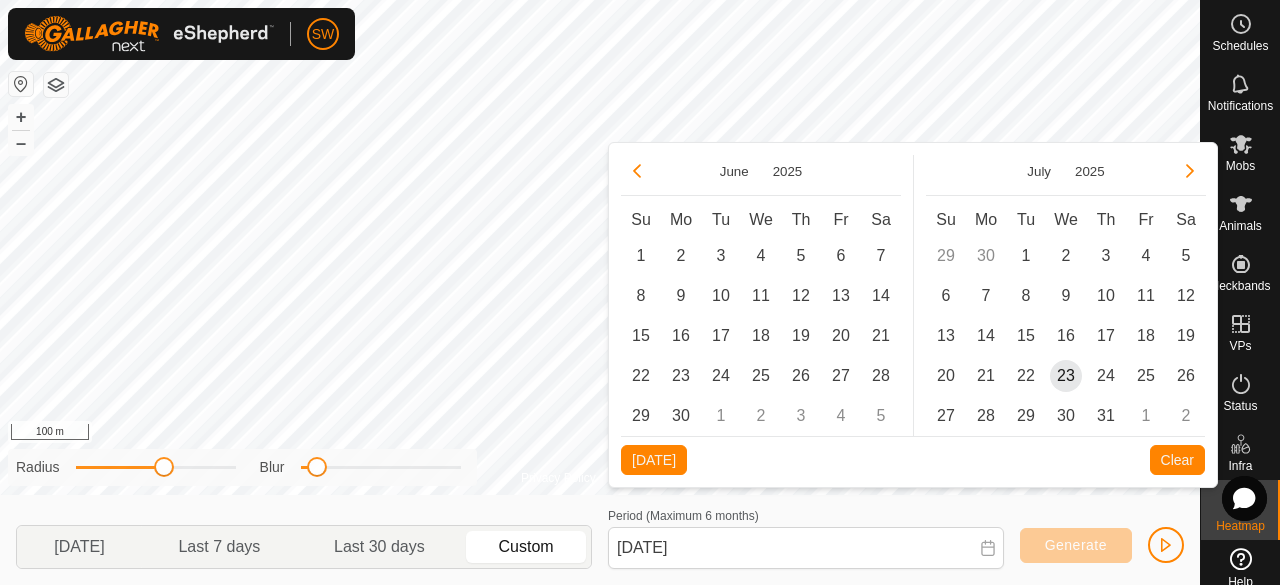 click at bounding box center (1190, 171) 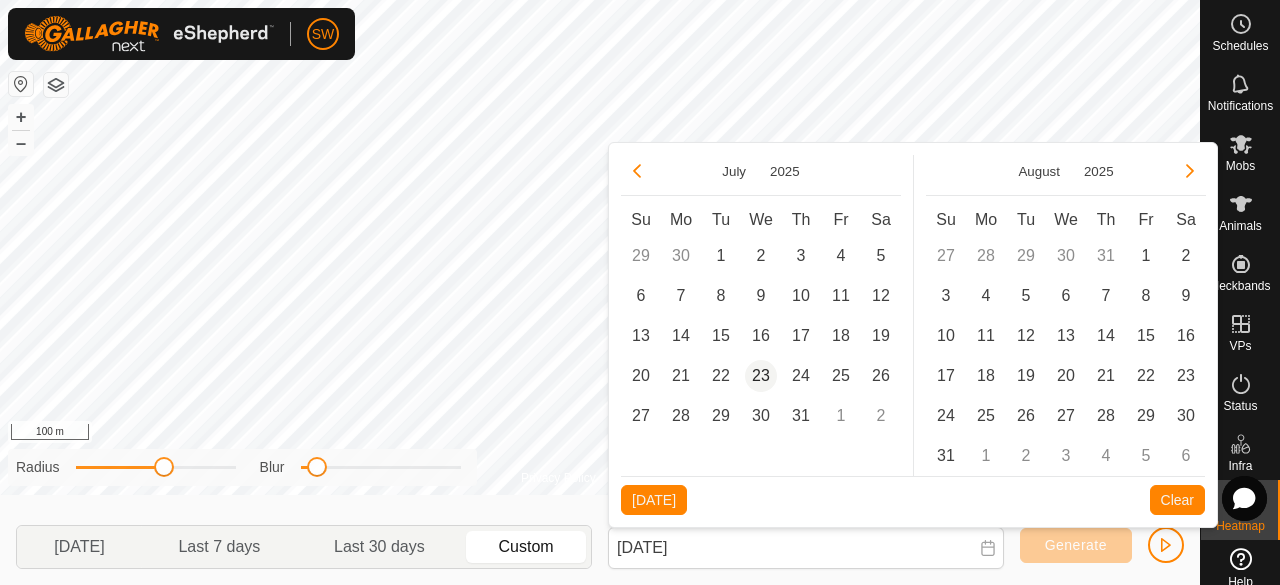 click on "23" at bounding box center [761, 376] 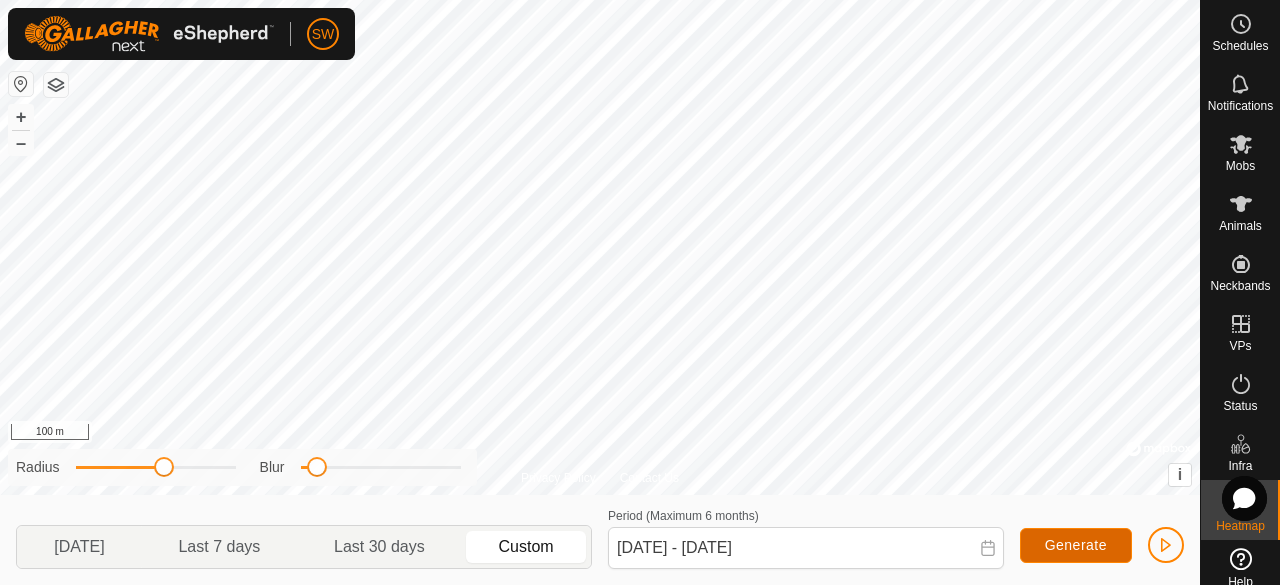 click on "Generate" 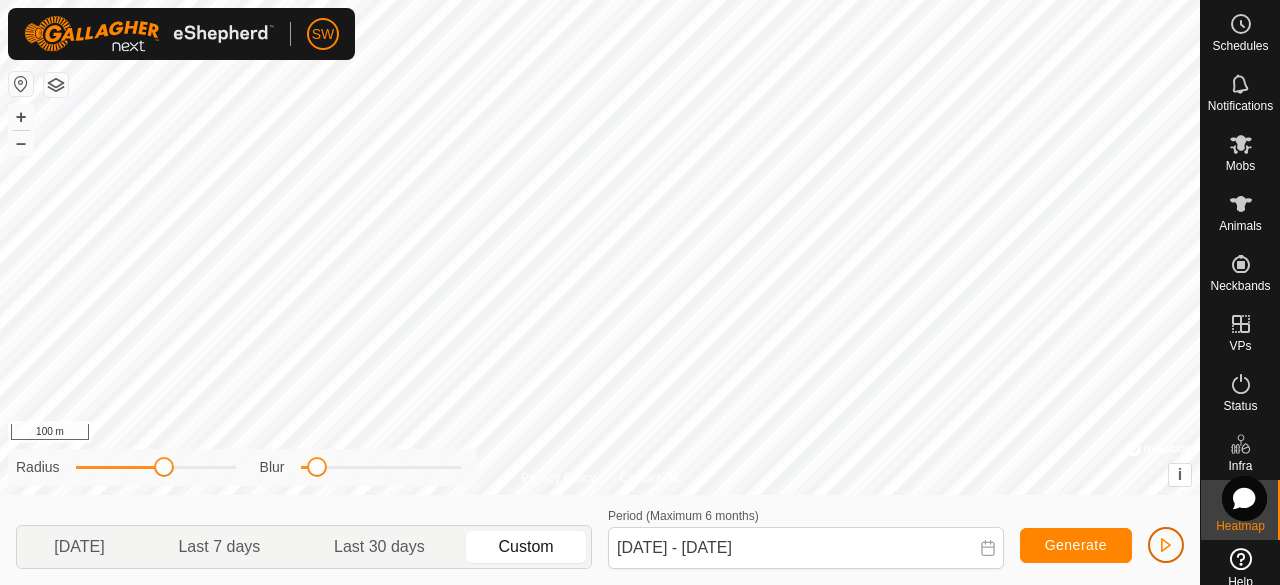 click 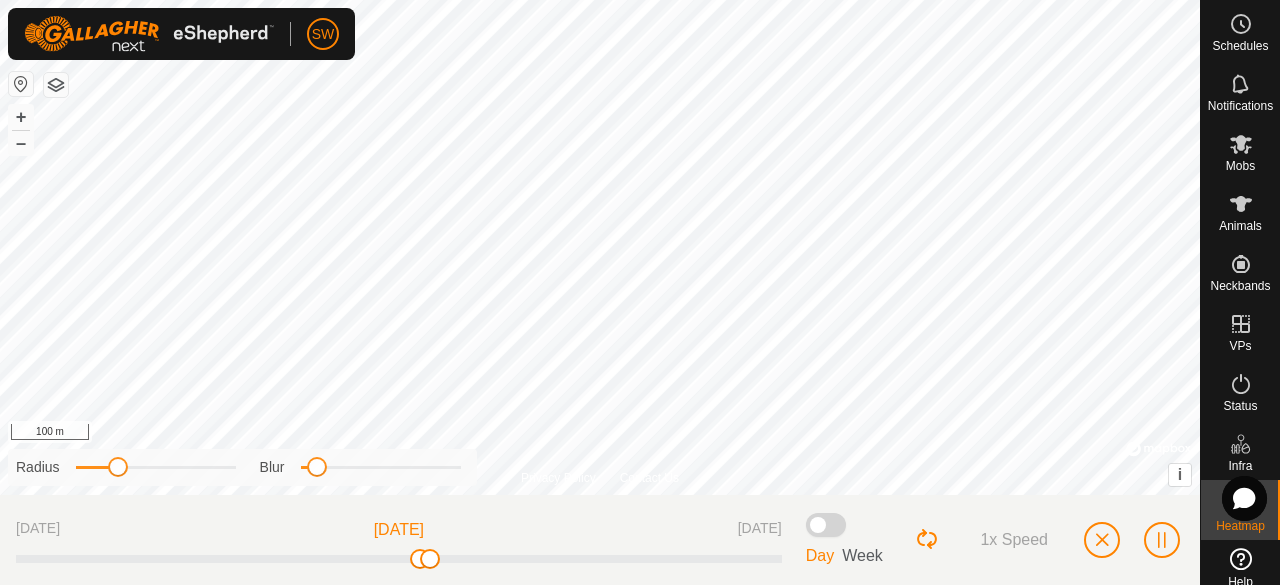 drag, startPoint x: 164, startPoint y: 464, endPoint x: 116, endPoint y: 478, distance: 50 